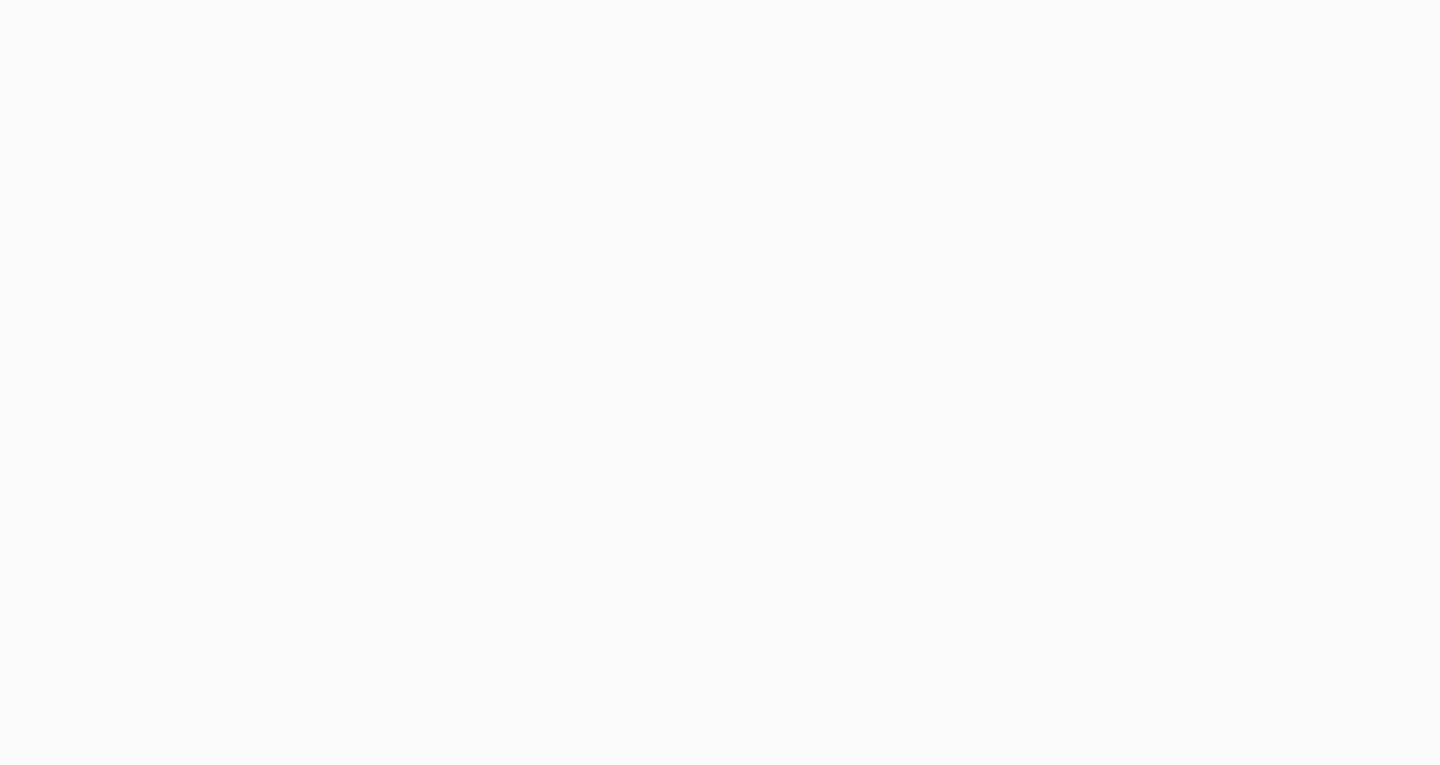 scroll, scrollTop: 0, scrollLeft: 0, axis: both 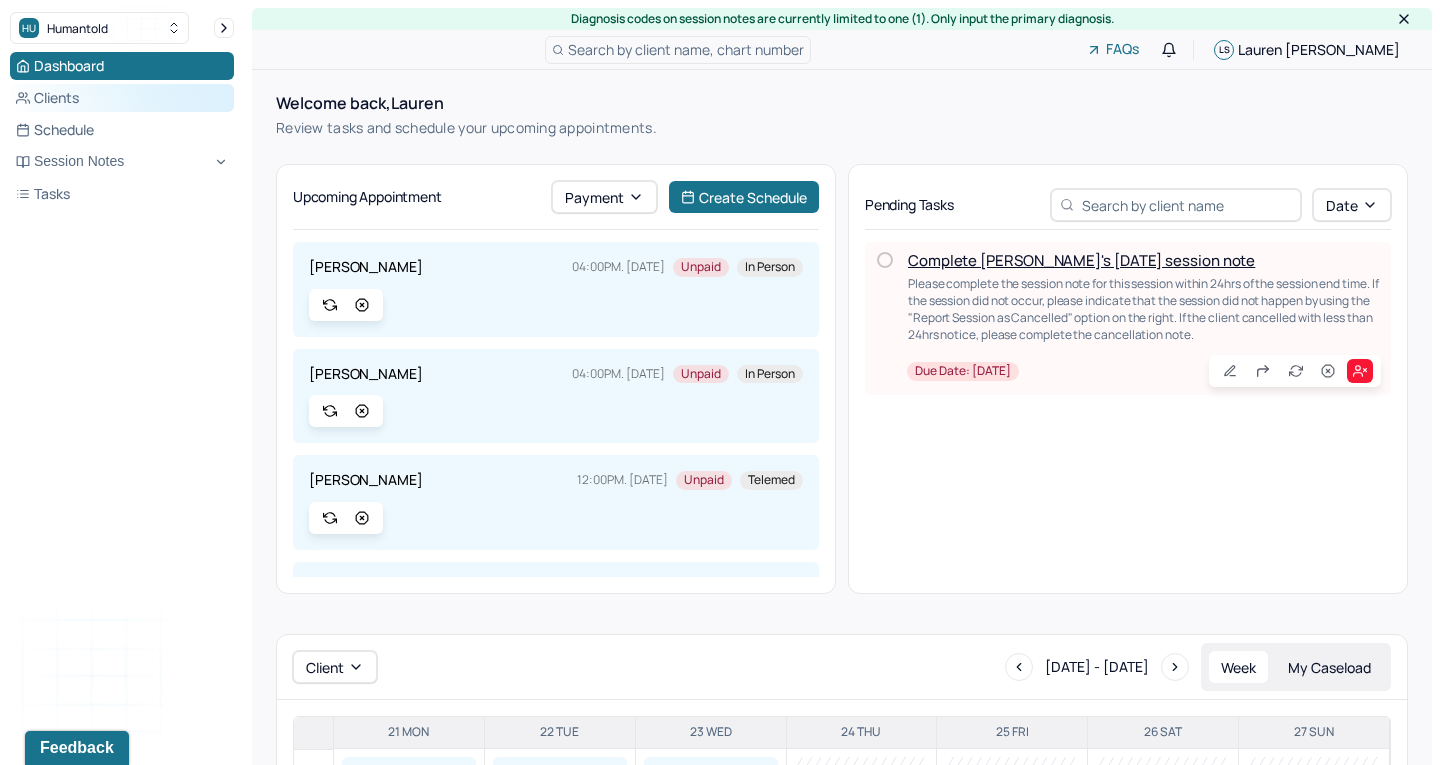 click on "Clients" at bounding box center [122, 98] 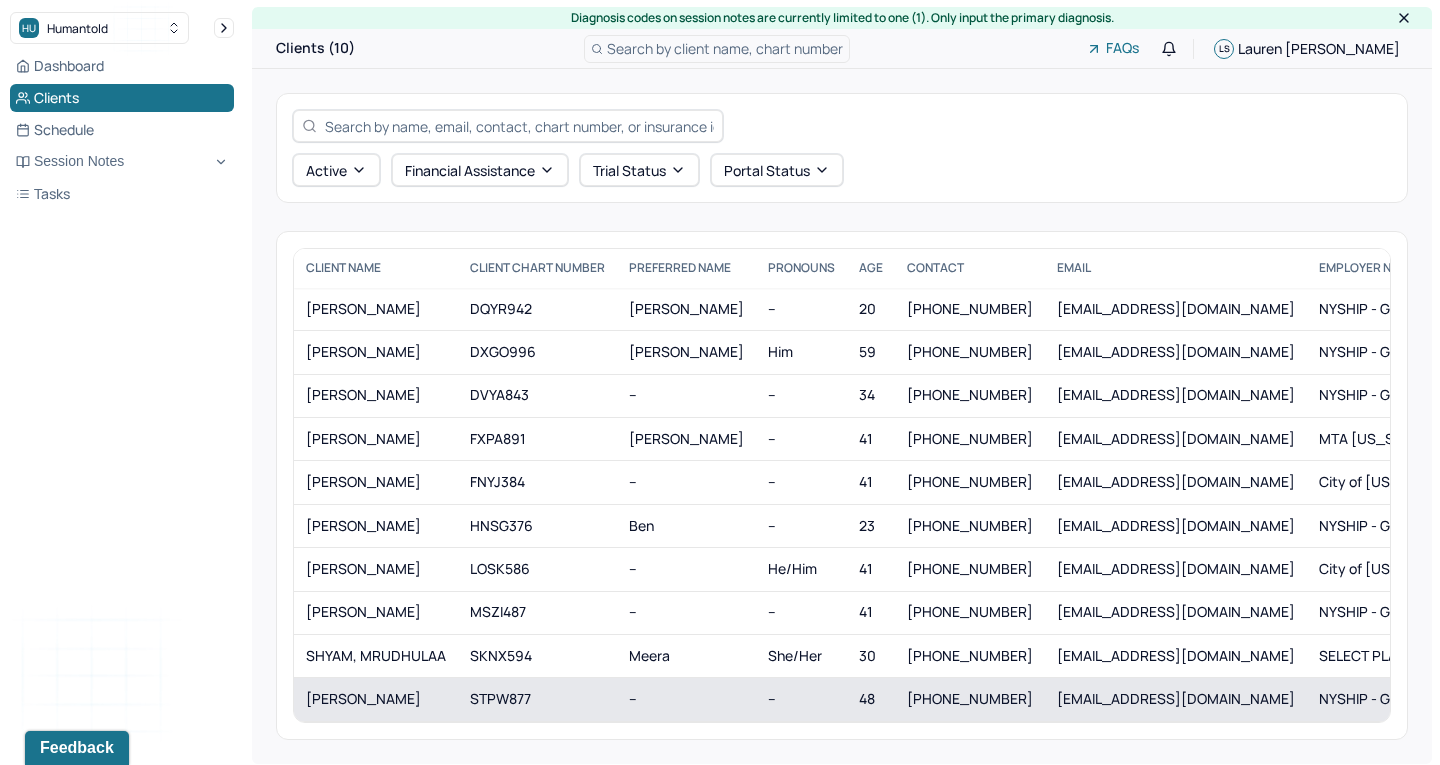 scroll, scrollTop: 0, scrollLeft: 0, axis: both 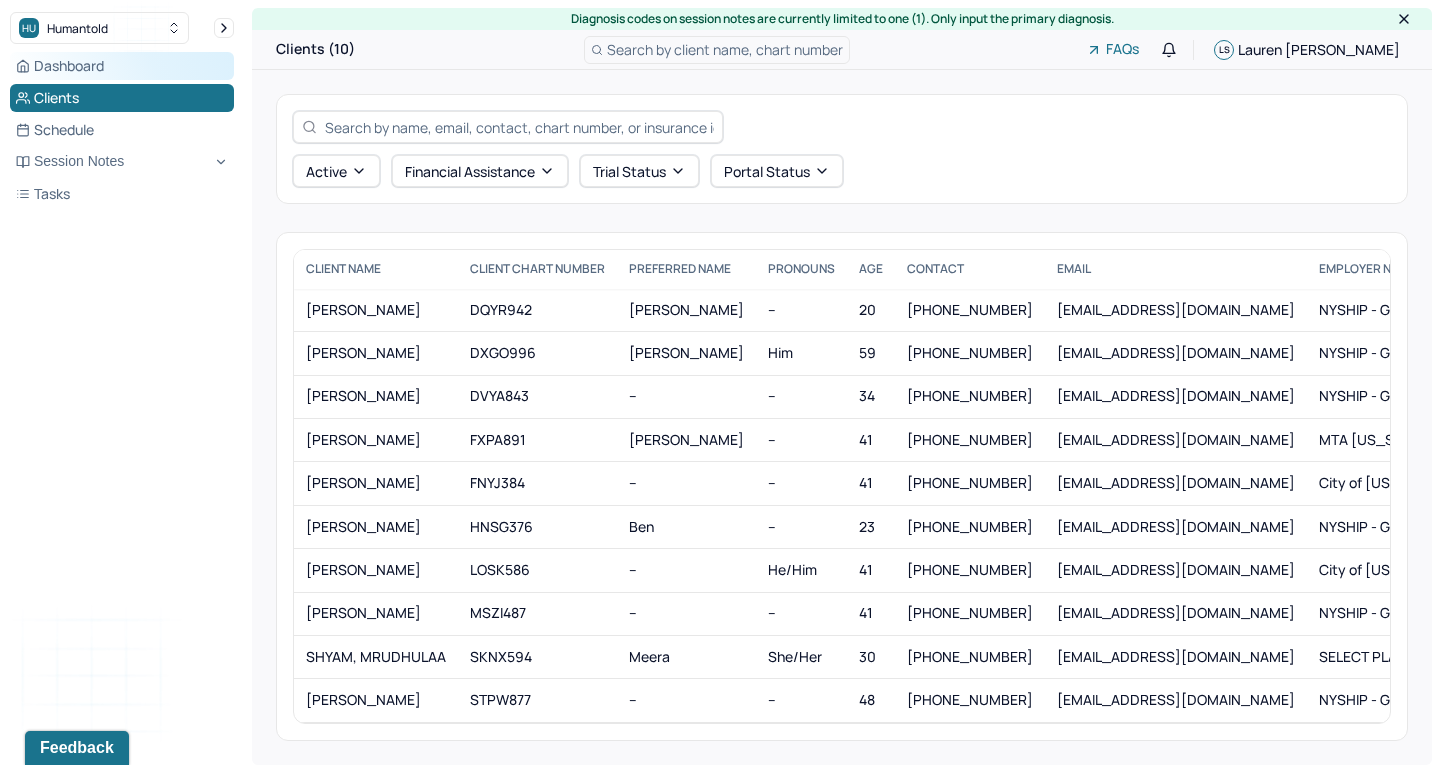 click on "Dashboard" at bounding box center (122, 66) 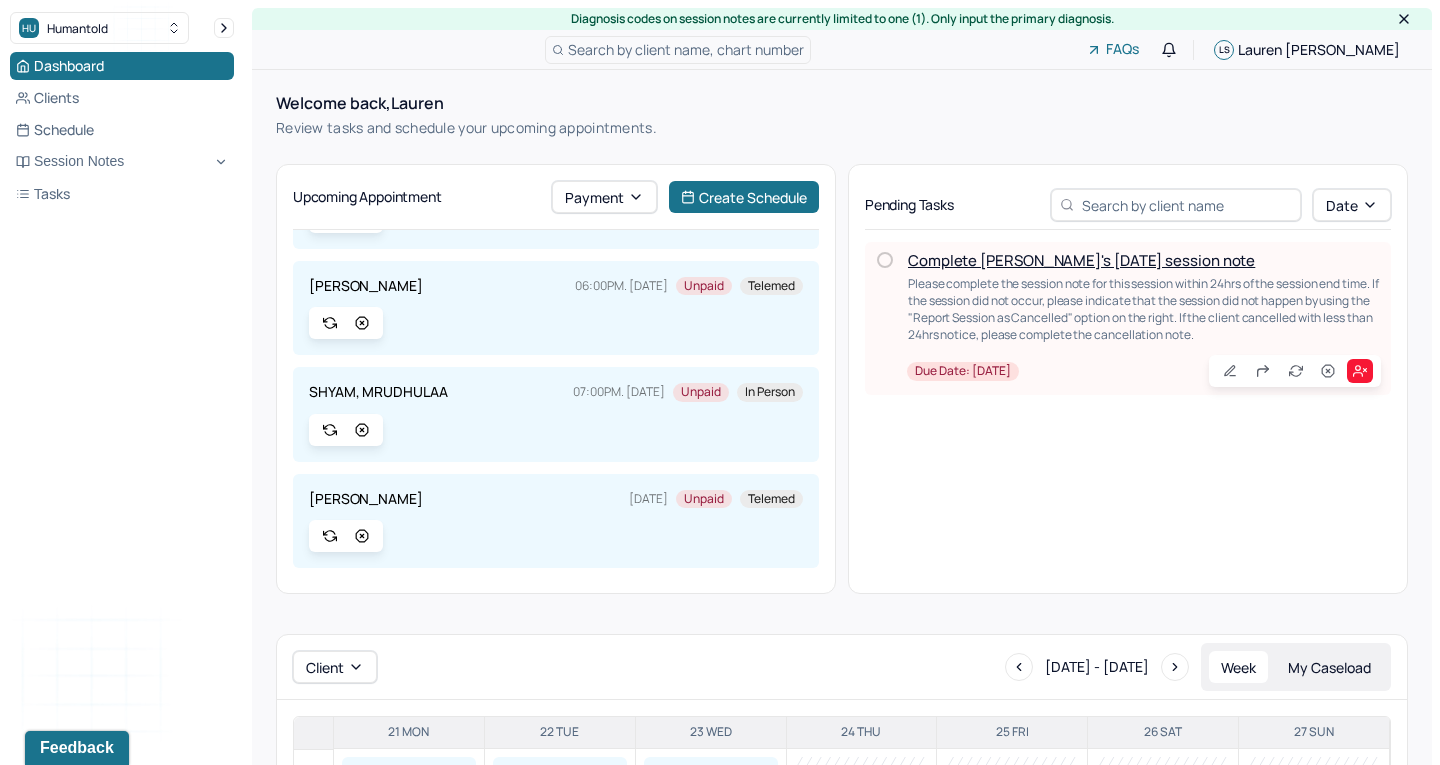 scroll, scrollTop: 406, scrollLeft: 0, axis: vertical 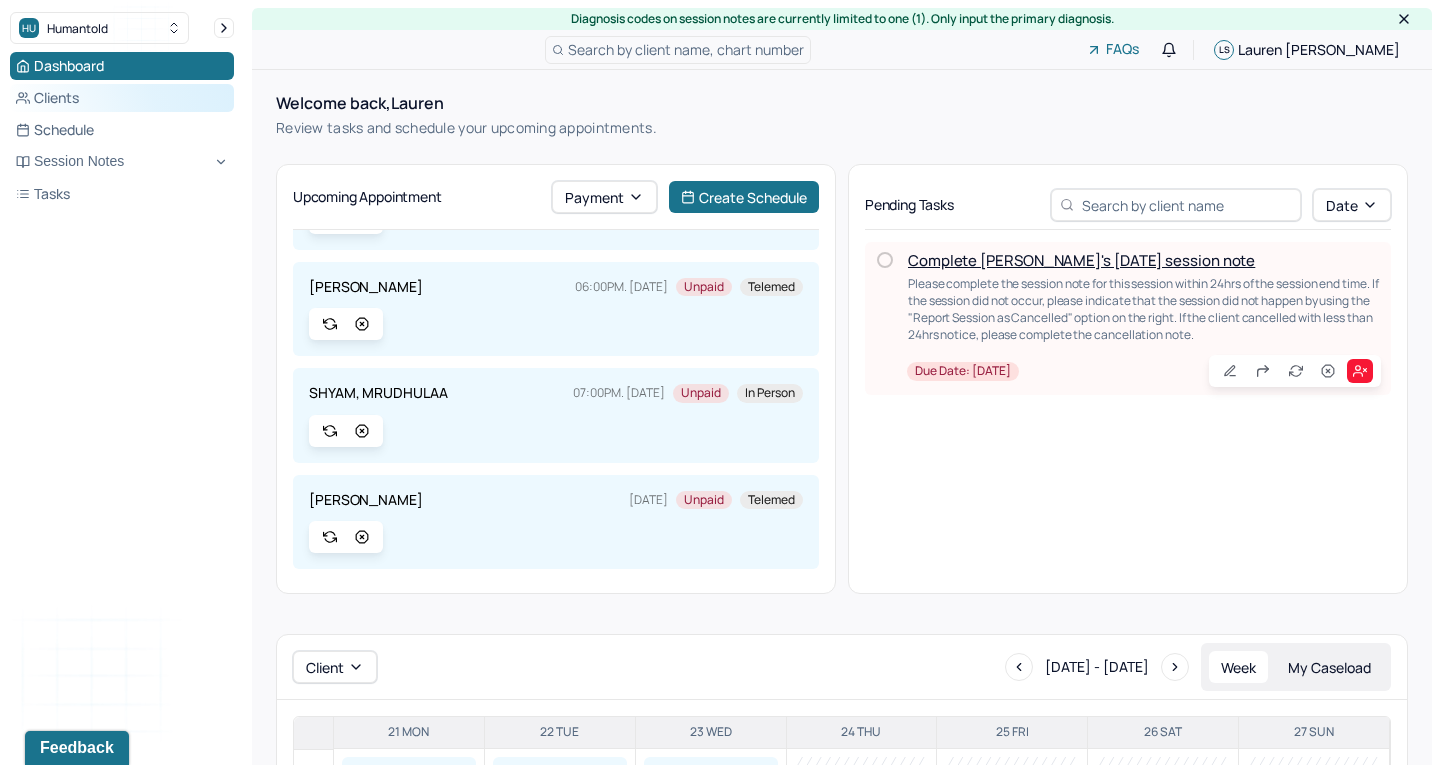 click on "Clients" at bounding box center [122, 98] 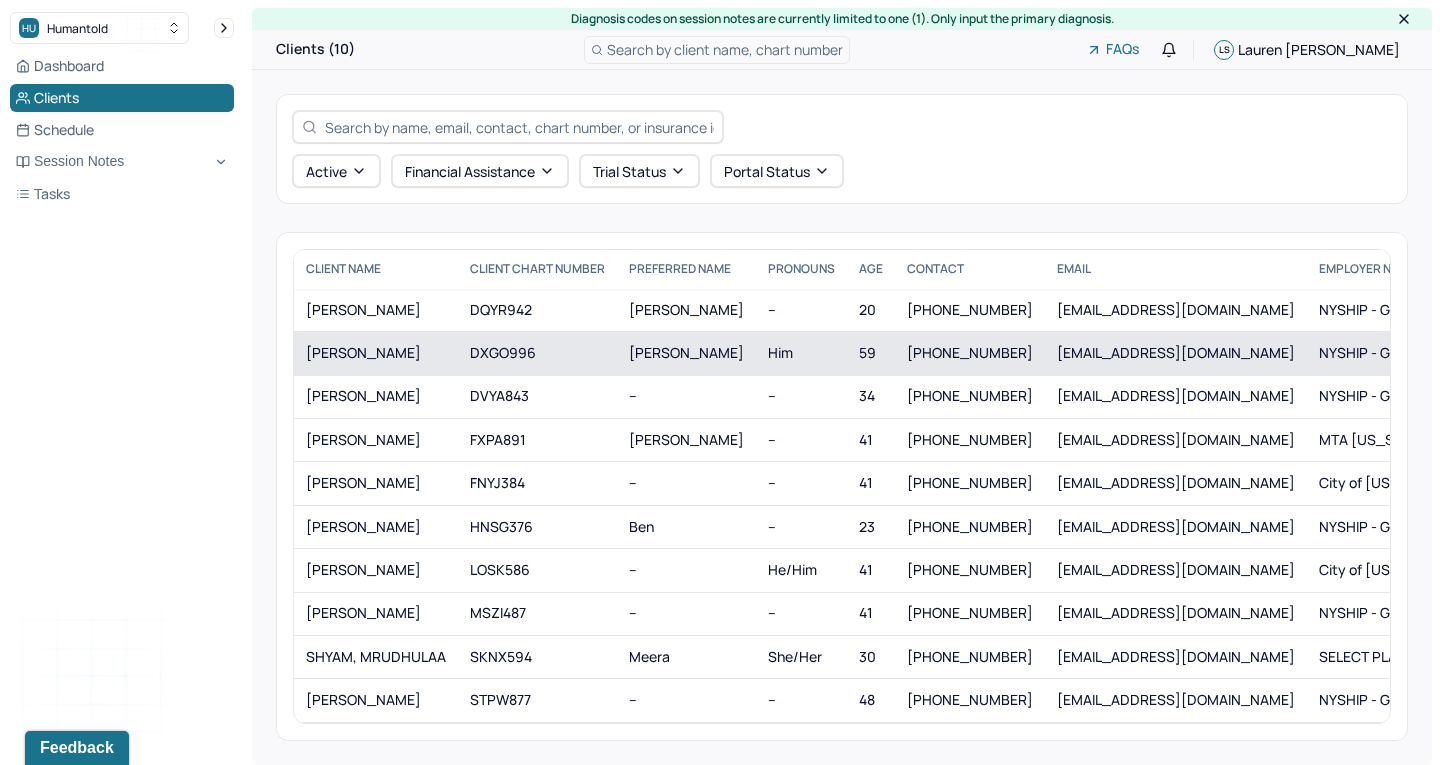 click on "DXGO996" at bounding box center (537, 353) 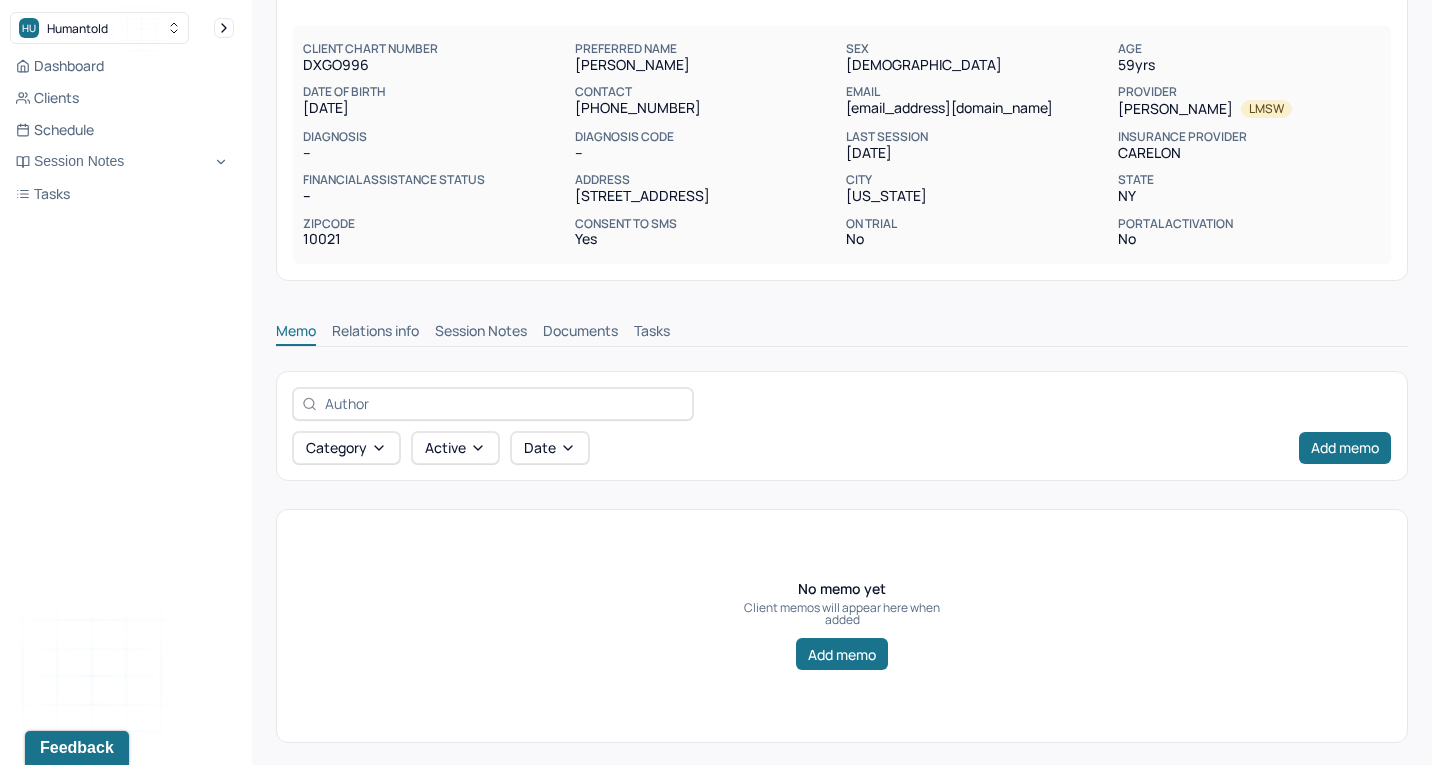 click on "Session Notes" at bounding box center [481, 333] 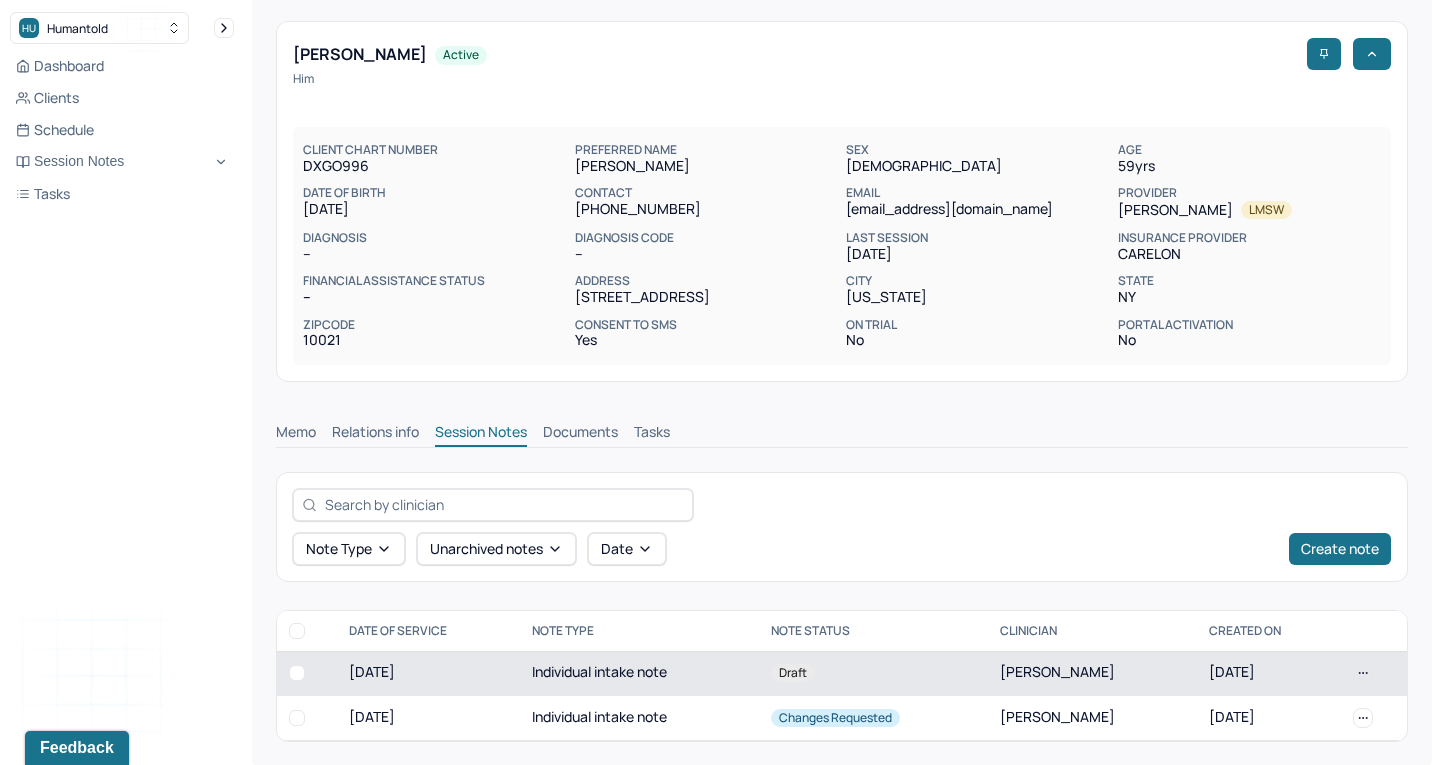 scroll, scrollTop: 72, scrollLeft: 0, axis: vertical 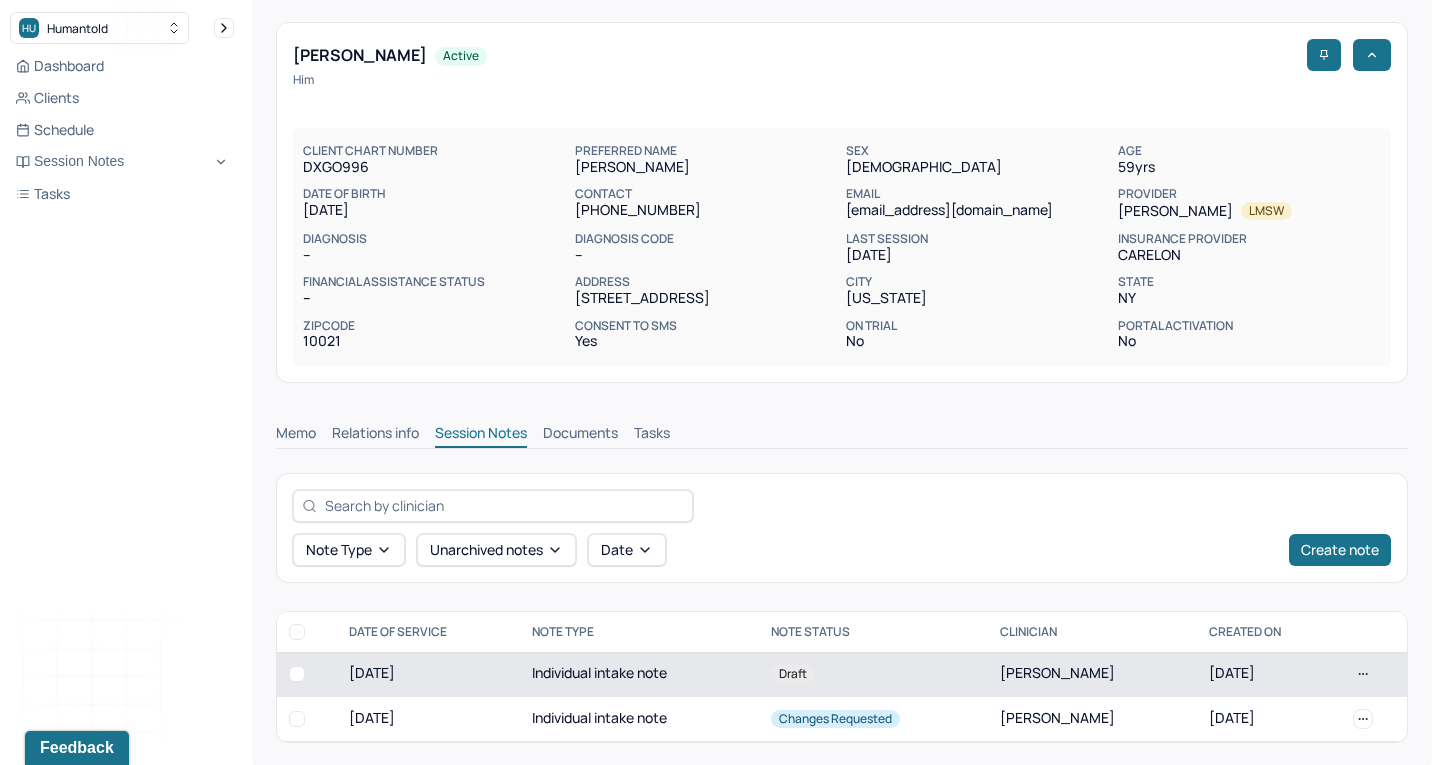 click on "Individual intake note" at bounding box center [639, 674] 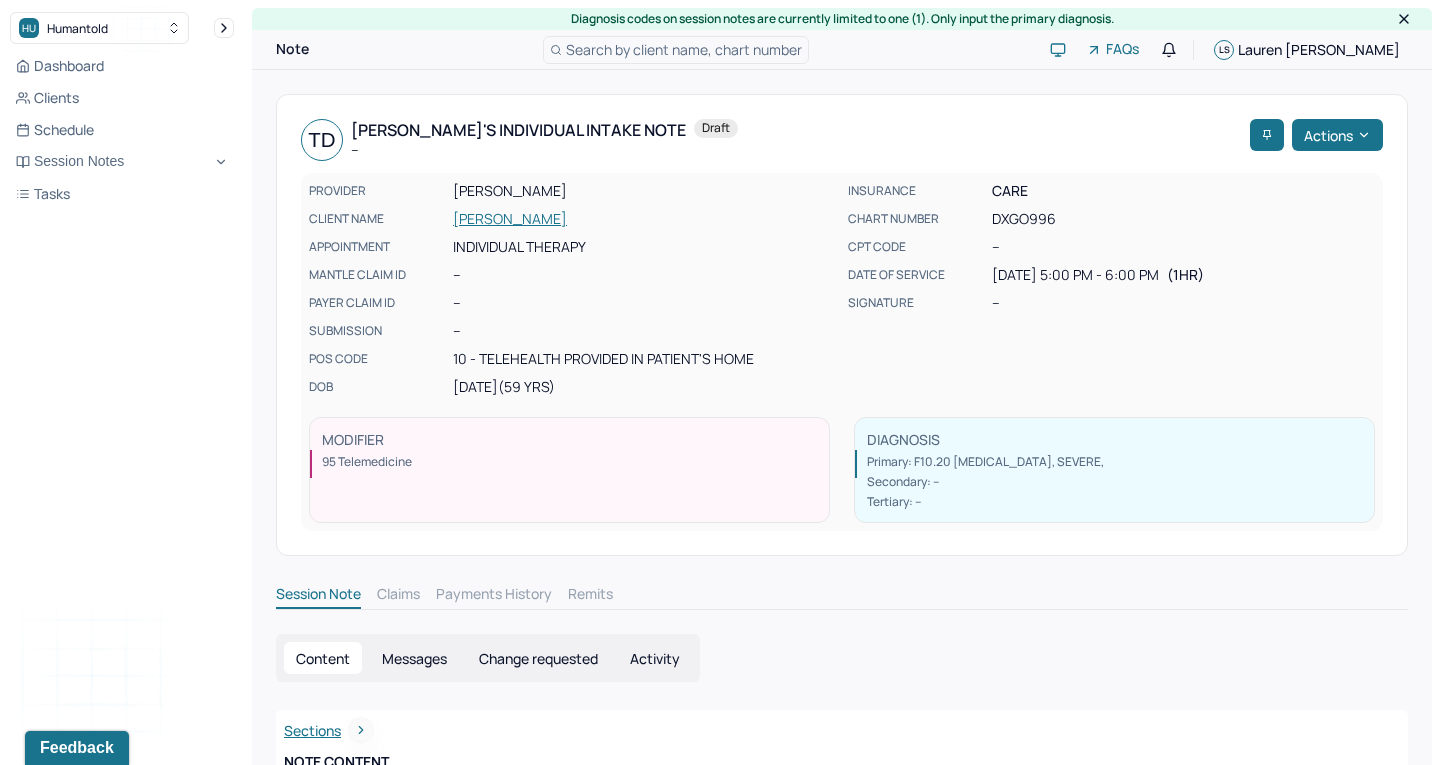 scroll, scrollTop: 0, scrollLeft: 0, axis: both 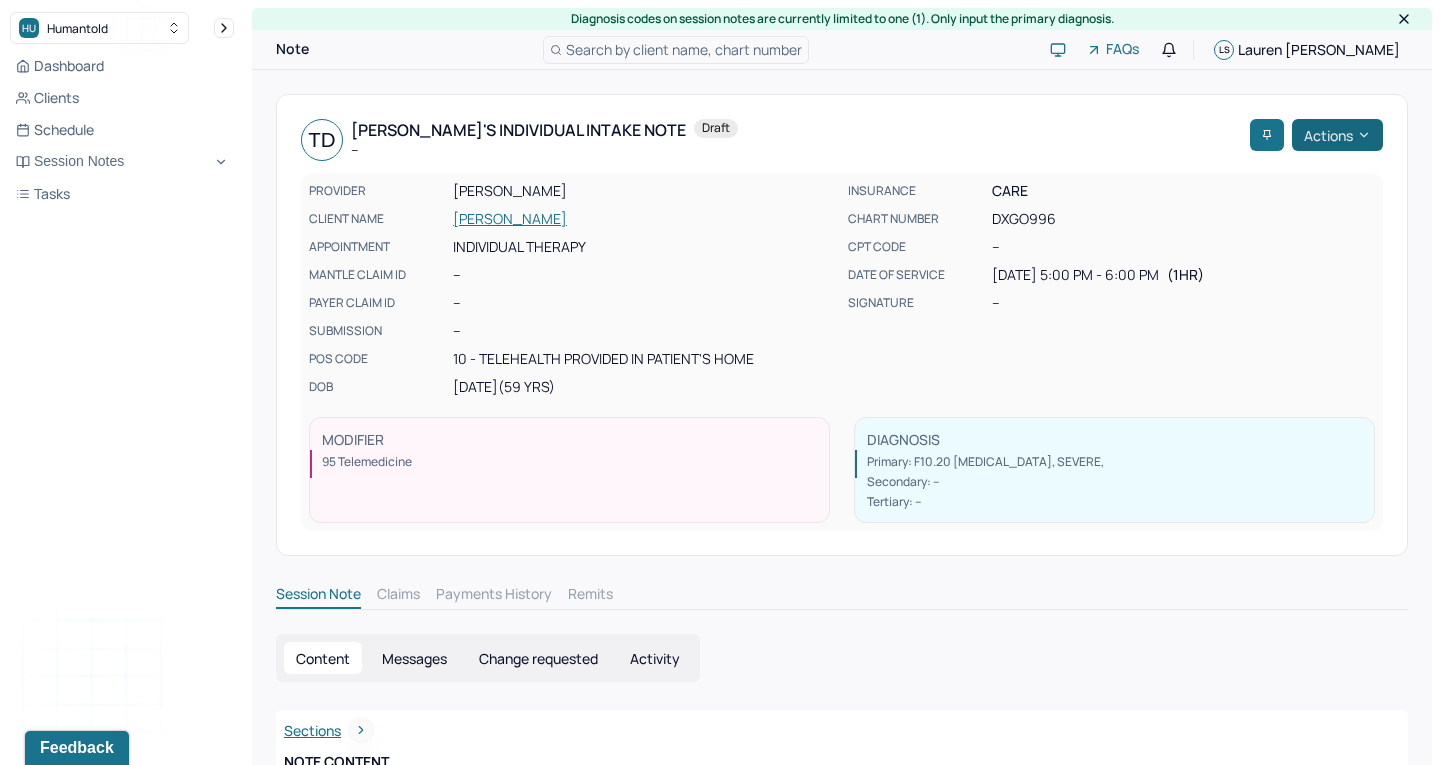 click on "Actions" at bounding box center (1337, 135) 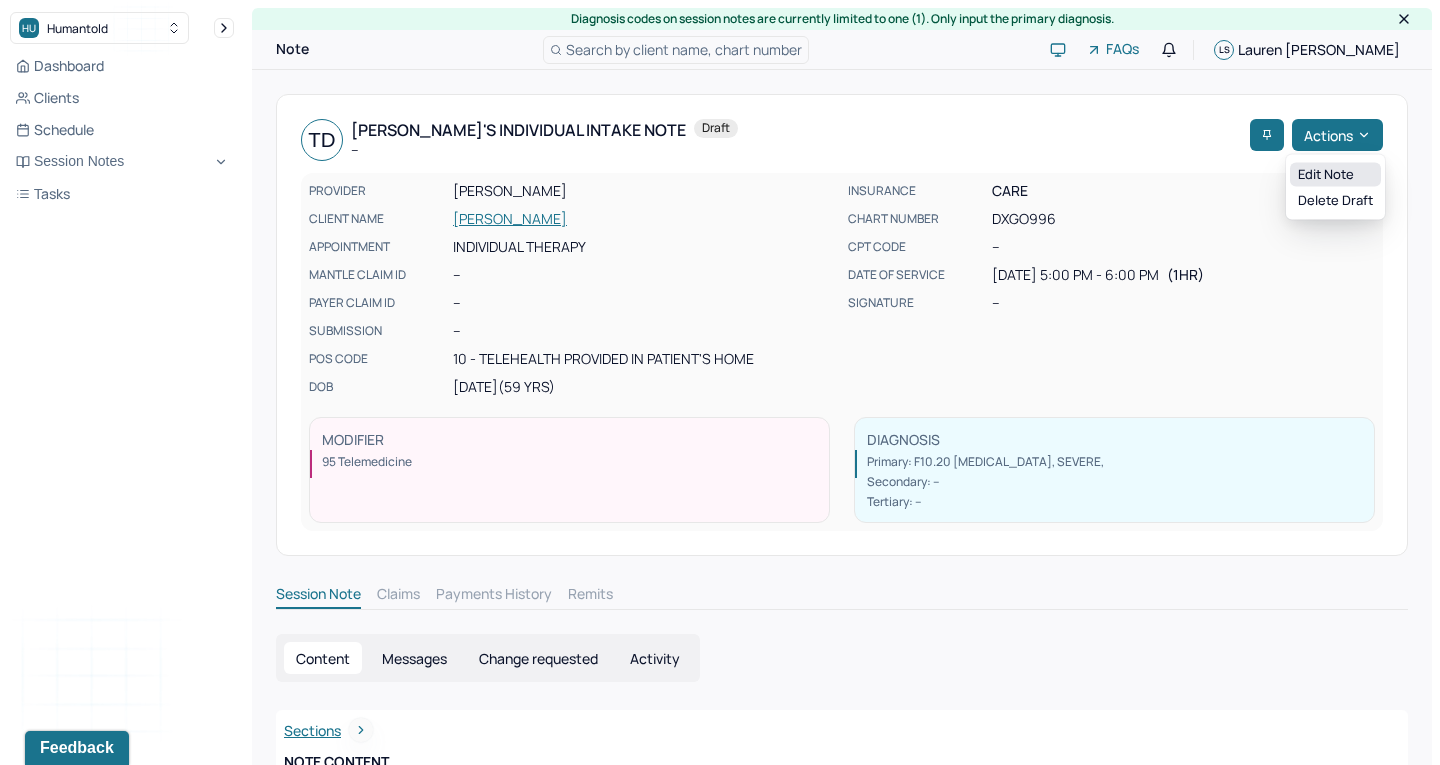 click on "Edit note" at bounding box center (1335, 175) 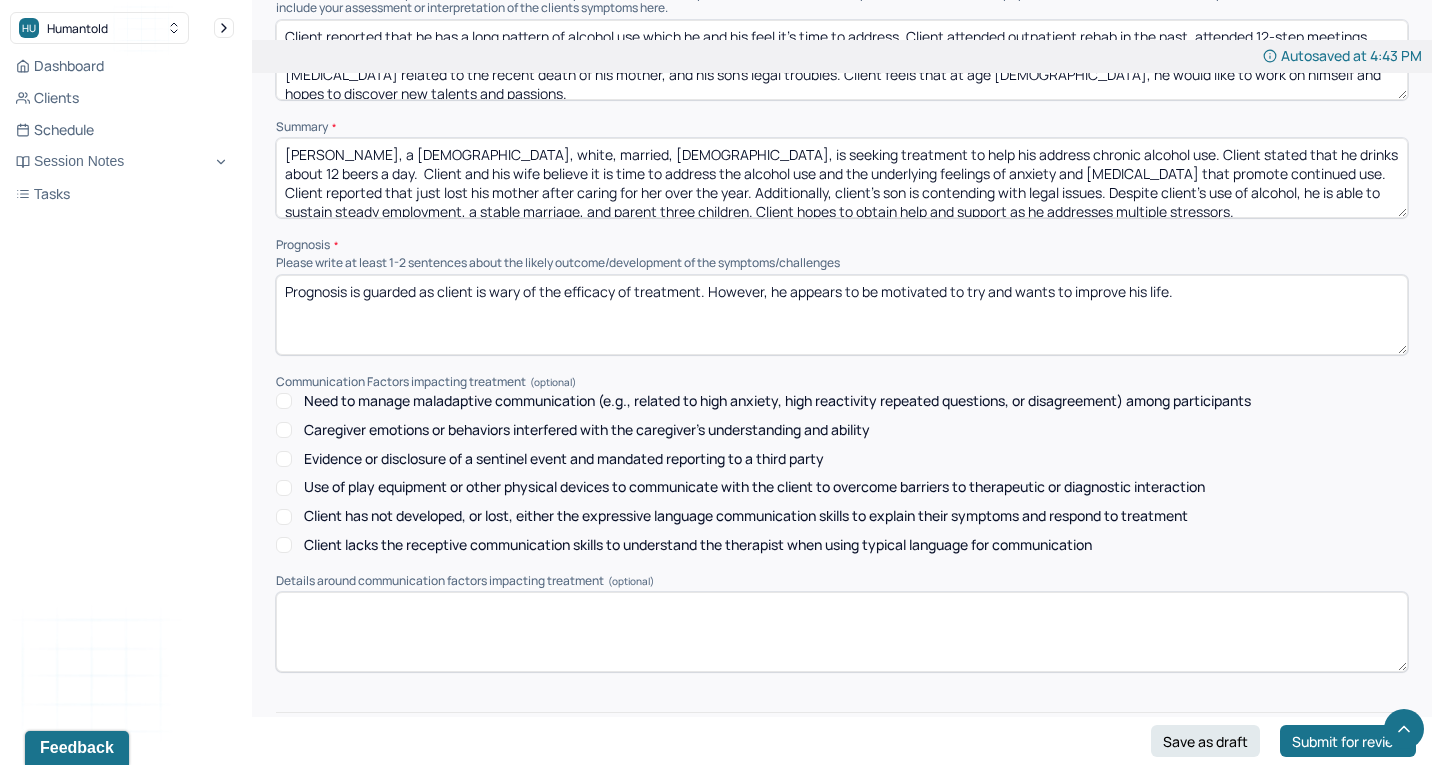 scroll, scrollTop: 8211, scrollLeft: 0, axis: vertical 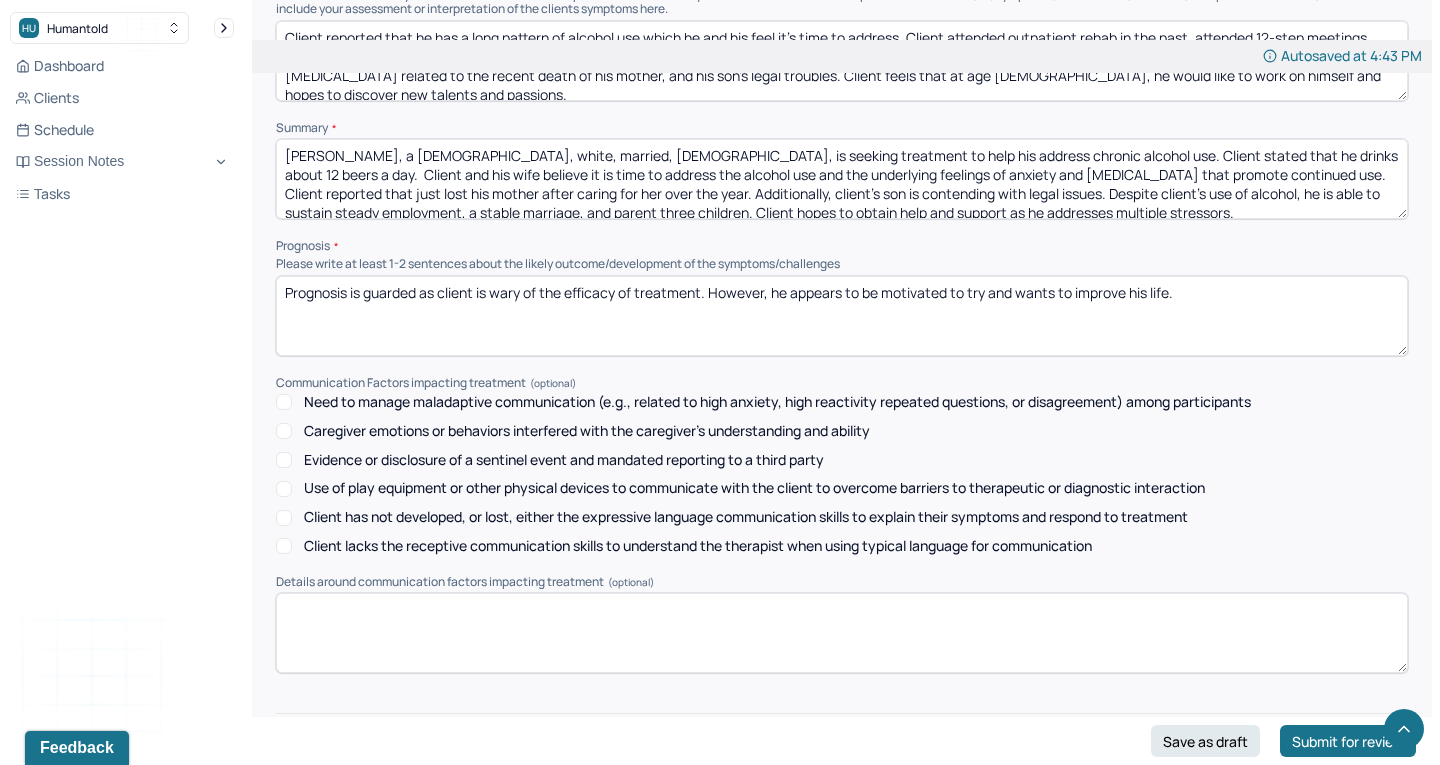 click at bounding box center (842, 797) 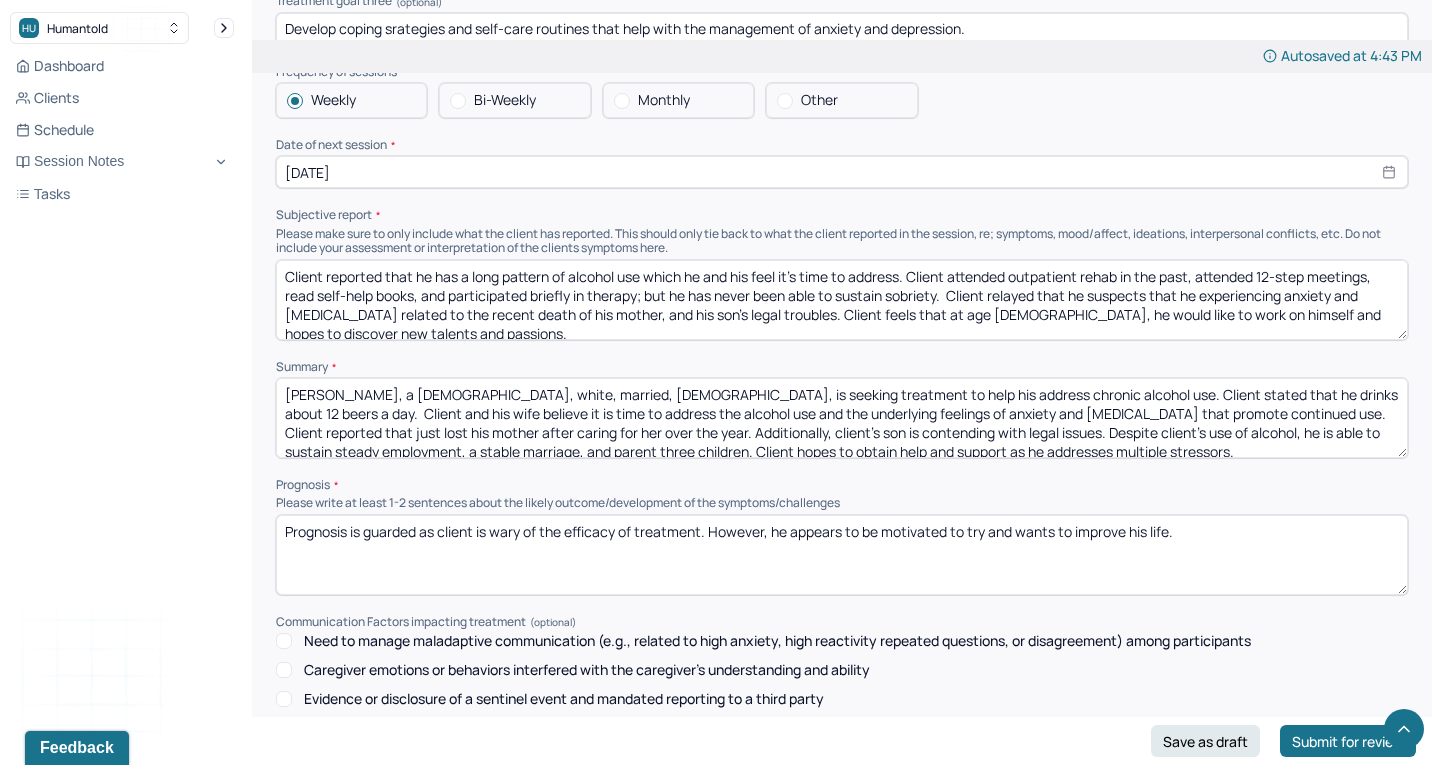 scroll, scrollTop: 7953, scrollLeft: 0, axis: vertical 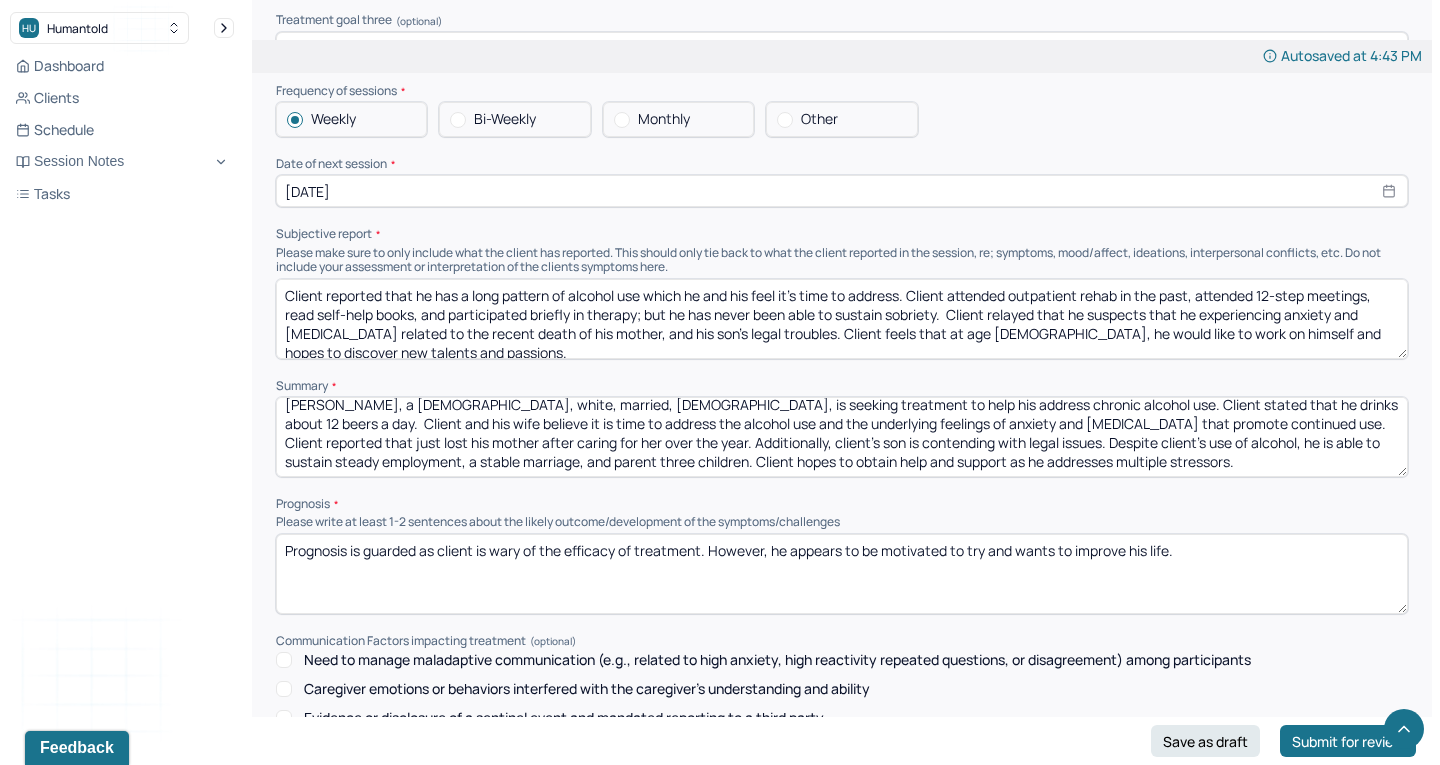 type on "LS" 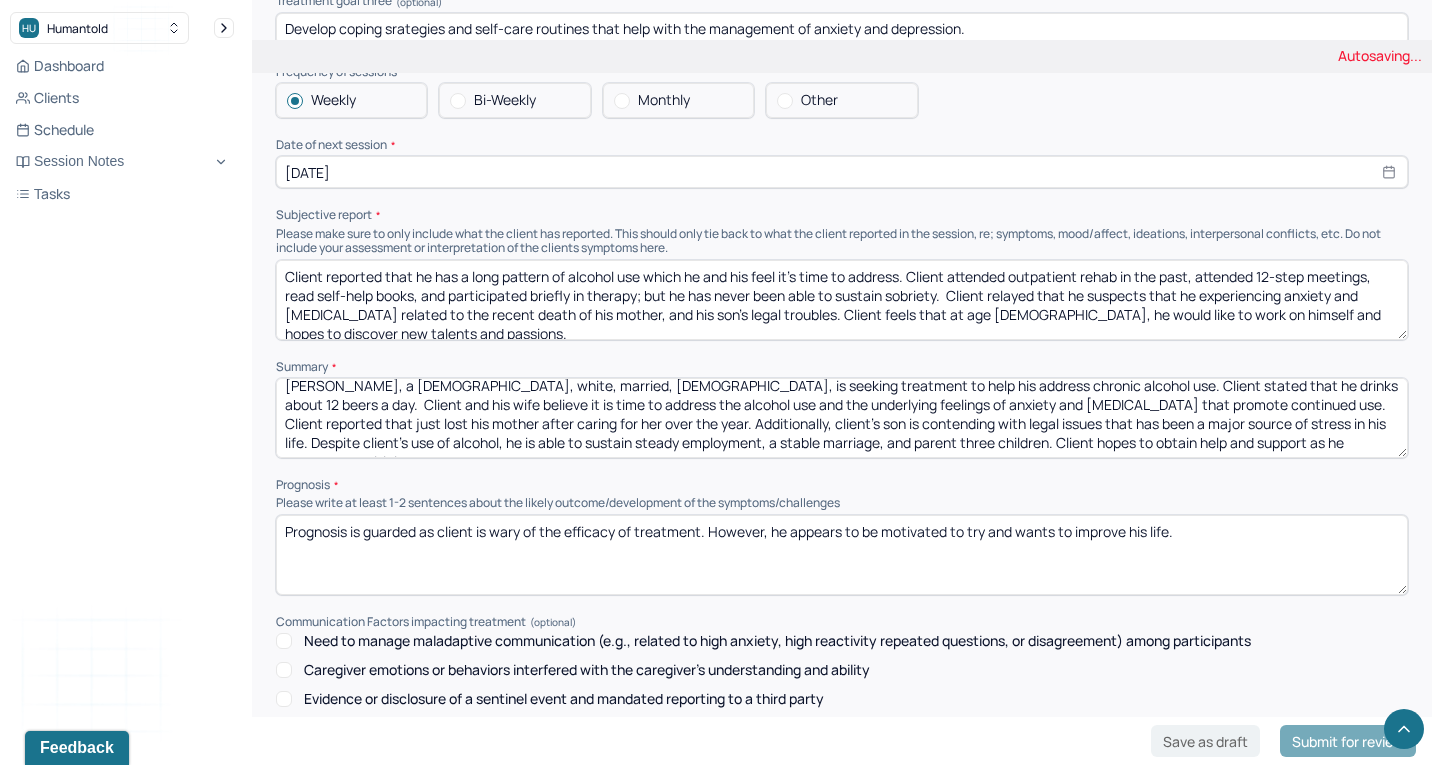 scroll, scrollTop: 7974, scrollLeft: 0, axis: vertical 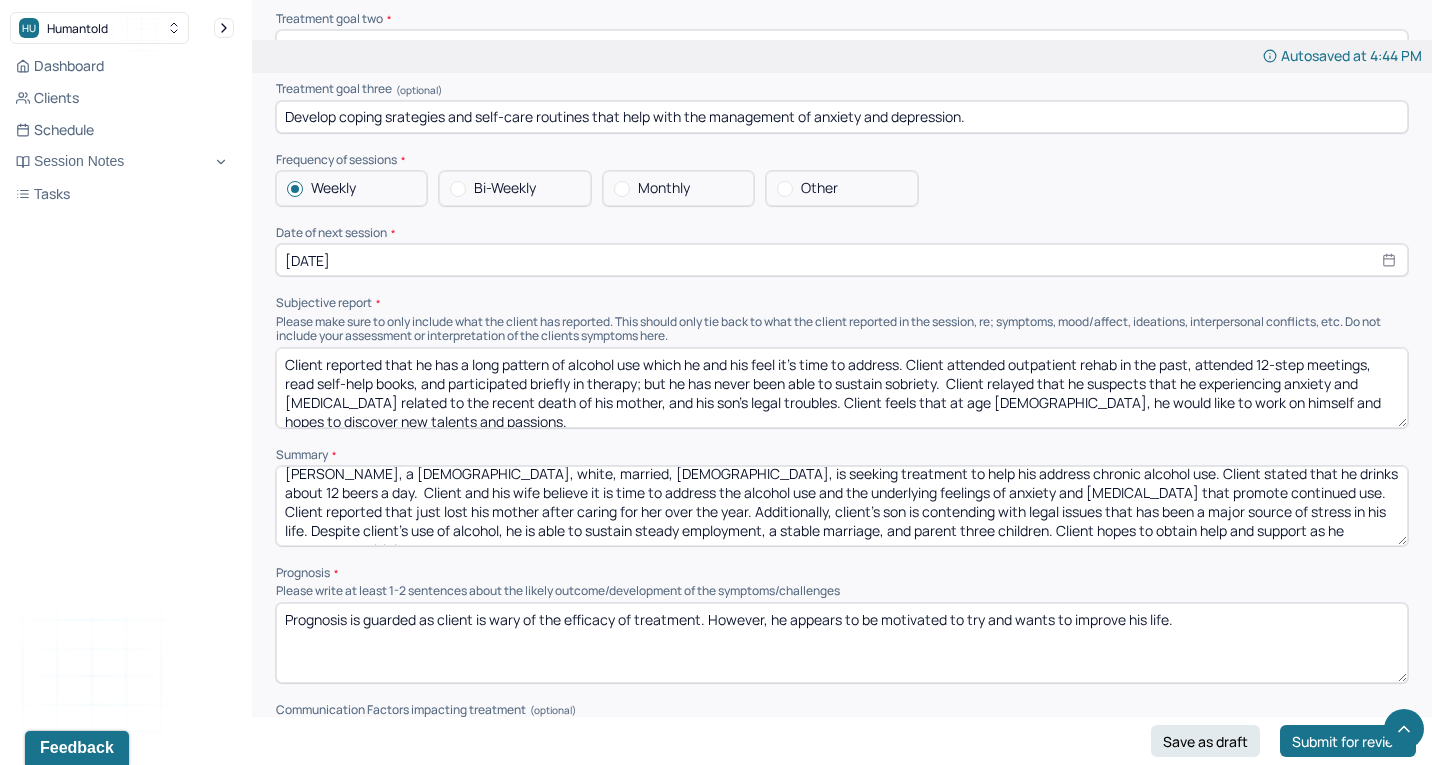 type on "[PERSON_NAME], a [DEMOGRAPHIC_DATA], white, married, [DEMOGRAPHIC_DATA], is seeking treatment to help his address chronic alcohol use. Client stated that he drinks about 12 beers a day.  Client and his wife believe it is time to address the alcohol use and the underlying feelings of anxiety and [MEDICAL_DATA] that promote continued use. Client reported that just lost his mother after caring for her over the year. Additionally, client's son is contending with legal issues that has been a major source of stress in his life. Despite client's use of alcohol, he is able to sustain steady employment, a stable marriage, and parent three children. Client hopes to obtain help and support as he addresses multiple stressors." 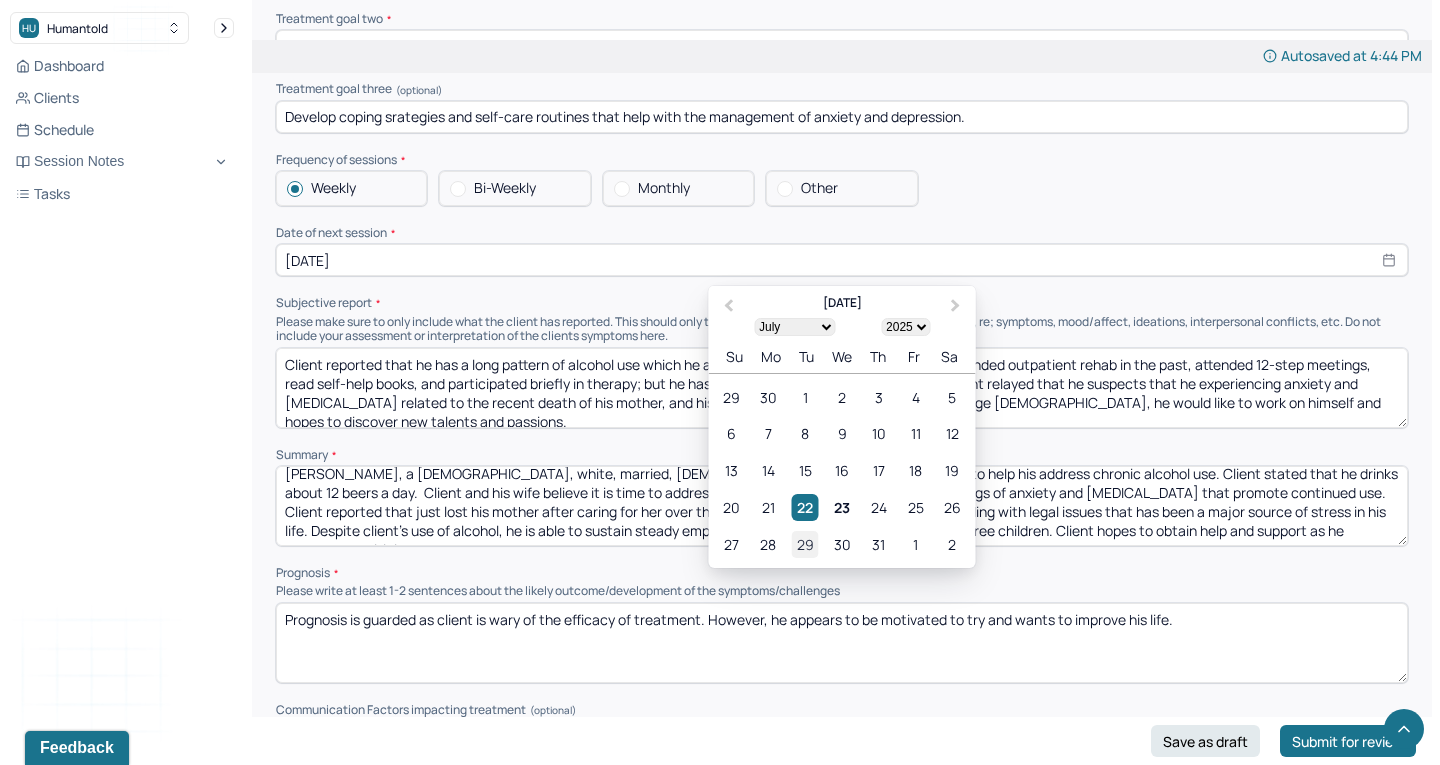 click on "29" at bounding box center (805, 544) 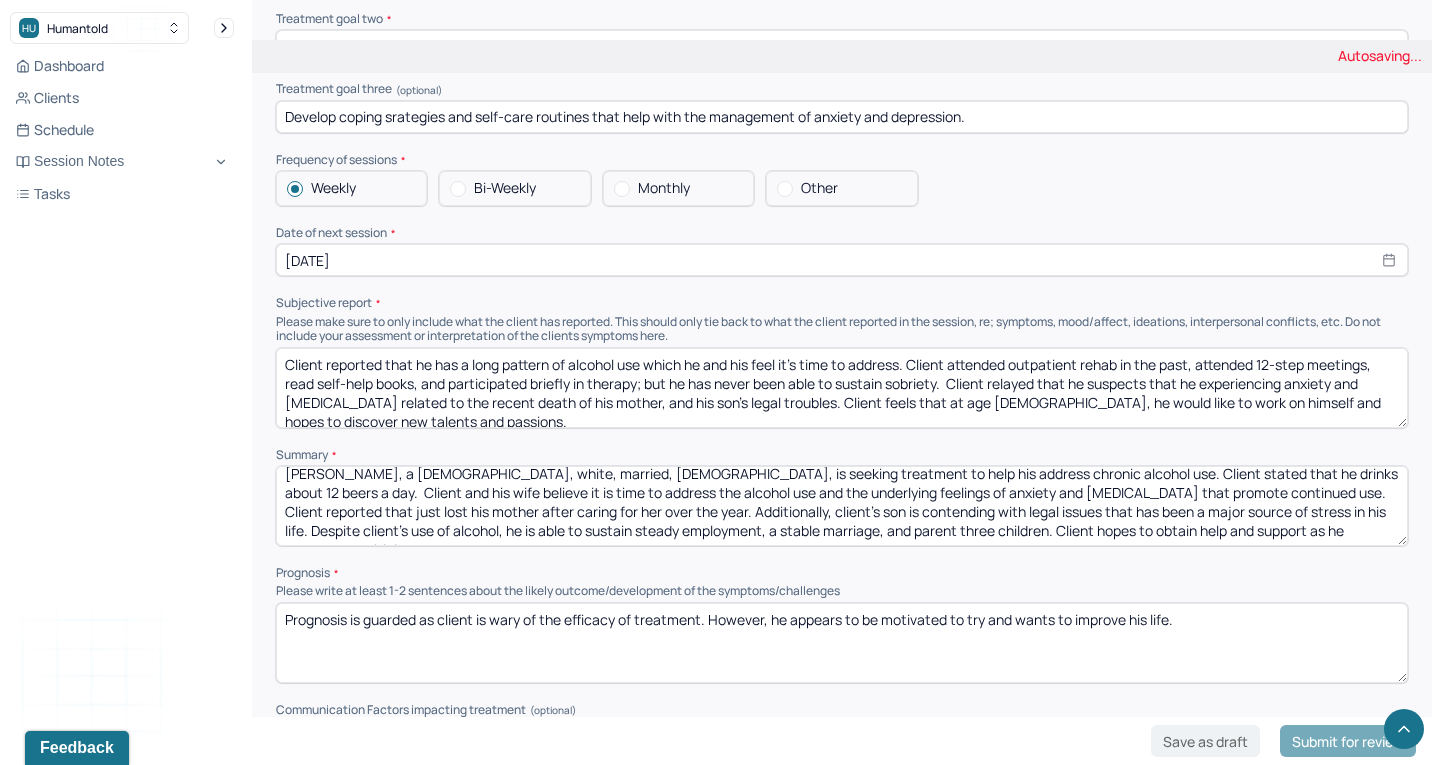 scroll, scrollTop: 7850, scrollLeft: 0, axis: vertical 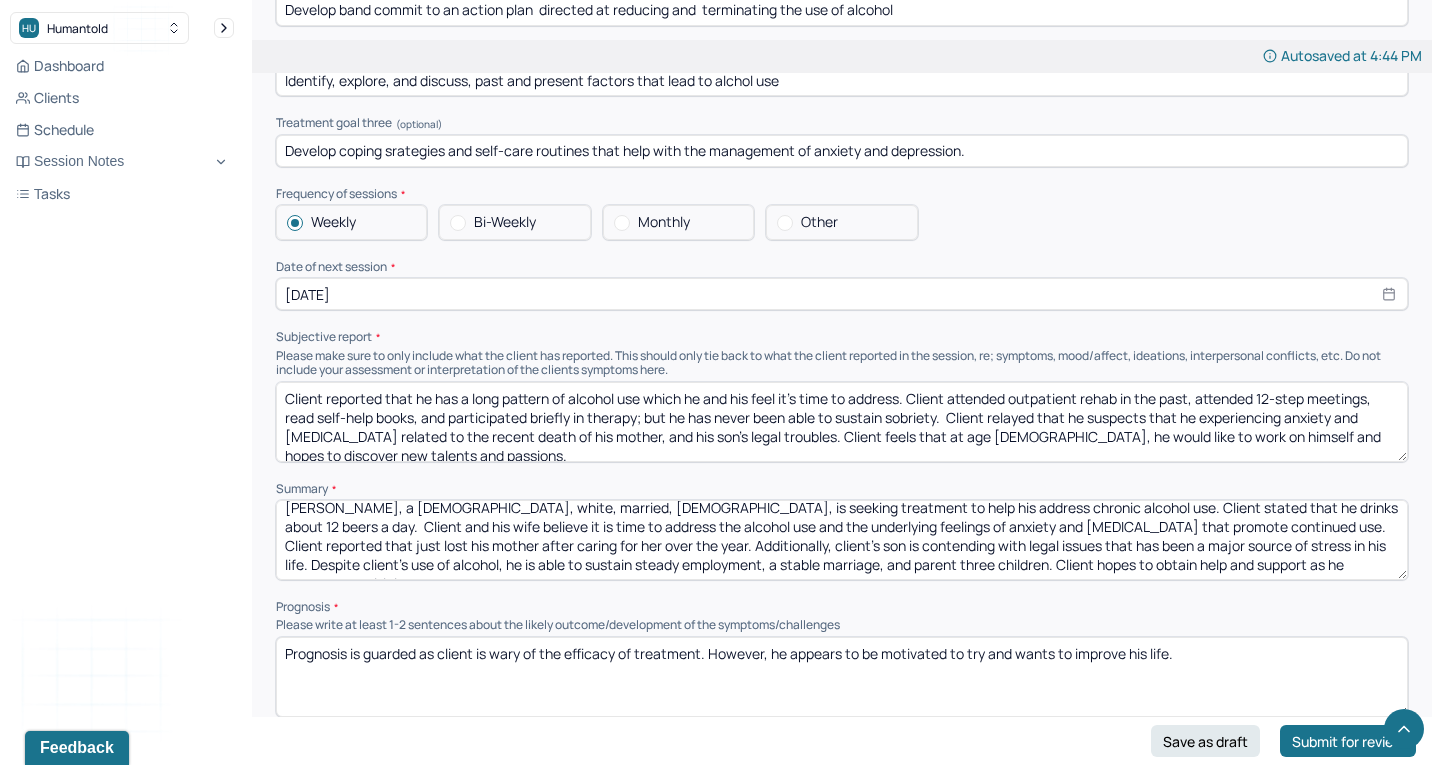 click on "Client reported that he has a long pattern of alcohol use which he and his feel it's time to address. Client attended outpatient rehab in the past, attended 12-step meetings, read self-help books, and participated briefly in therapy; but he has never been able to sustain sobriety.  Client relayed that he suspects that he experiencing anxiety and [MEDICAL_DATA] related to the recent death of his mother, and his son's legal troubles. Client feels that at age [DEMOGRAPHIC_DATA], he would like to work on himself and hopes to discover new talents and passions." at bounding box center (842, 422) 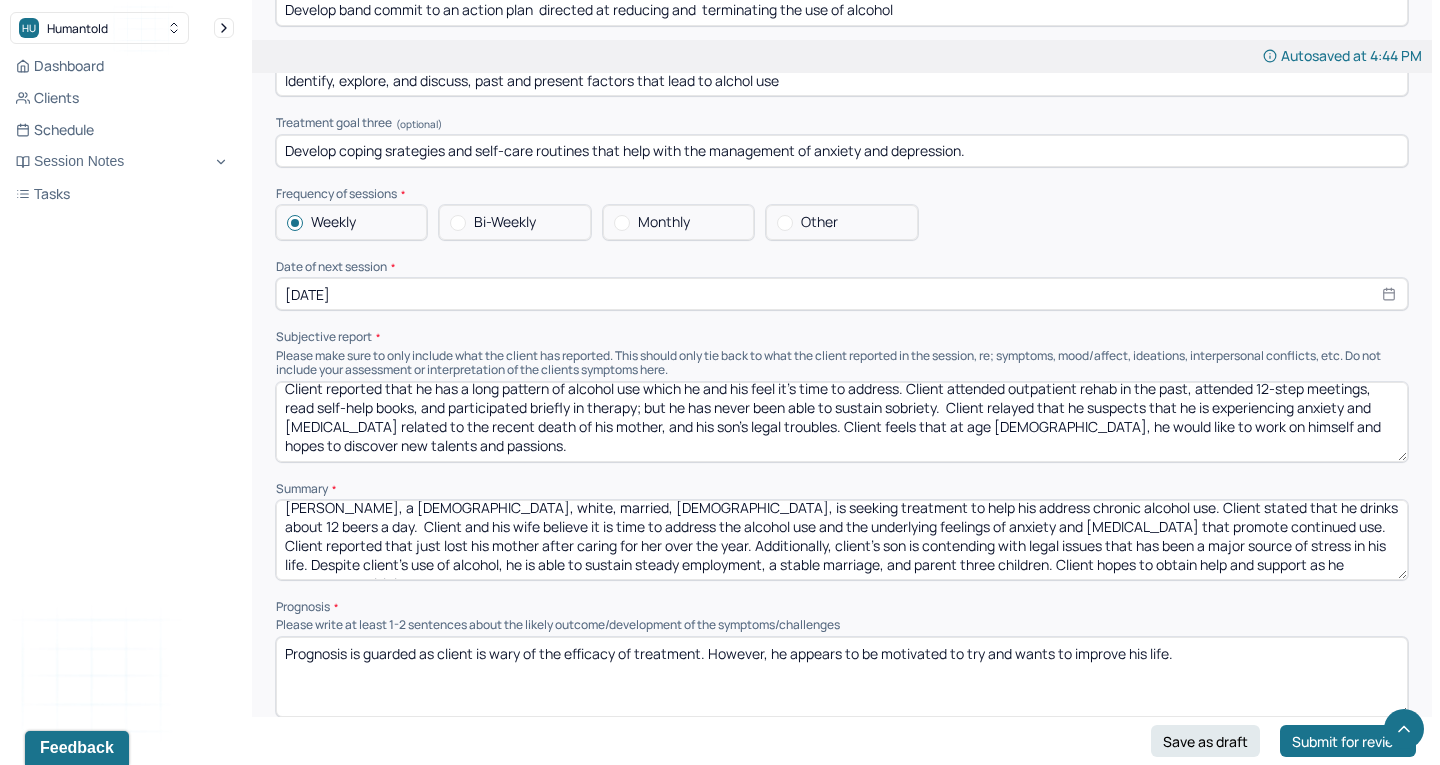 scroll, scrollTop: 9, scrollLeft: 0, axis: vertical 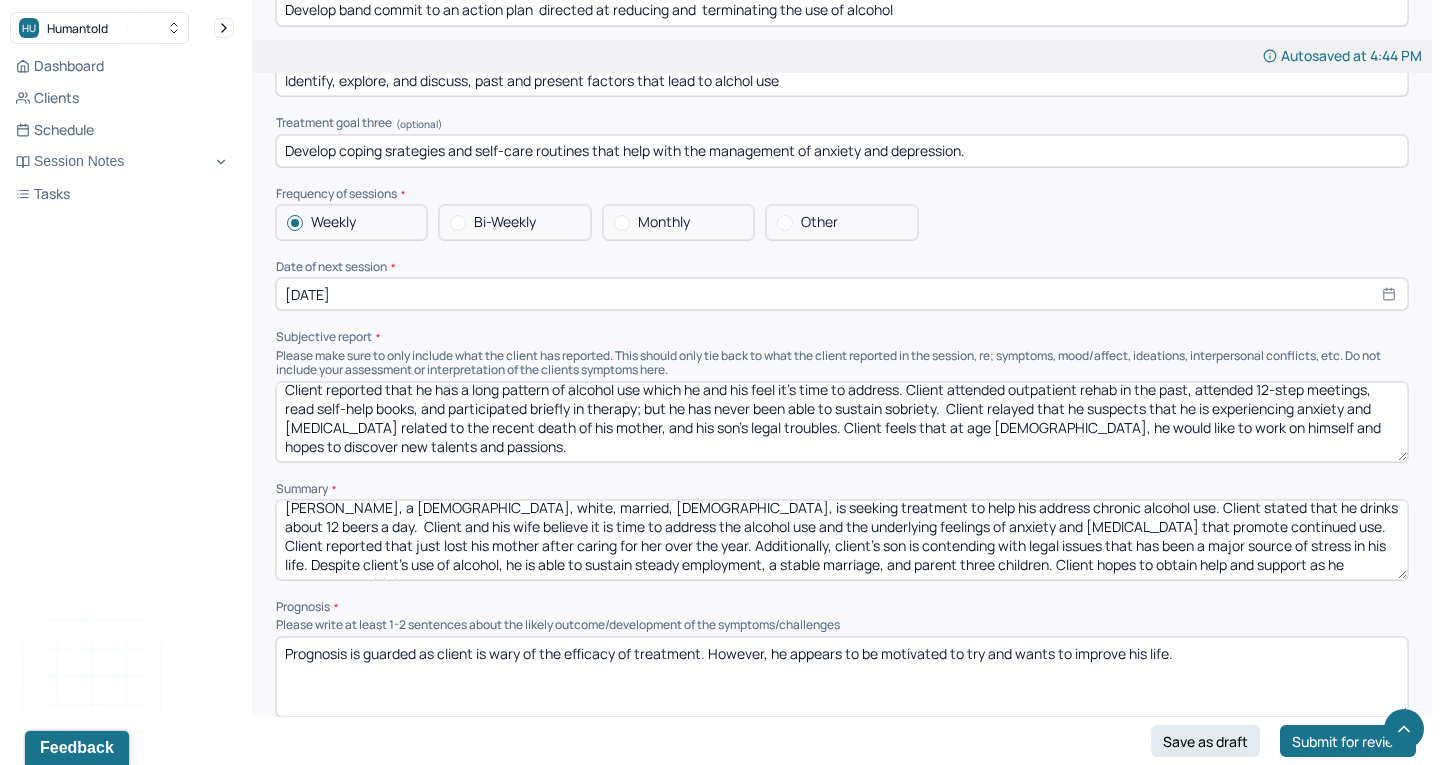 click on "Client reported that he has a long pattern of alcohol use which he and his feel it's time to address. Client attended outpatient rehab in the past, attended 12-step meetings, read self-help books, and participated briefly in therapy; but he has never been able to sustain sobriety.  Client relayed that he suspects that he is experiencing anxiety and [MEDICAL_DATA] related to the recent death of his mother, and his son's legal troubles. Client feels that at age [DEMOGRAPHIC_DATA], he would like to work on himself and hopes to discover new talents and passions." at bounding box center [842, 422] 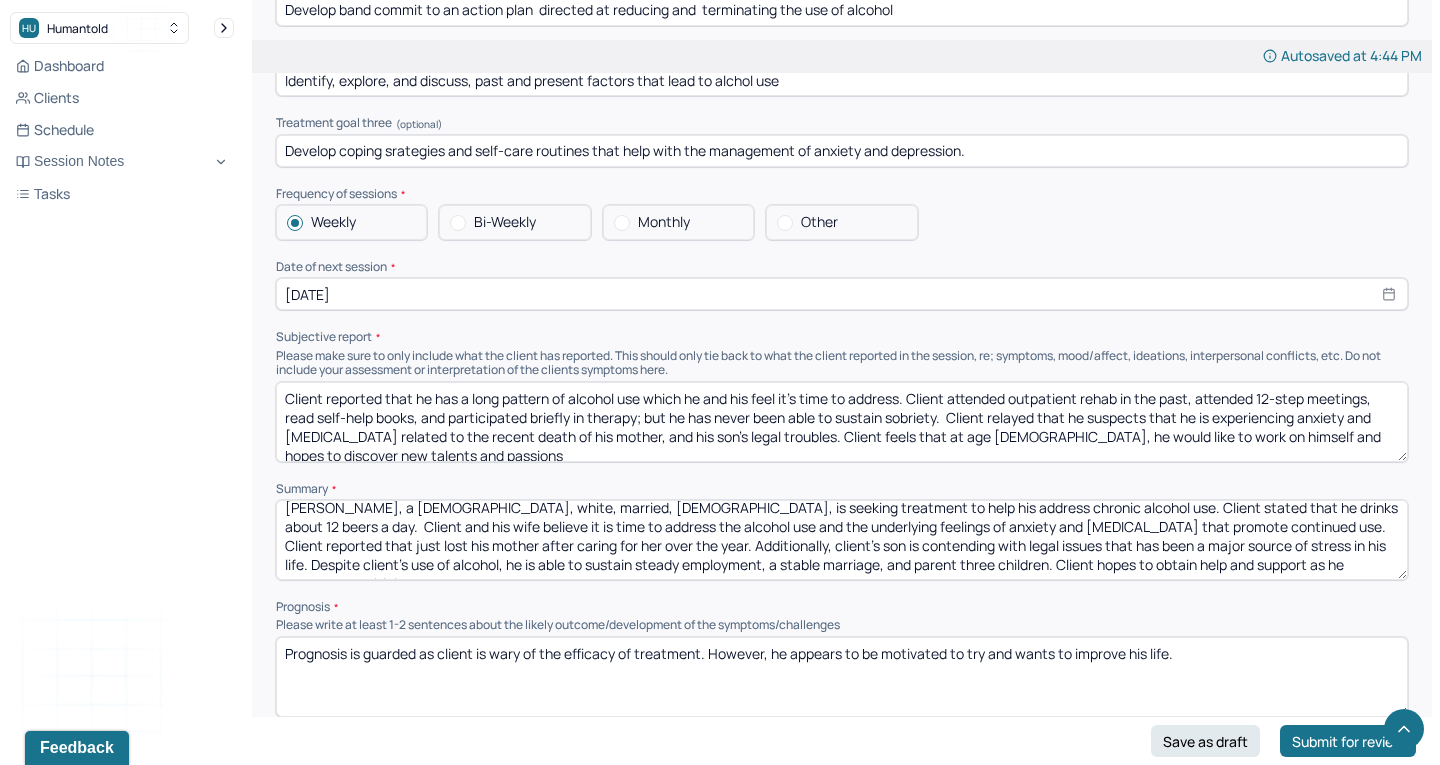 scroll, scrollTop: 4, scrollLeft: 0, axis: vertical 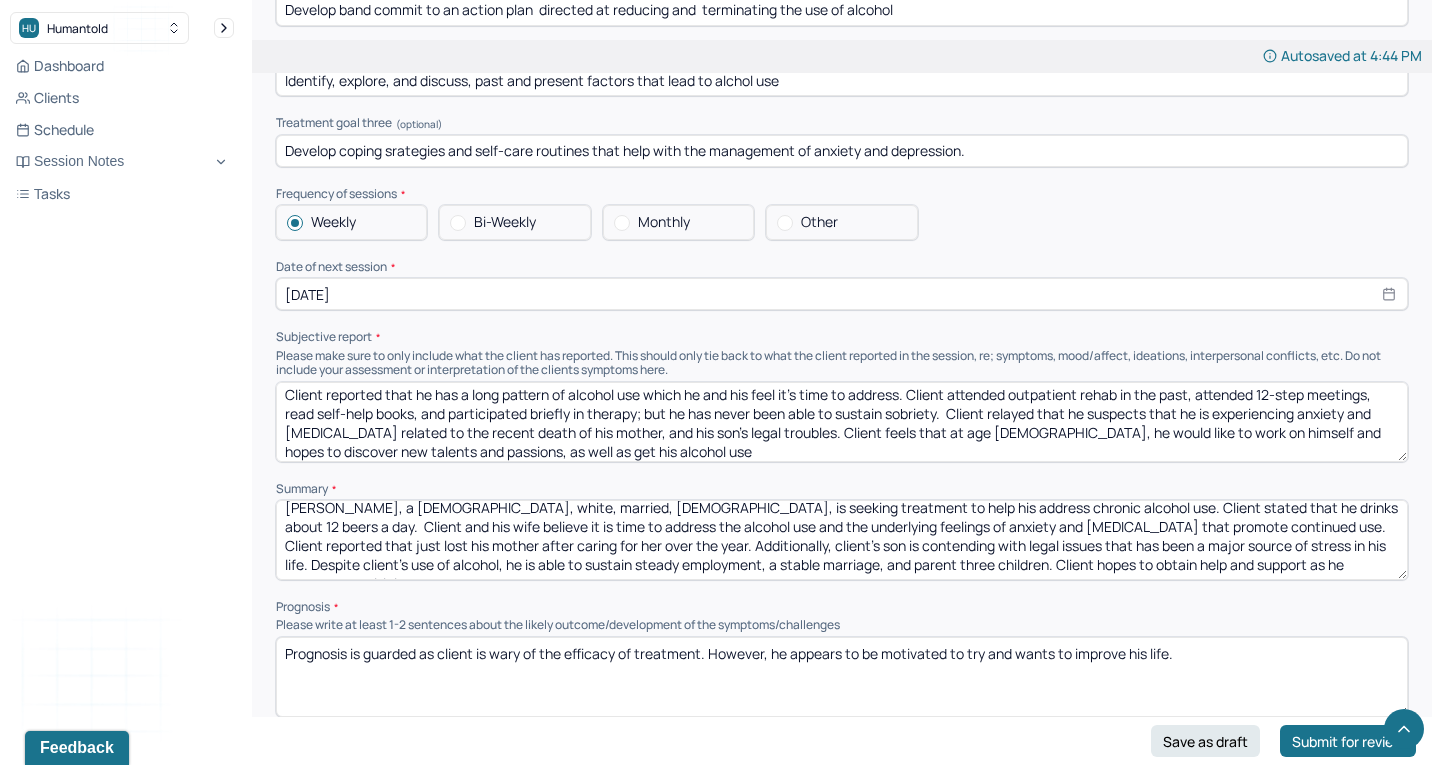 click on "Client reported that he has a long pattern of alcohol use which he and his feel it's time to address. Client attended outpatient rehab in the past, attended 12-step meetings, read self-help books, and participated briefly in therapy; but he has never been able to sustain sobriety.  Client relayed that he suspects that he is experiencing anxiety and [MEDICAL_DATA] related to the recent death of his mother, and his son's legal troubles. Client feels that at age [DEMOGRAPHIC_DATA], he would like to work on himself and hopes to discover new talents and passions, as well as get his" at bounding box center [842, 422] 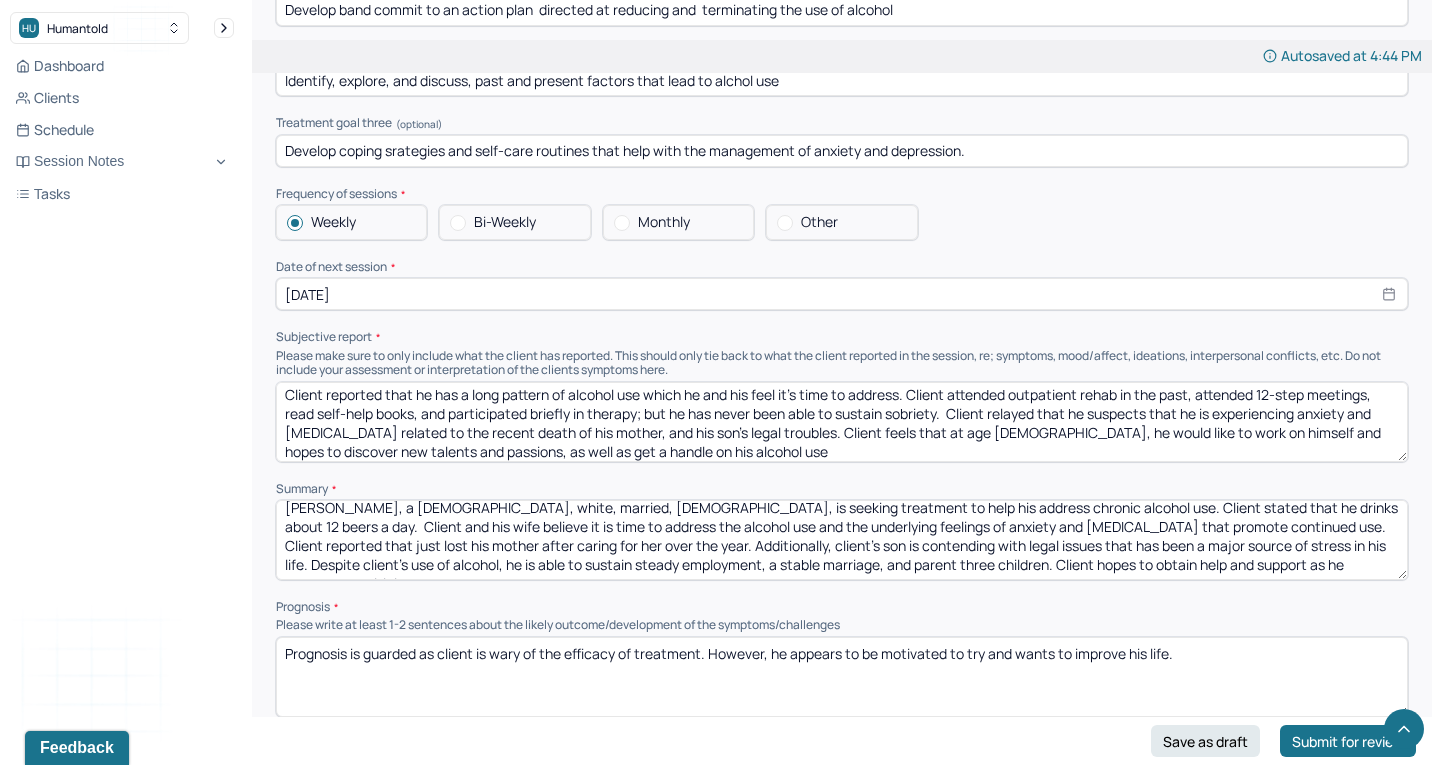 click on "Client reported that he has a long pattern of alcohol use which he and his feel it's time to address. Client attended outpatient rehab in the past, attended 12-step meetings, read self-help books, and participated briefly in therapy; but he has never been able to sustain sobriety.  Client relayed that he suspects that he is experiencing anxiety and [MEDICAL_DATA] related to the recent death of his mother, and his son's legal troubles. Client feels that at age [DEMOGRAPHIC_DATA], he would like to work on himself and hopes to discover new talents and passions, as well as get his alcohol use" at bounding box center [842, 422] 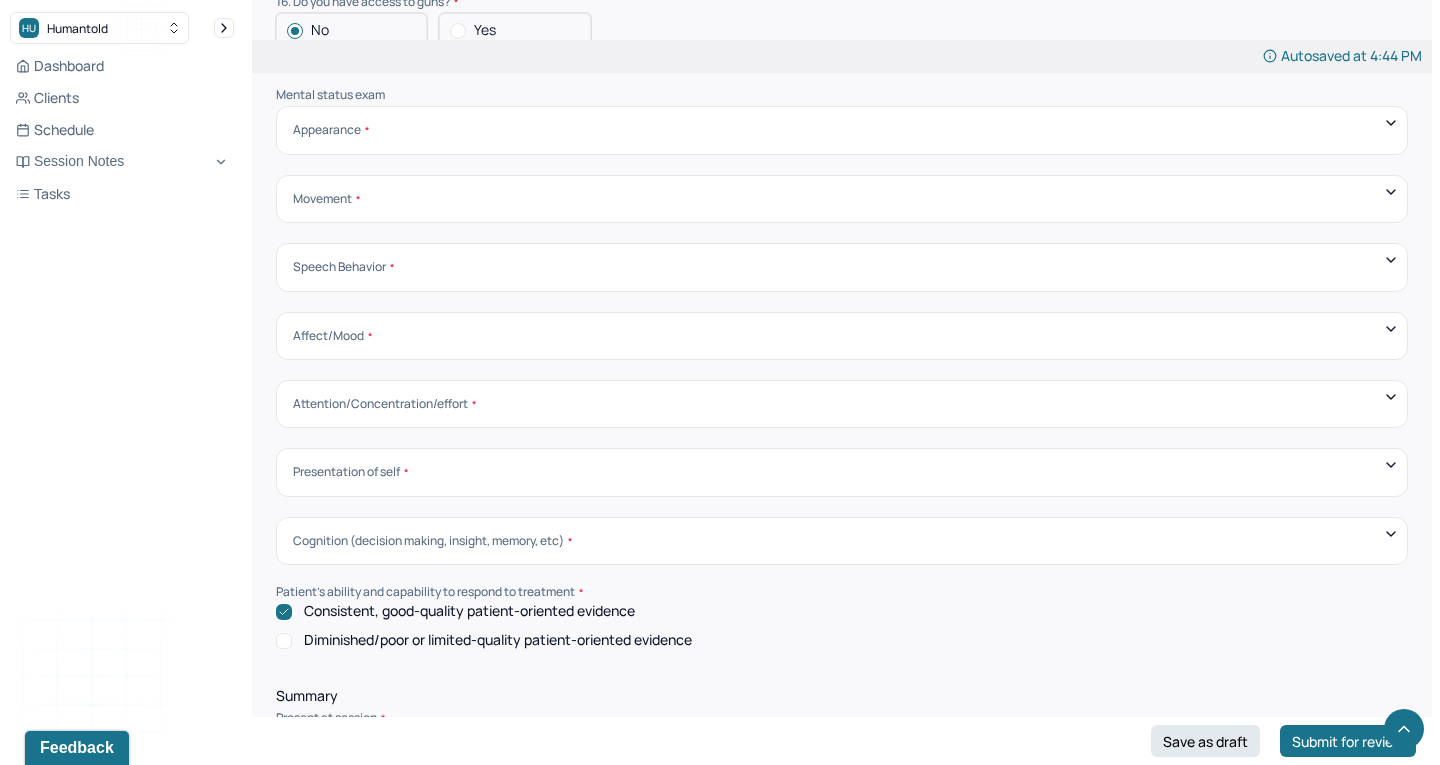 scroll, scrollTop: 6599, scrollLeft: 0, axis: vertical 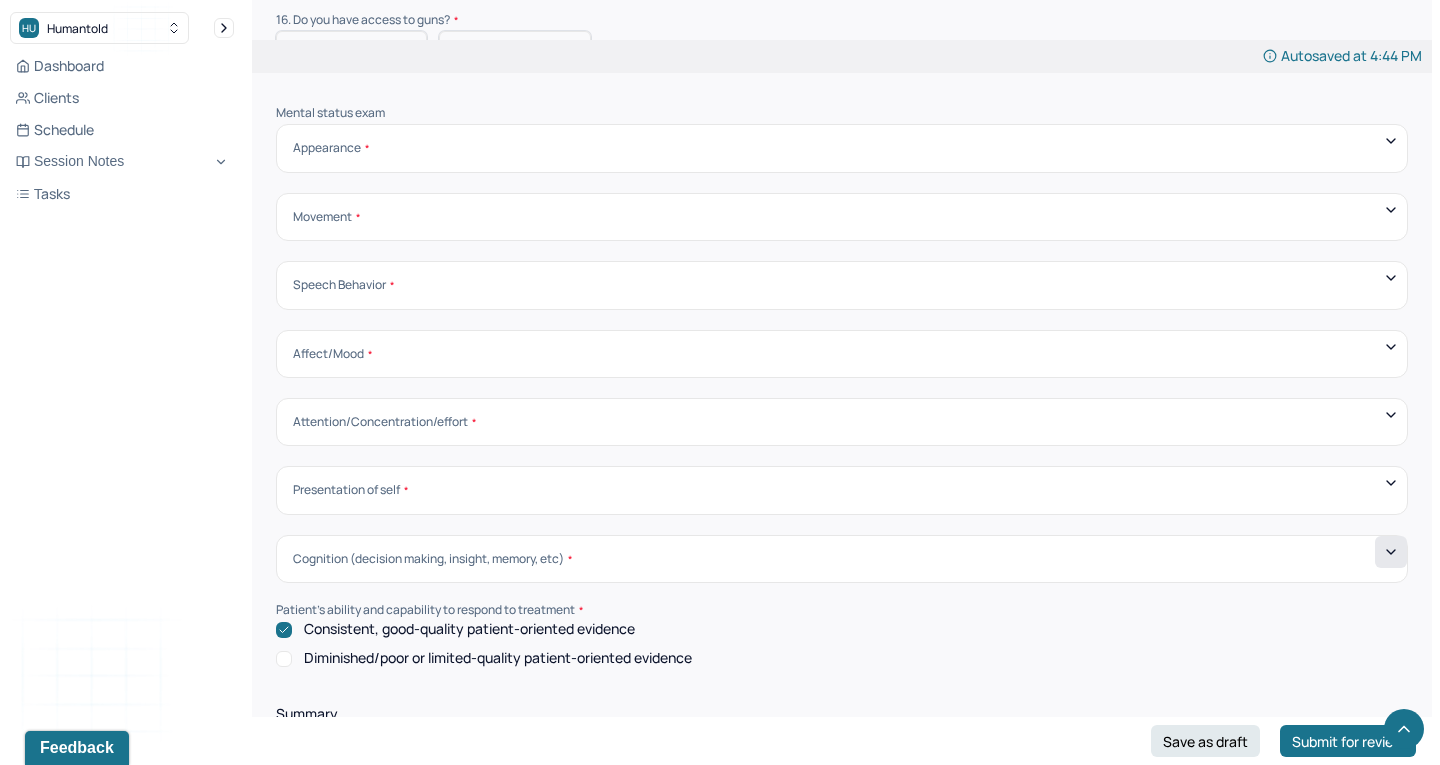 type on "Client reported that he has a long pattern of alcohol use which he and his feel it's time to address. Client attended outpatient rehab in the past, attended 12-step meetings, read self-help books, and participated briefly in therapy; but he has never been able to sustain sobriety.  Client relayed that he suspects that he is experiencing anxiety and [MEDICAL_DATA] related to the recent death of his mother, and his son's legal troubles. Client feels that at age [DEMOGRAPHIC_DATA], he would like to work on himself and hopes to discover new talents and passions, as well as get a handle on his alcohol use." 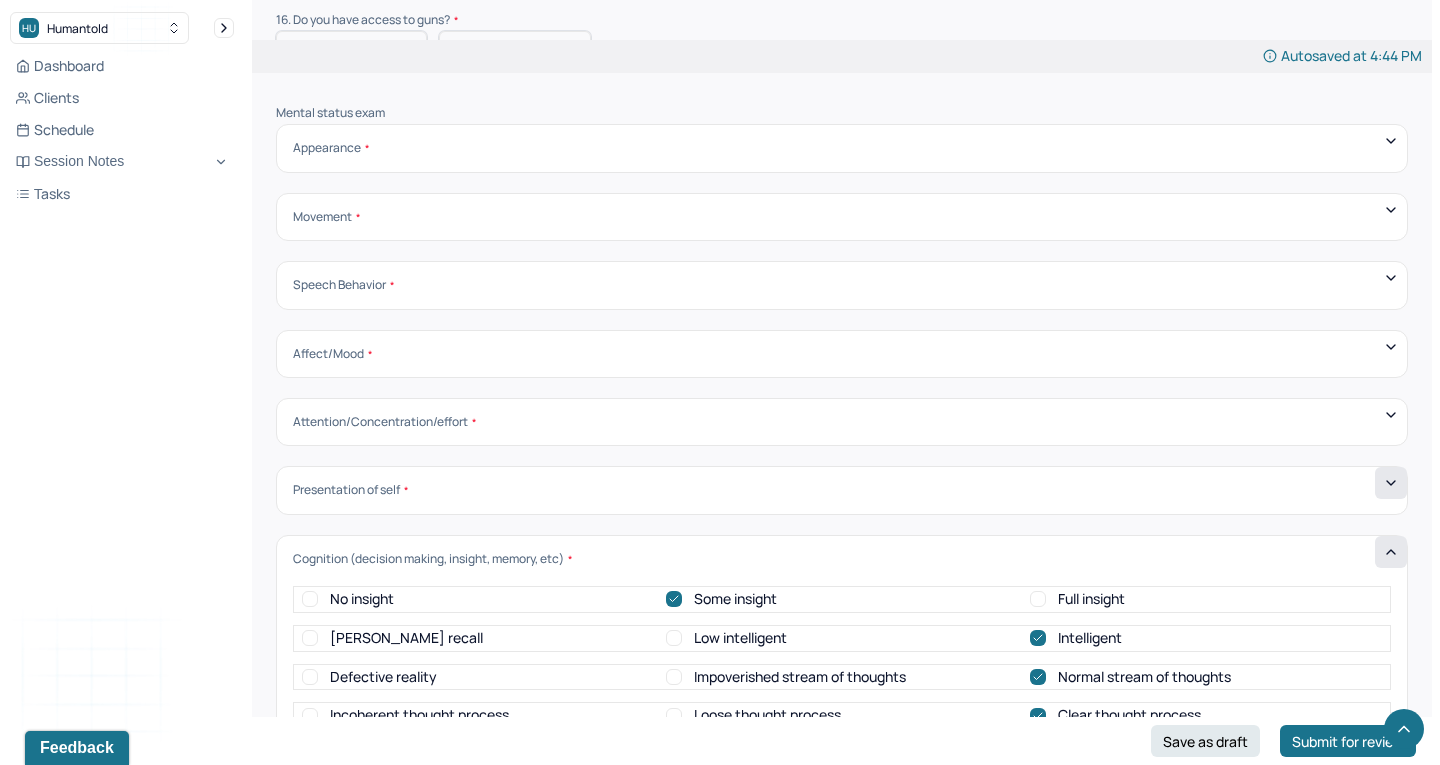 click 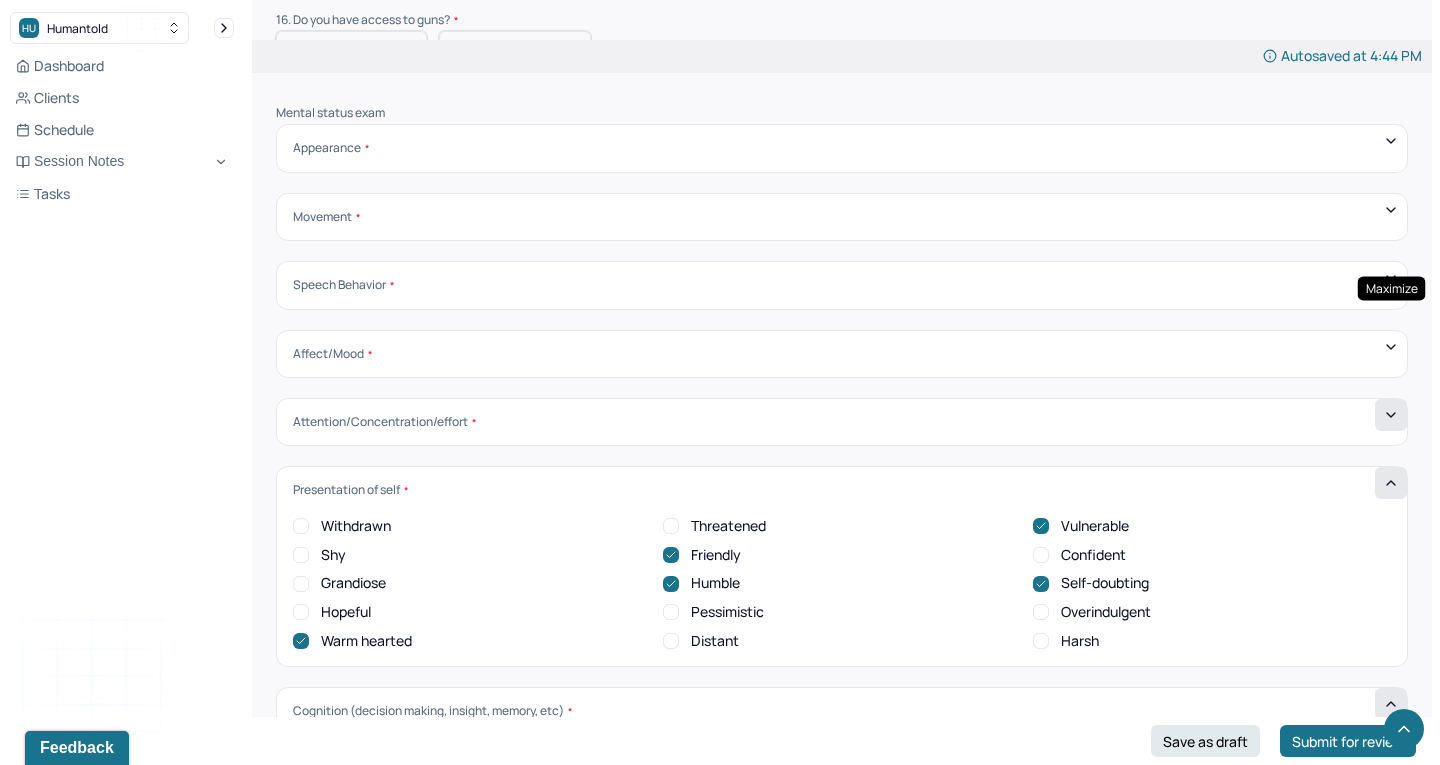click 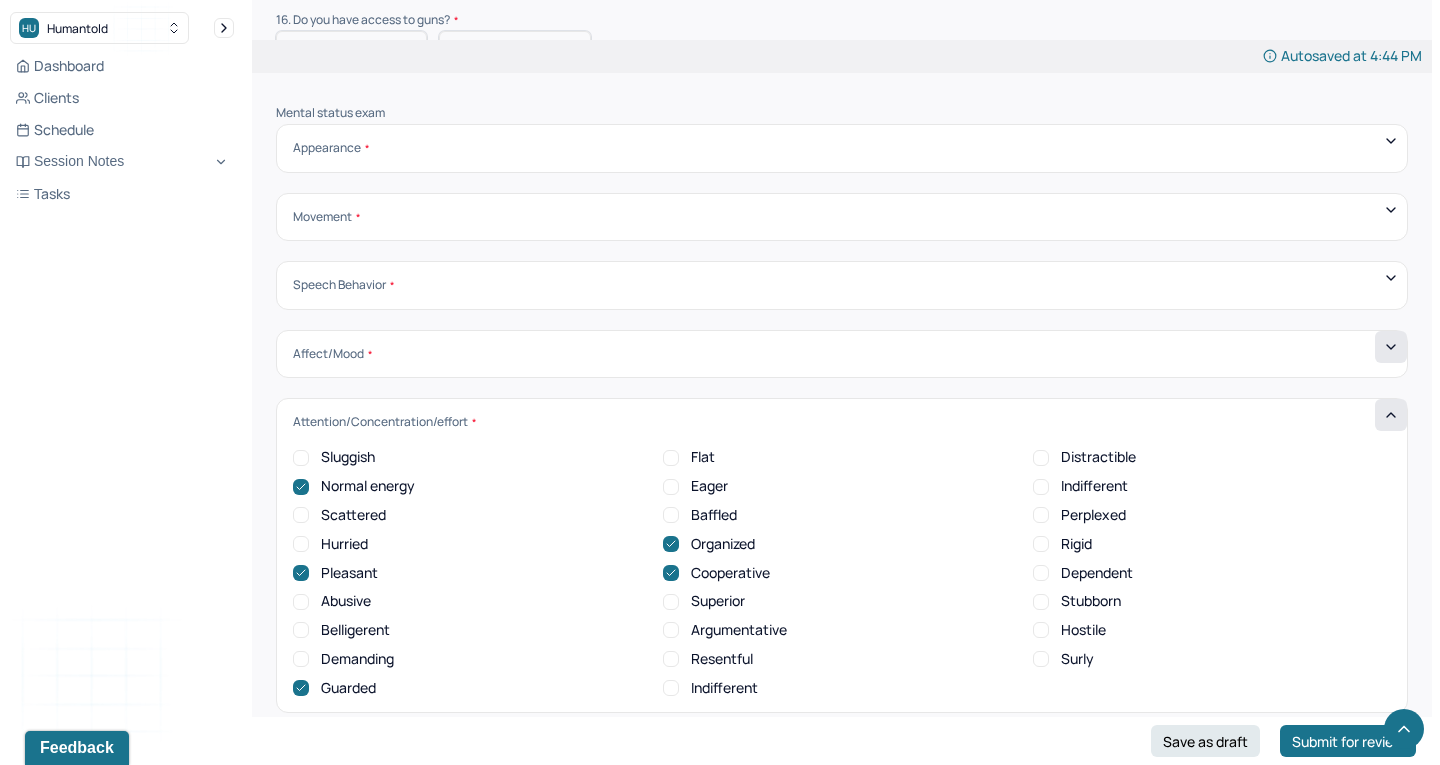 click 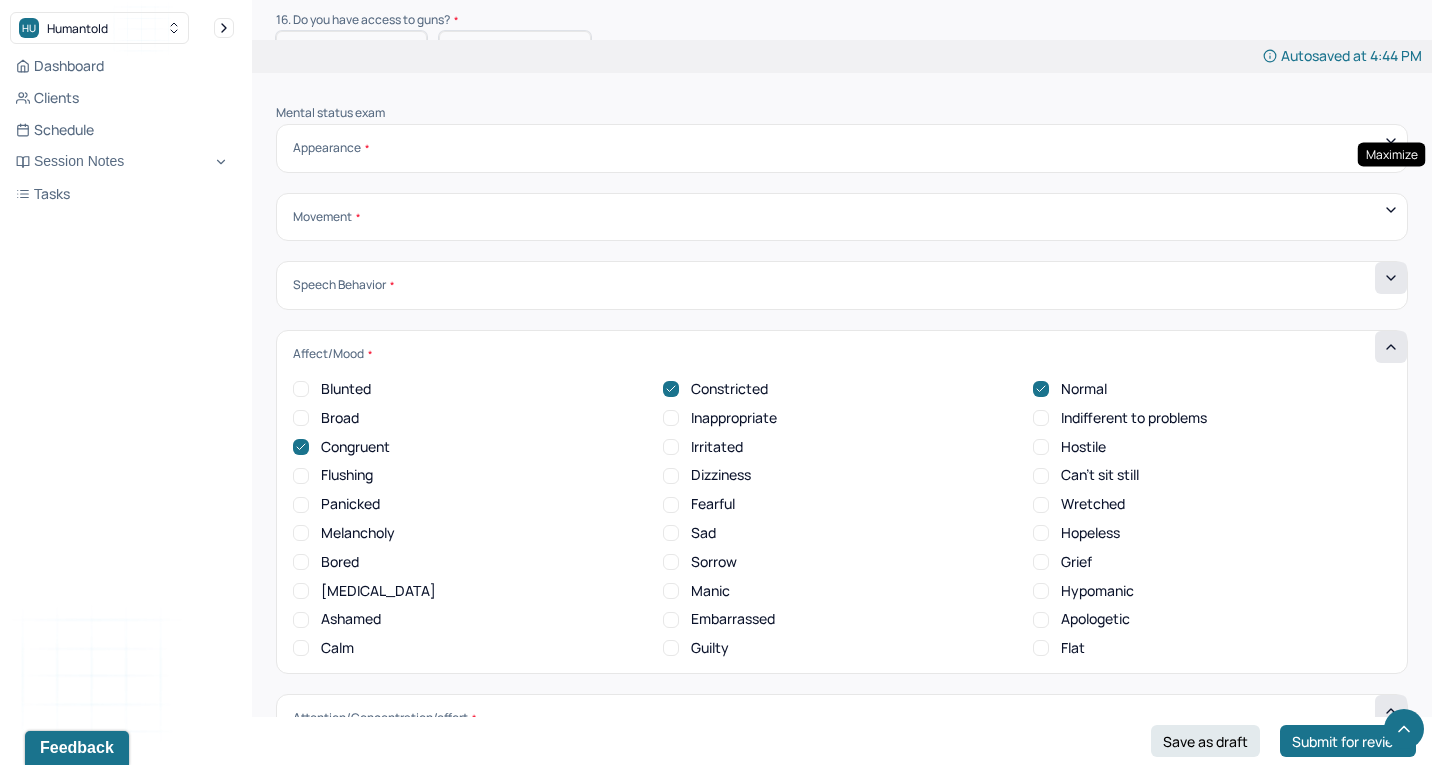 click 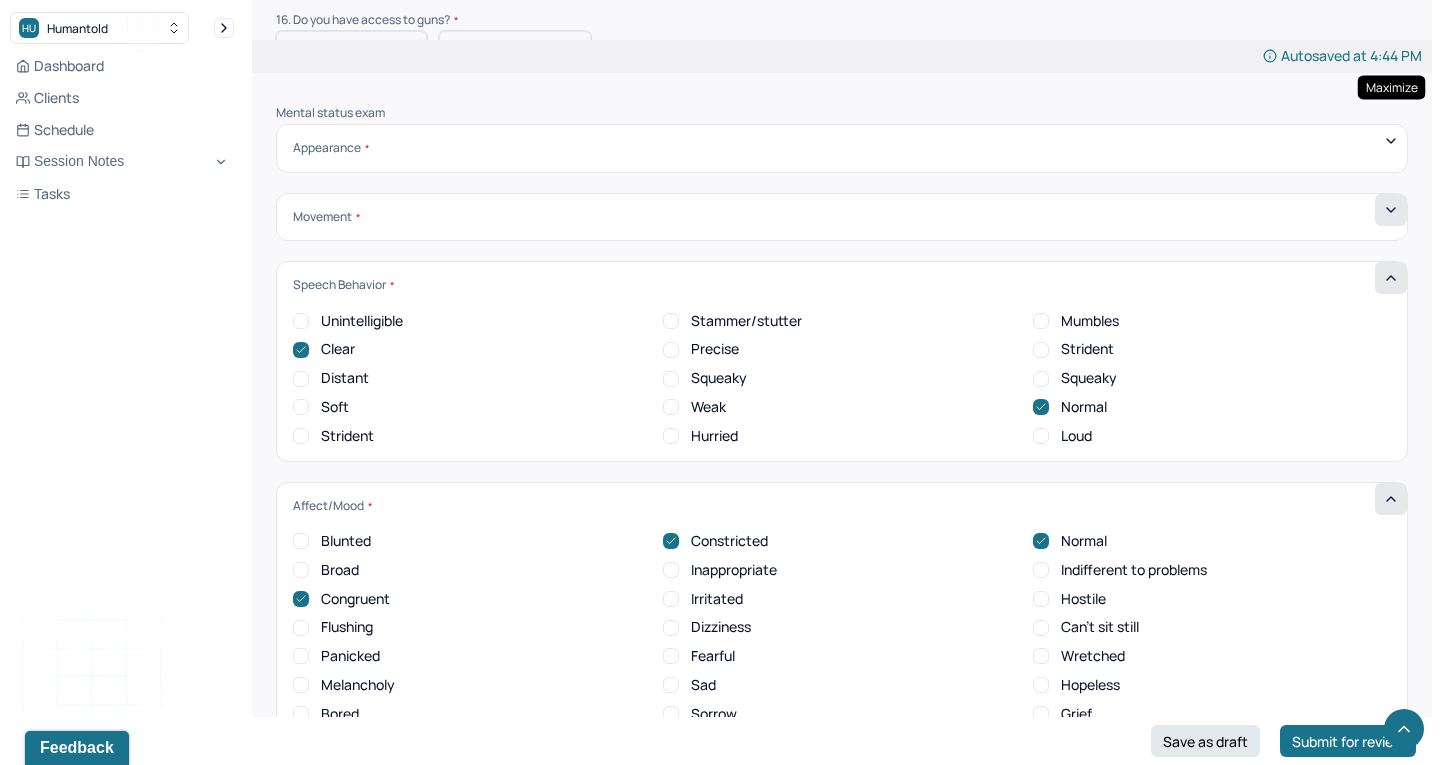 click 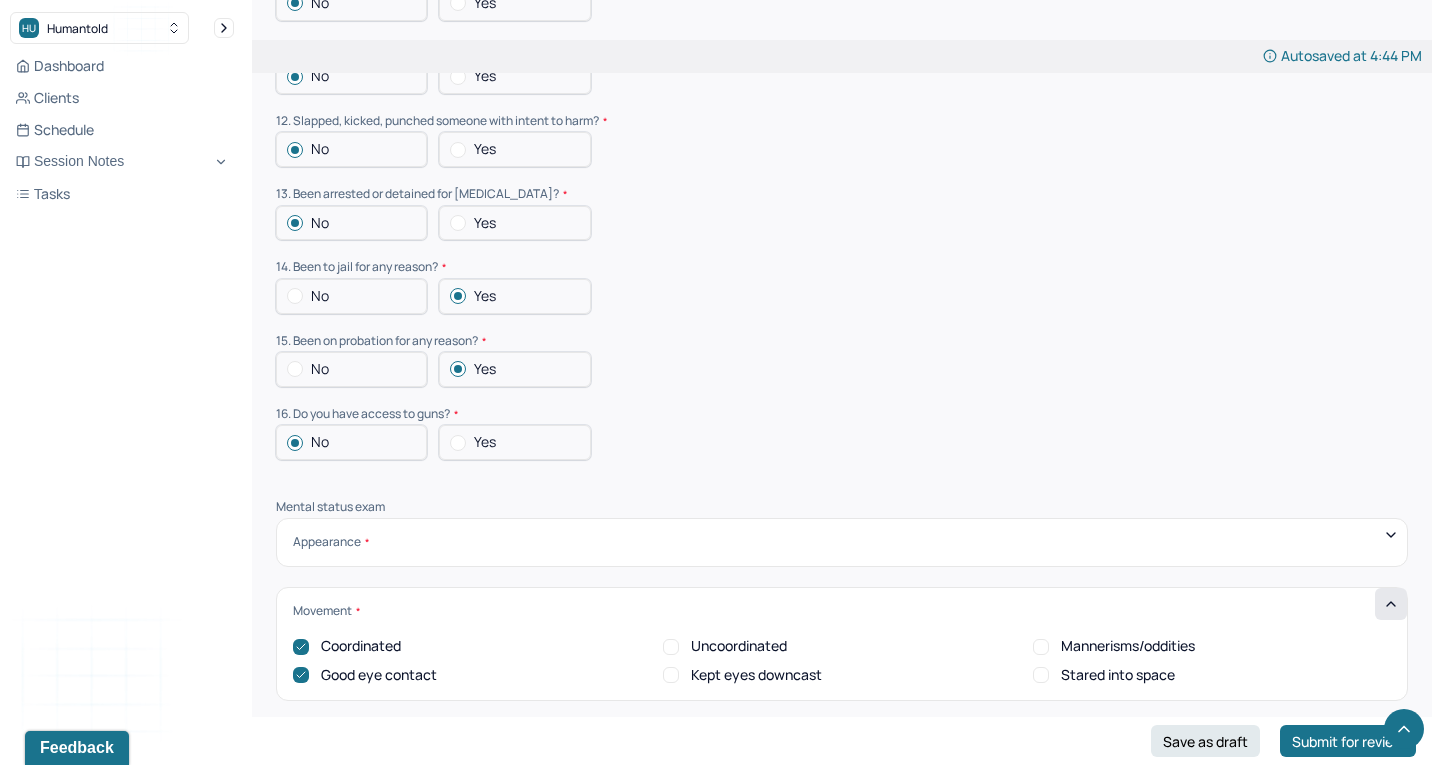 scroll, scrollTop: 6204, scrollLeft: 0, axis: vertical 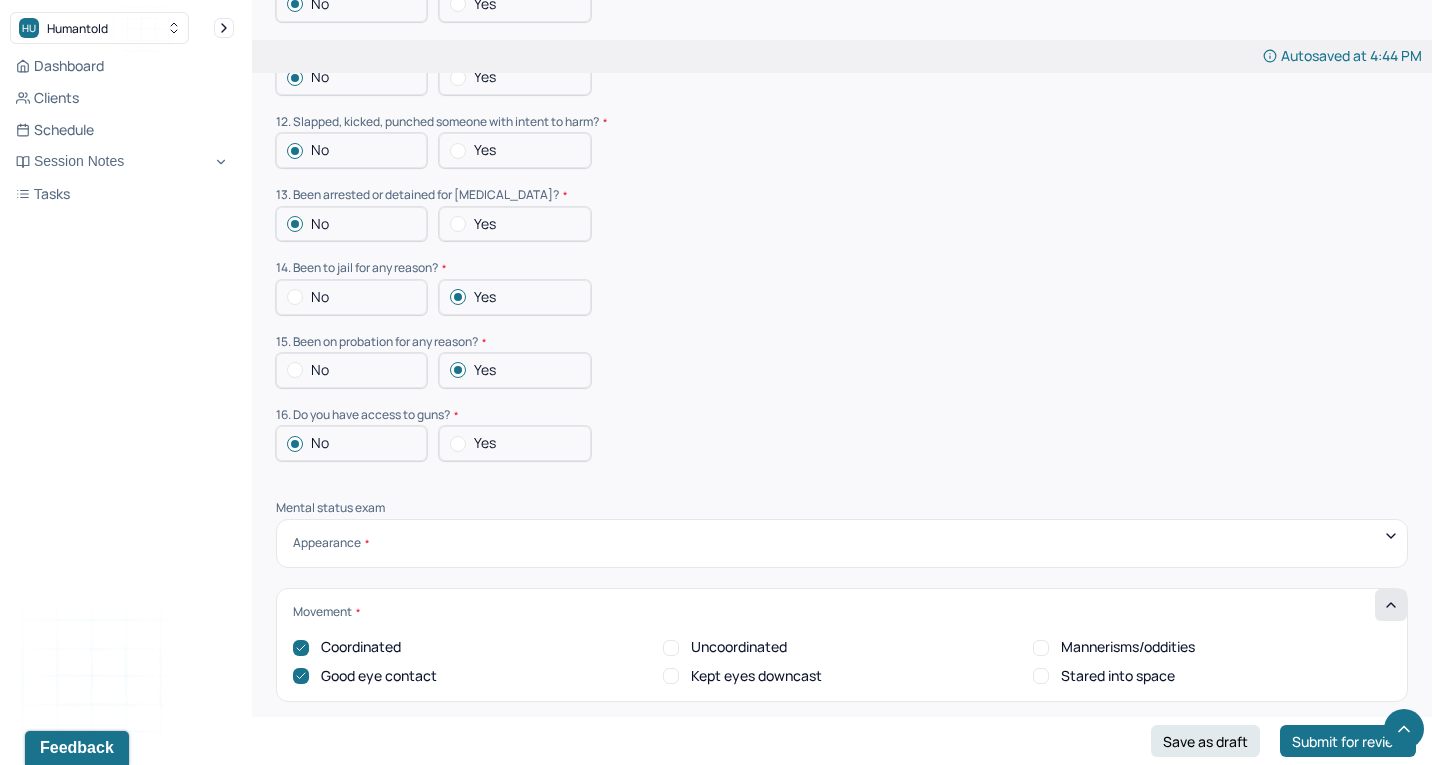 click on "Appearance Neat Unkempt Thin Average Overweight Pale Tanned" at bounding box center [842, 543] 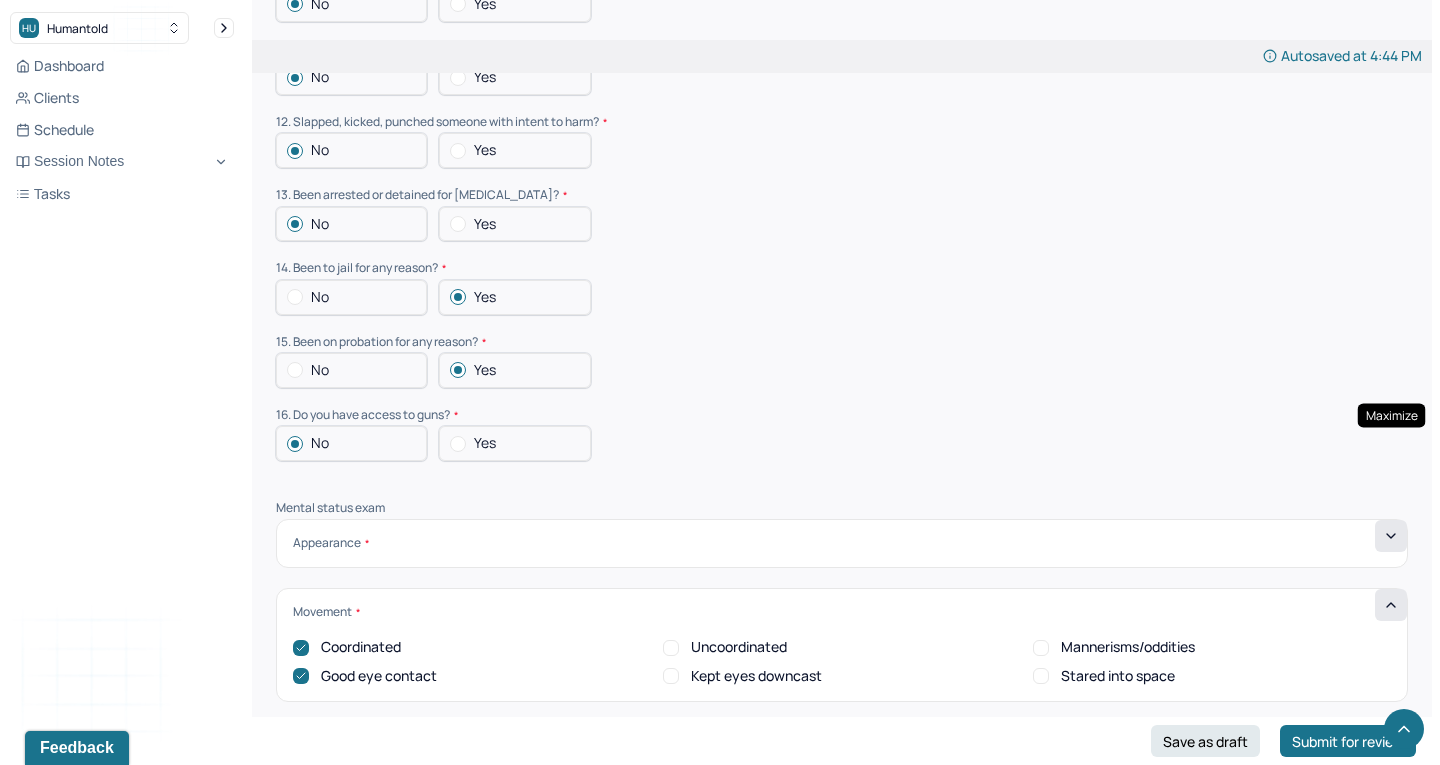 click 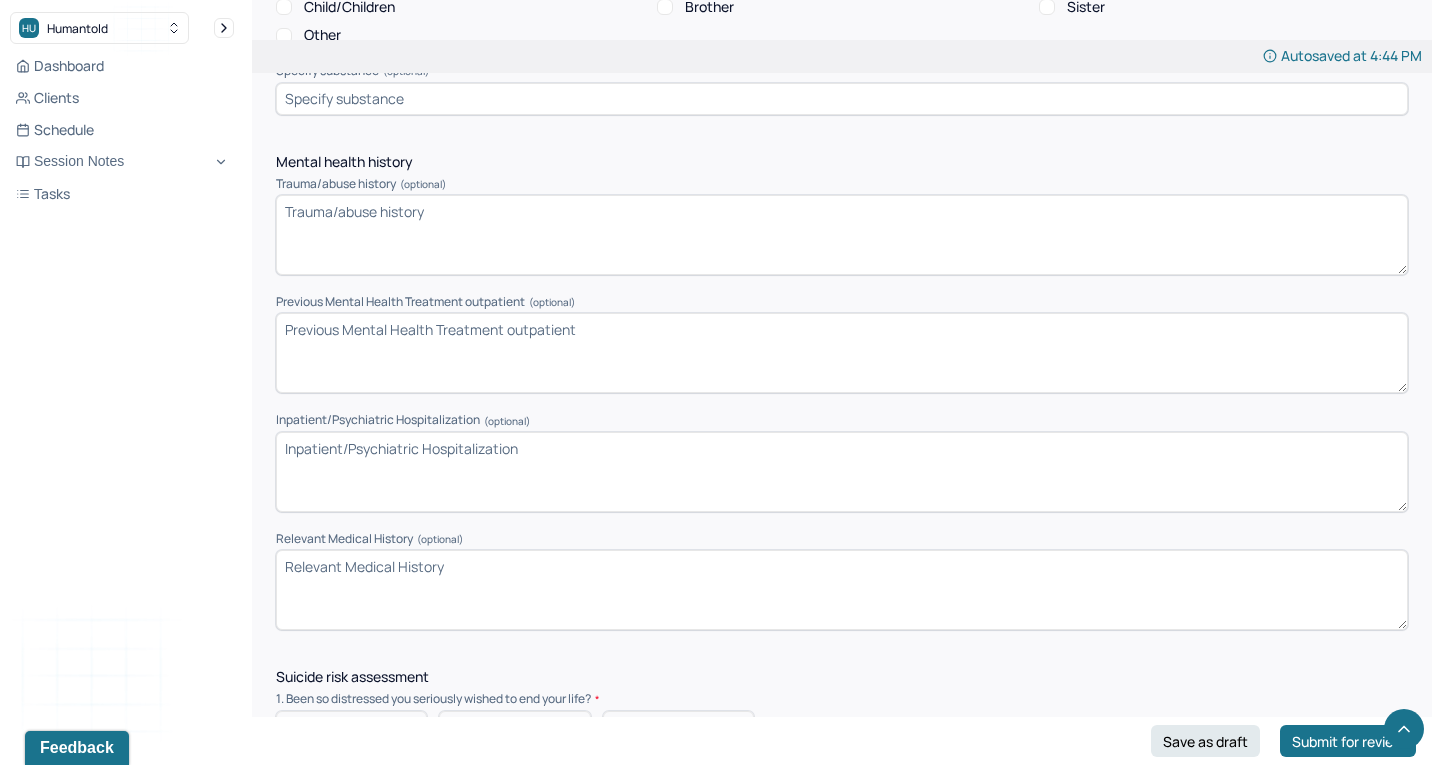 scroll, scrollTop: 4562, scrollLeft: 0, axis: vertical 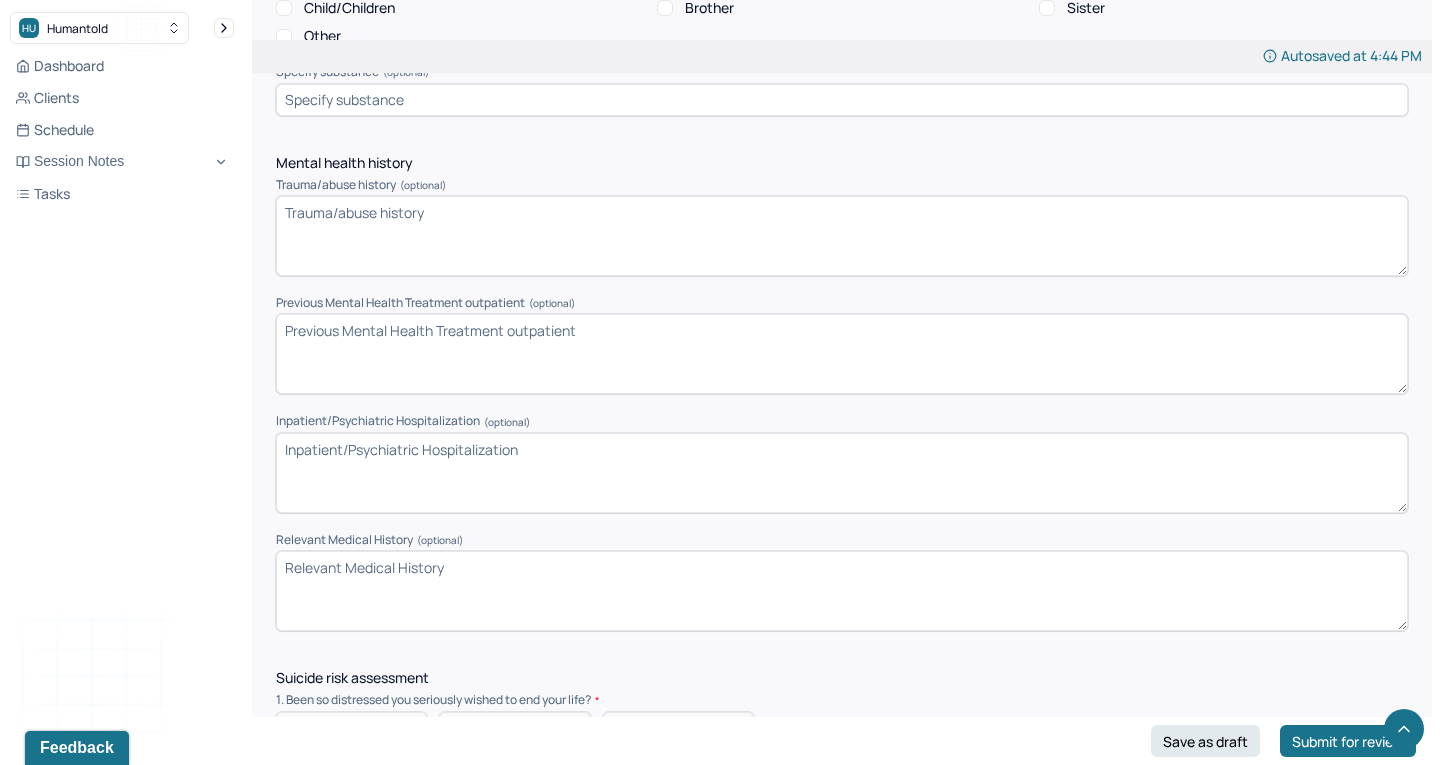 click on "Previous Mental Health Treatment outpatient (optional)" at bounding box center [842, 354] 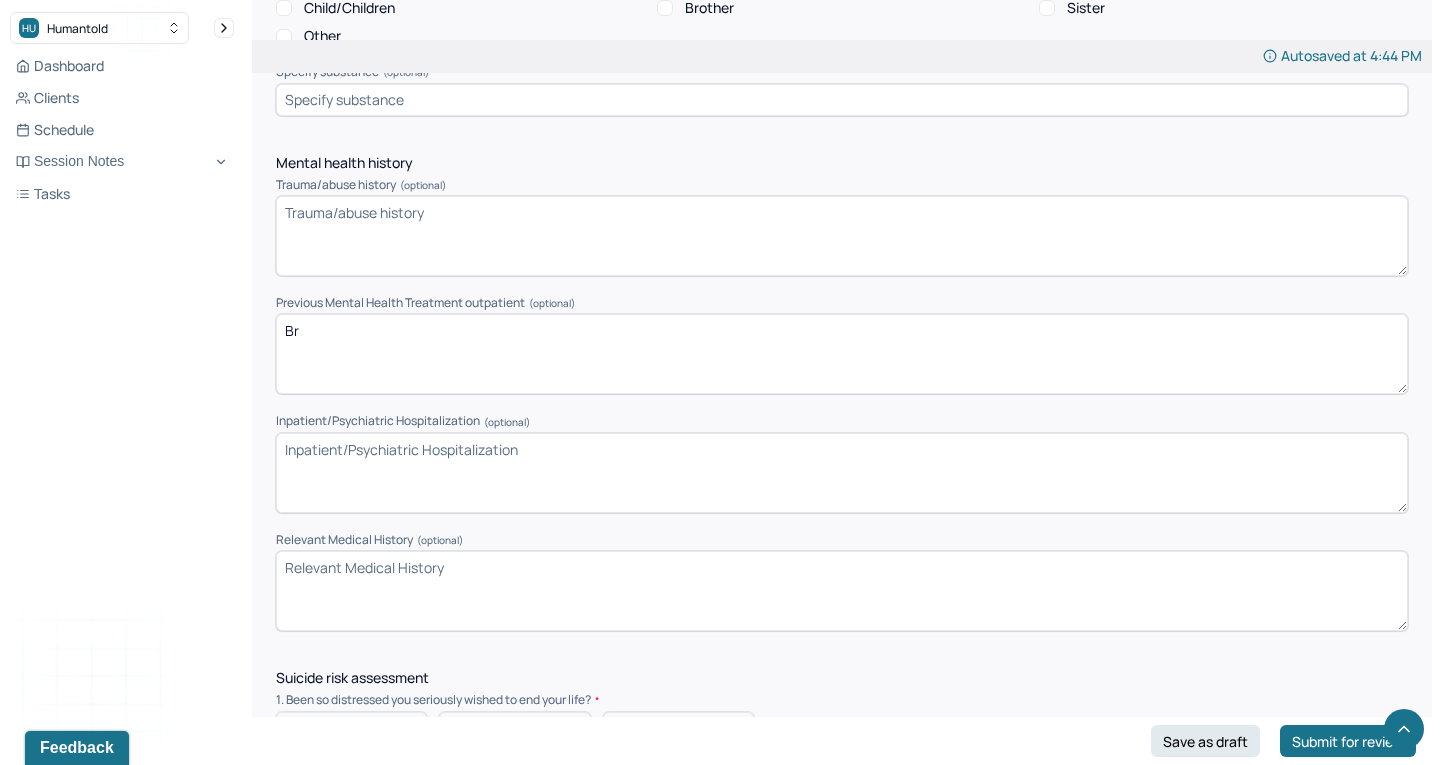 type on "B" 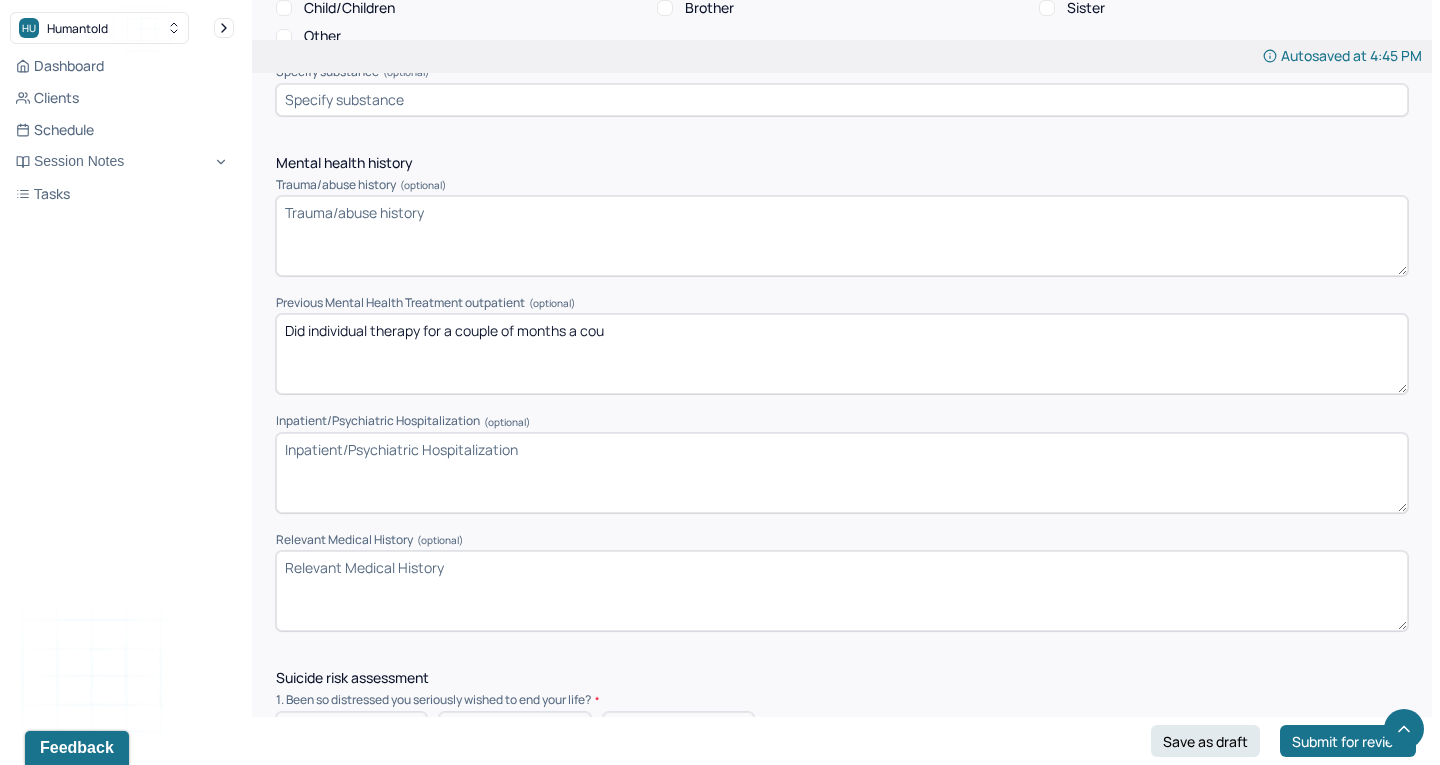 drag, startPoint x: 361, startPoint y: 281, endPoint x: 475, endPoint y: 275, distance: 114.15778 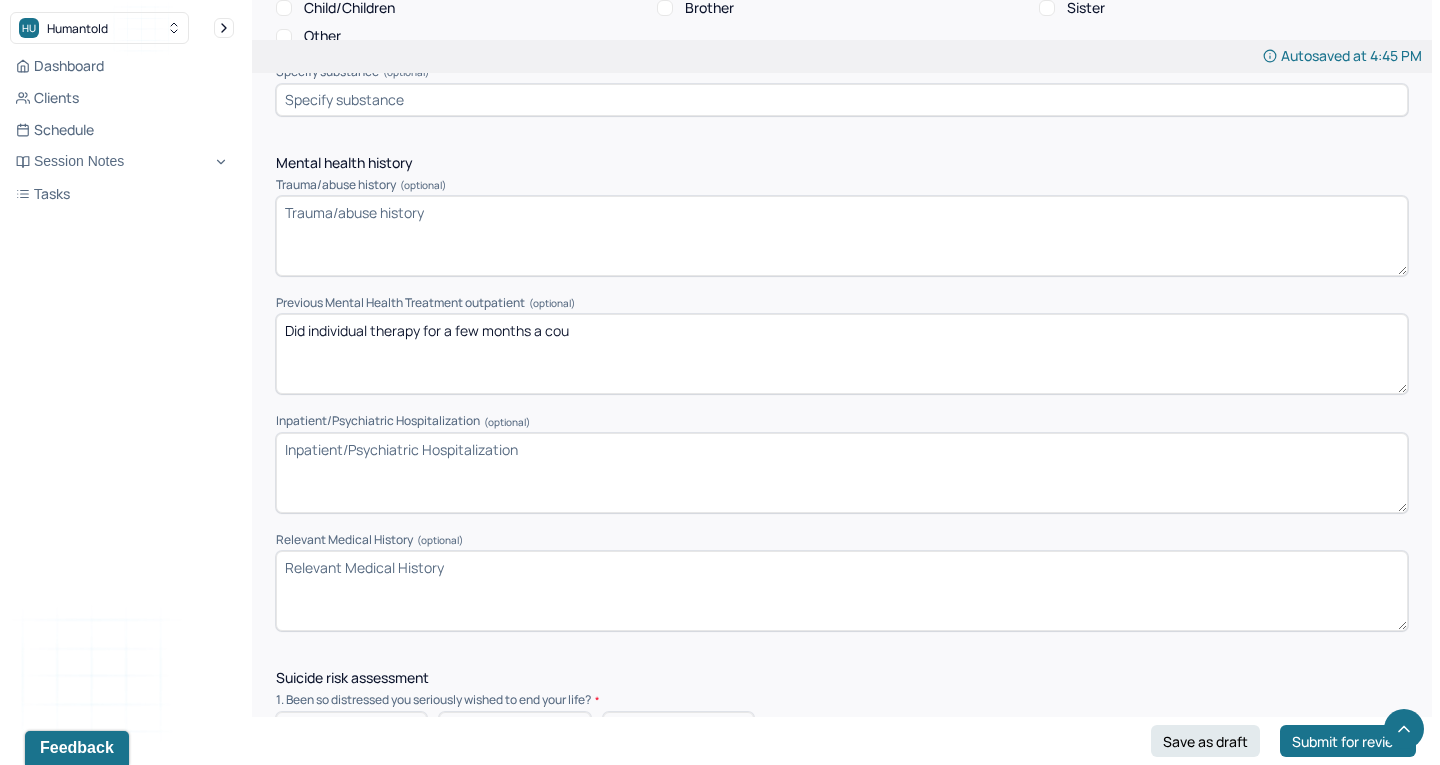 click on "Did individual therapy for a couple of months a cou" at bounding box center (842, 354) 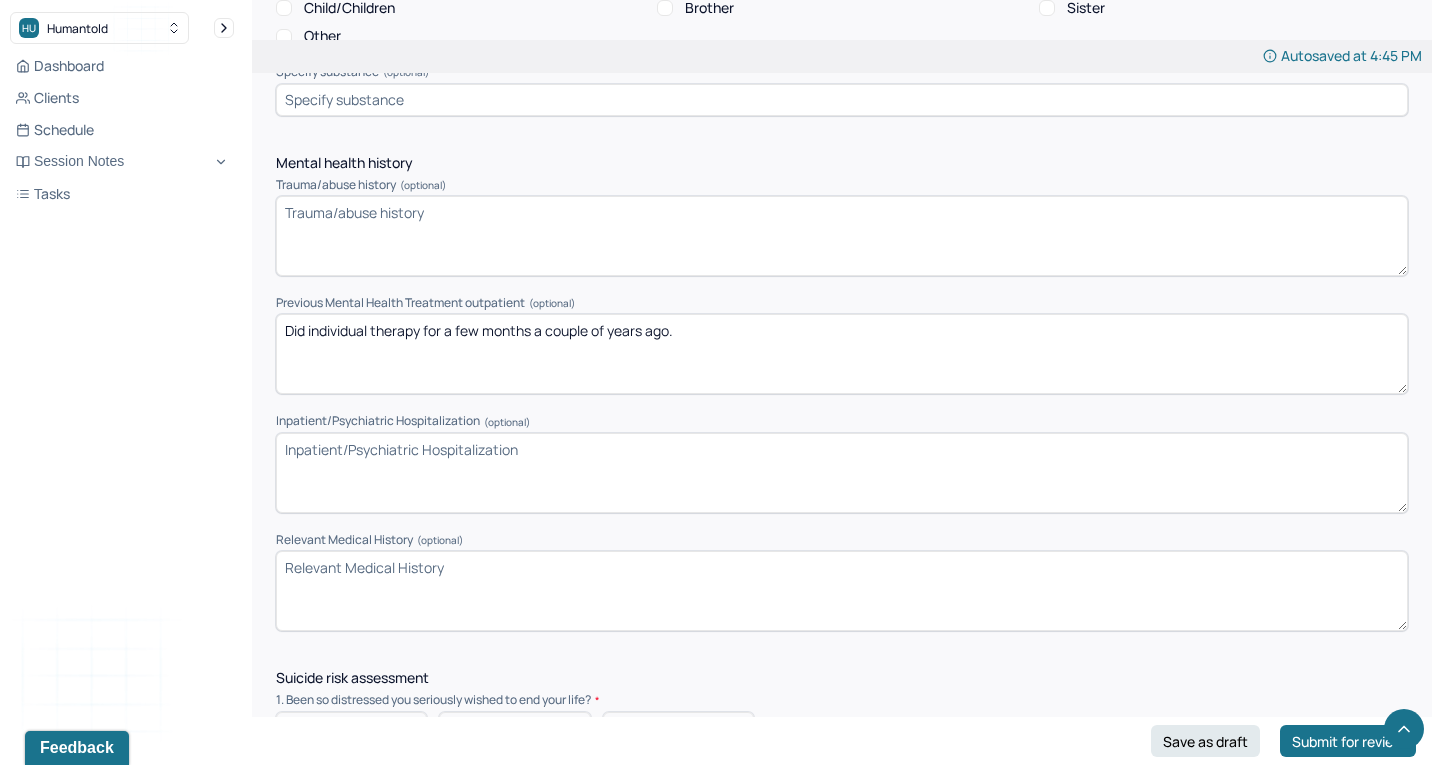 type on "Did individual therapy for a few months a couple of years ago." 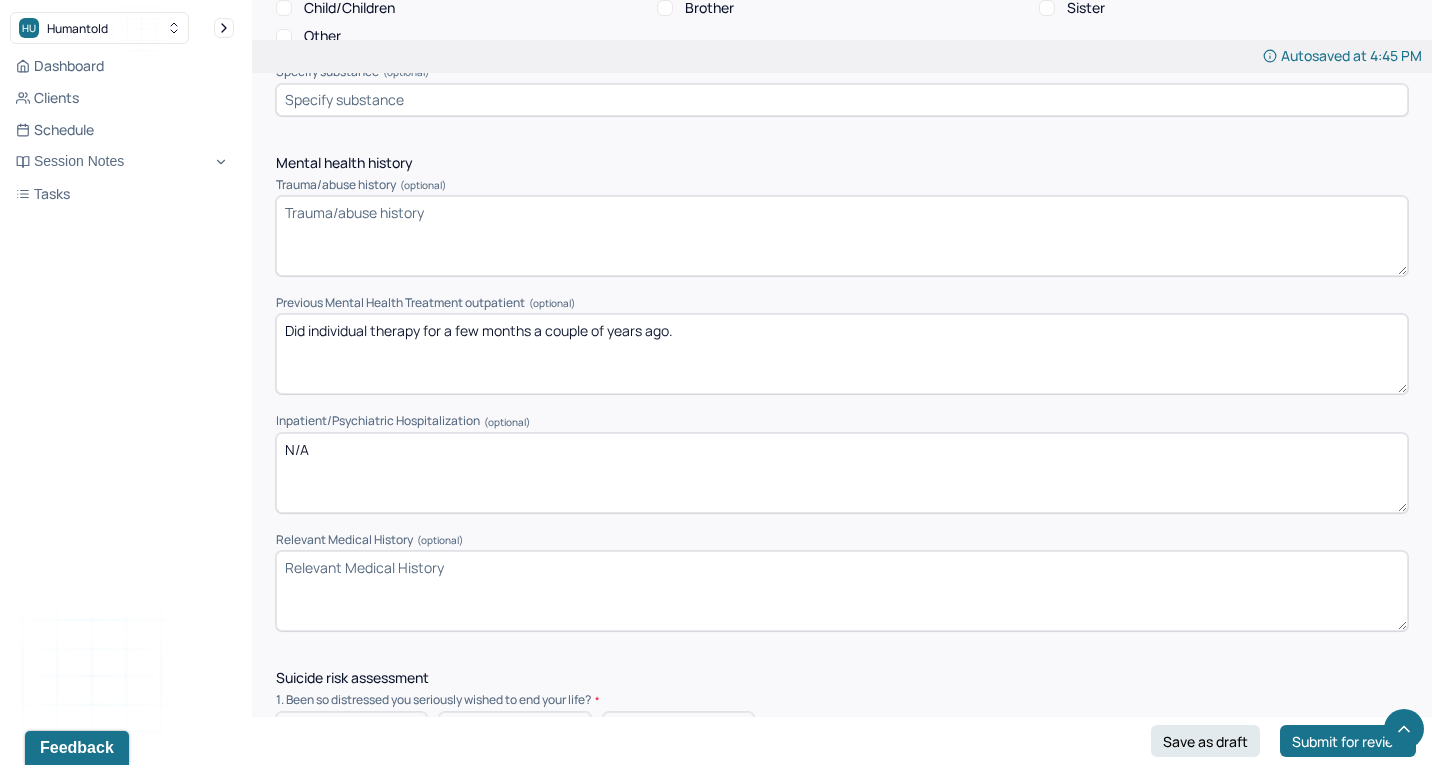 type on "N/A" 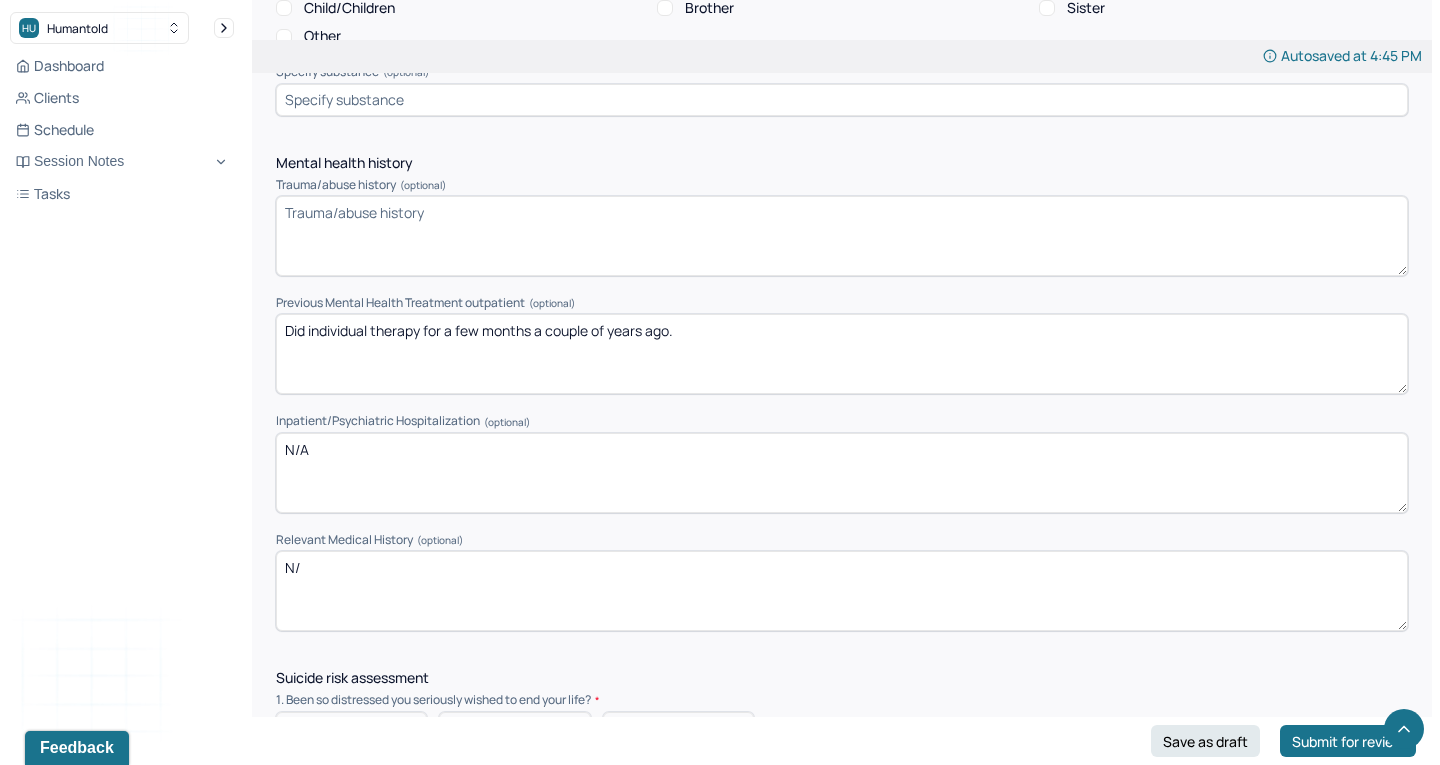 type on "N" 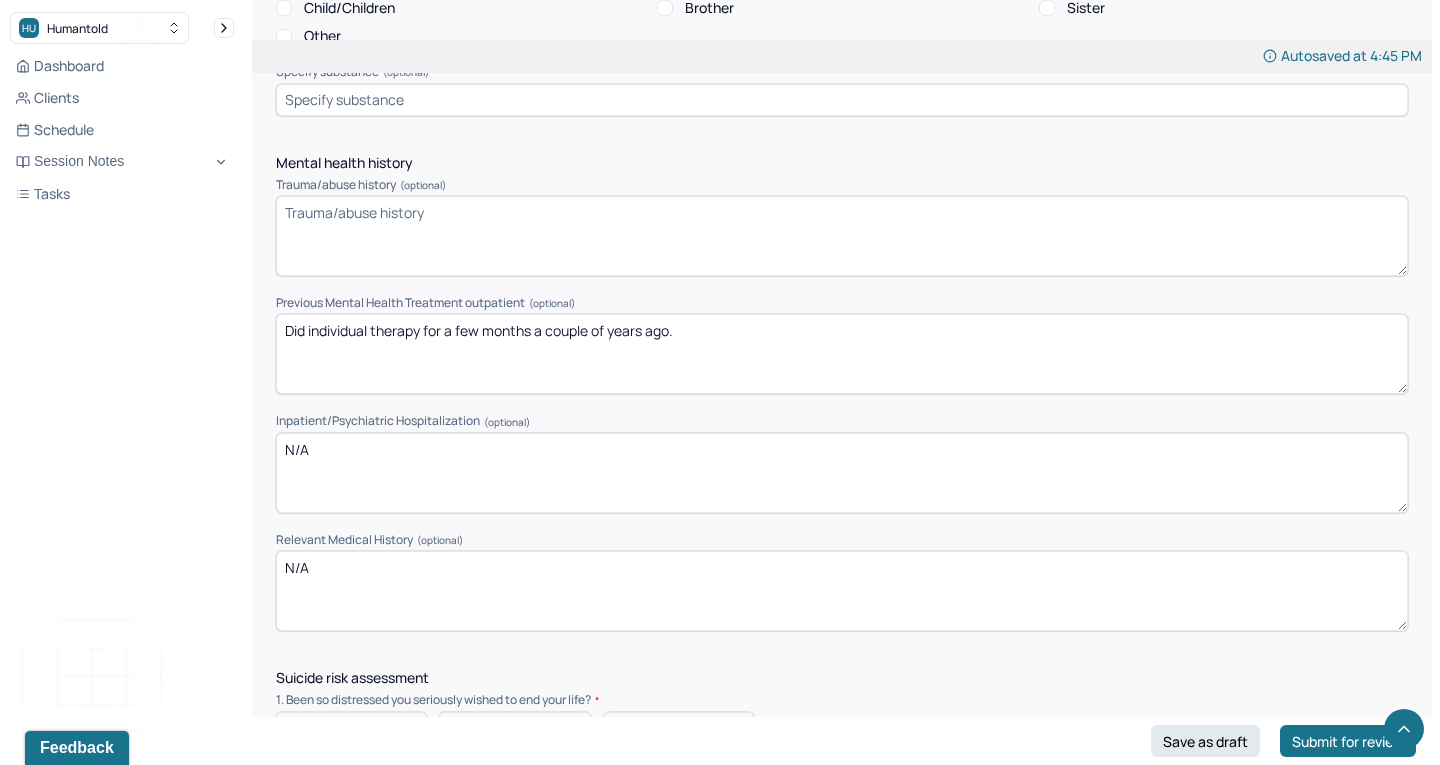 scroll, scrollTop: 4509, scrollLeft: 0, axis: vertical 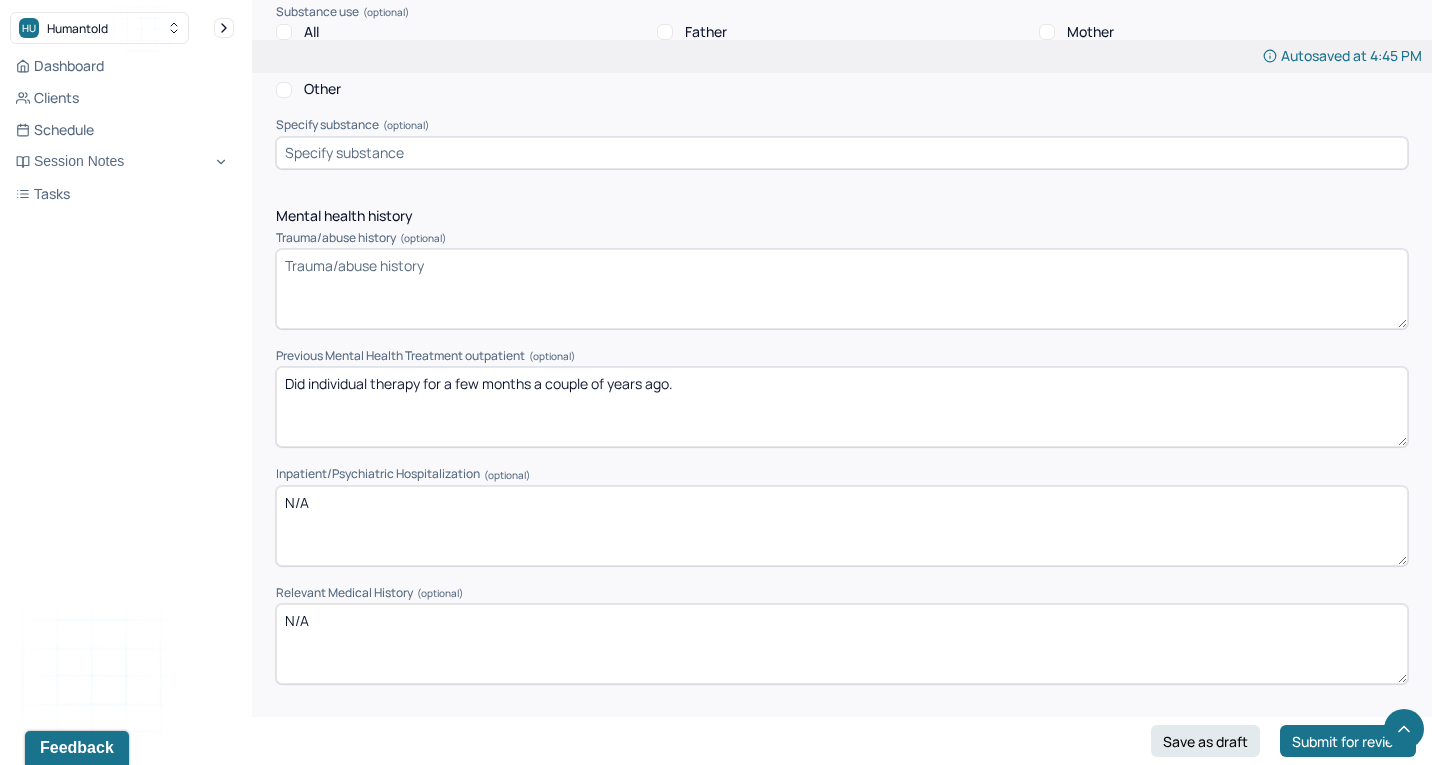 type on "N/A" 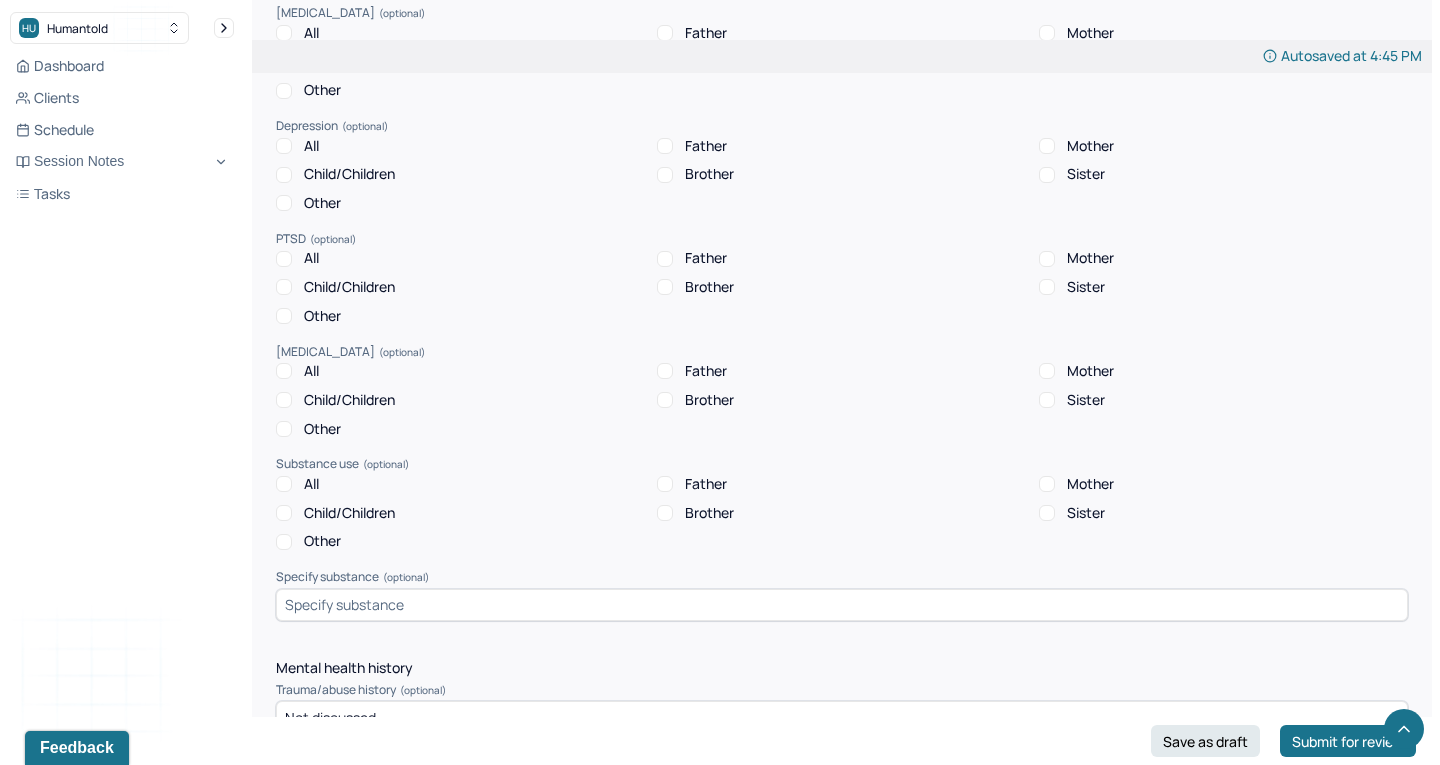 scroll, scrollTop: 4026, scrollLeft: 0, axis: vertical 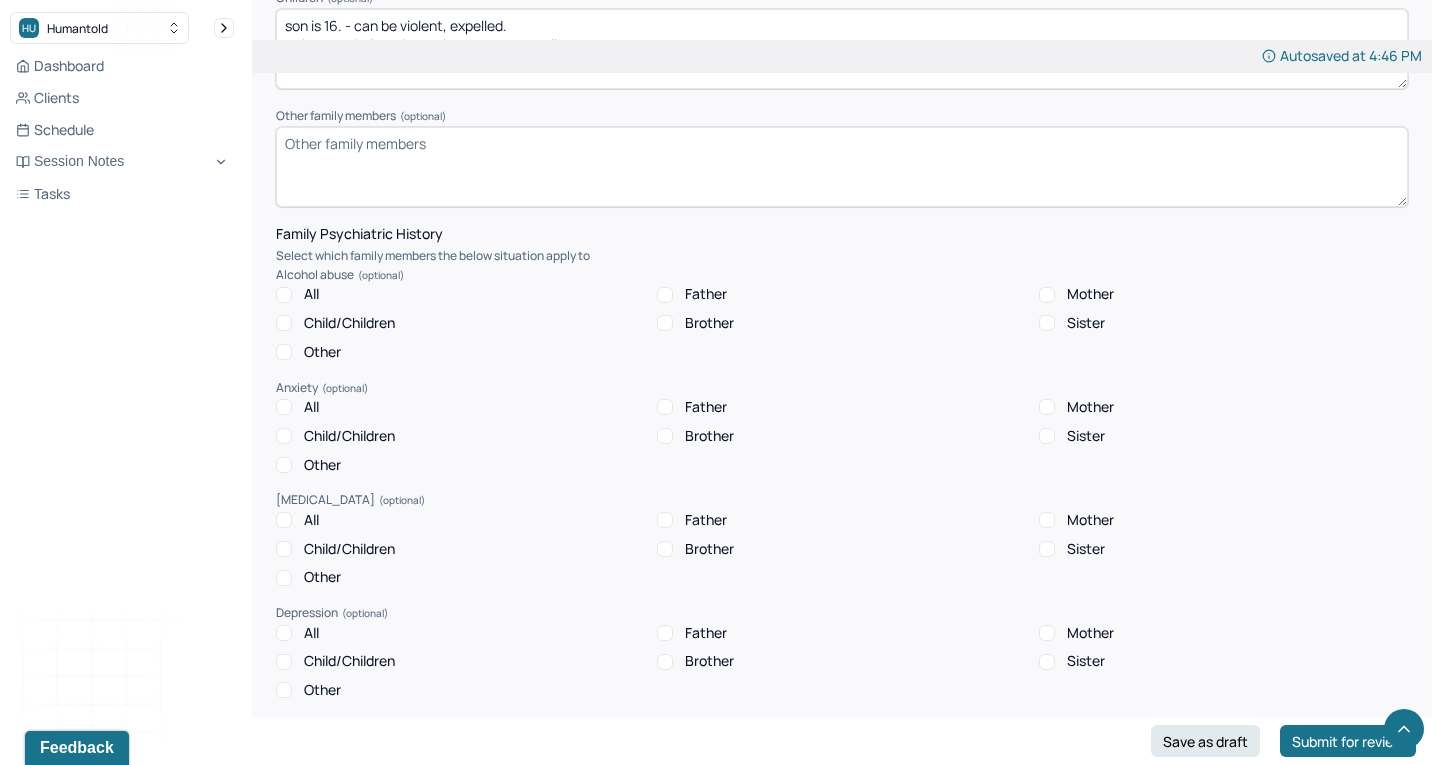 type on "Not discussed." 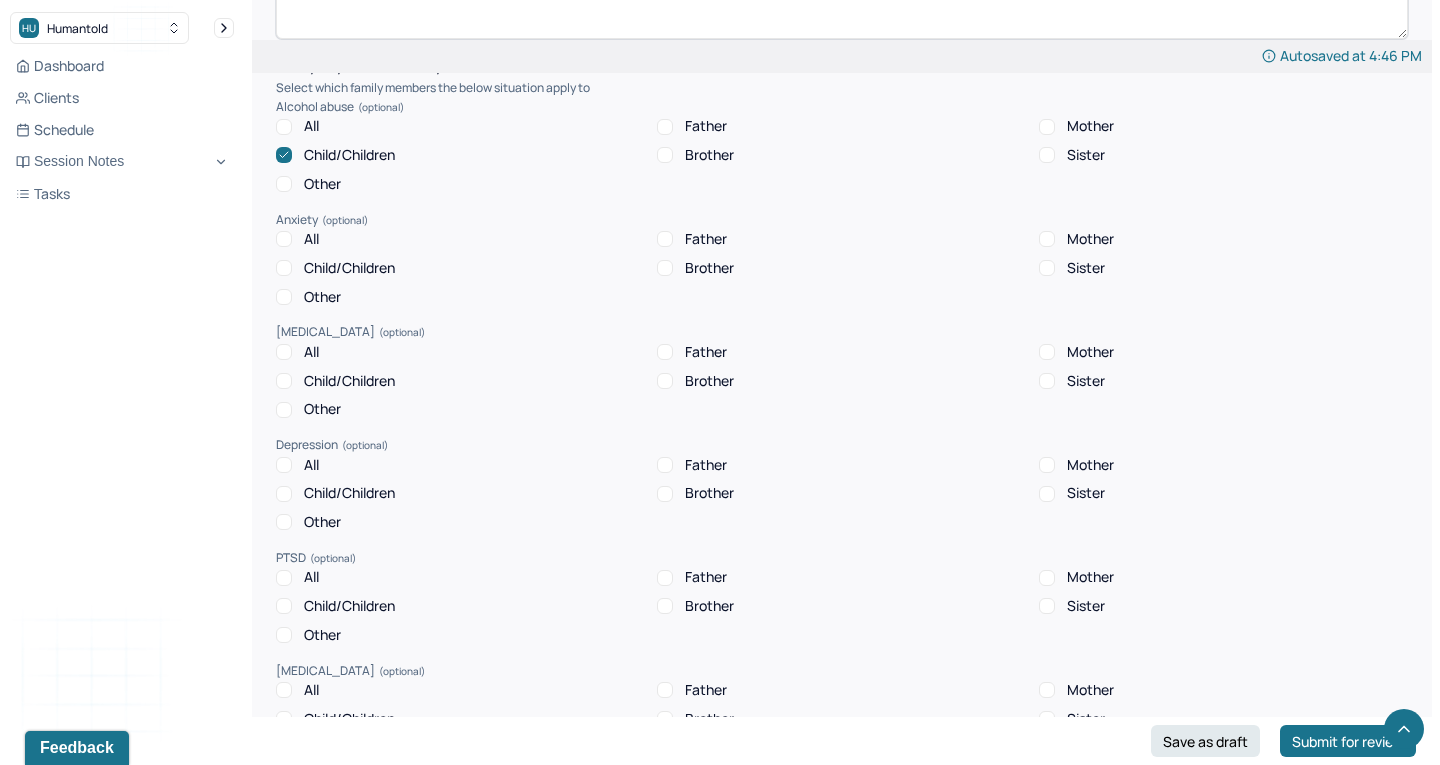 scroll, scrollTop: 3740, scrollLeft: 0, axis: vertical 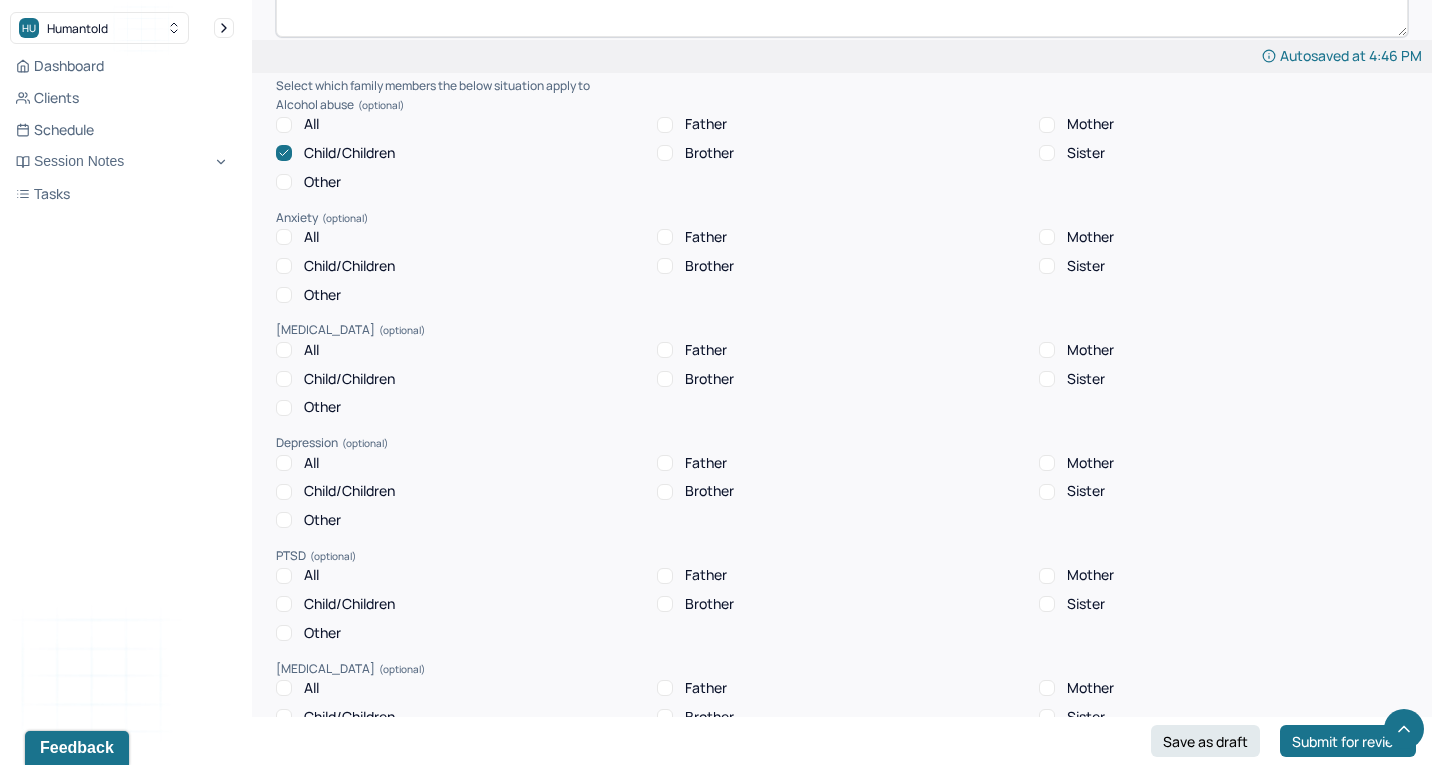 click on "Child/Children" at bounding box center [284, 492] 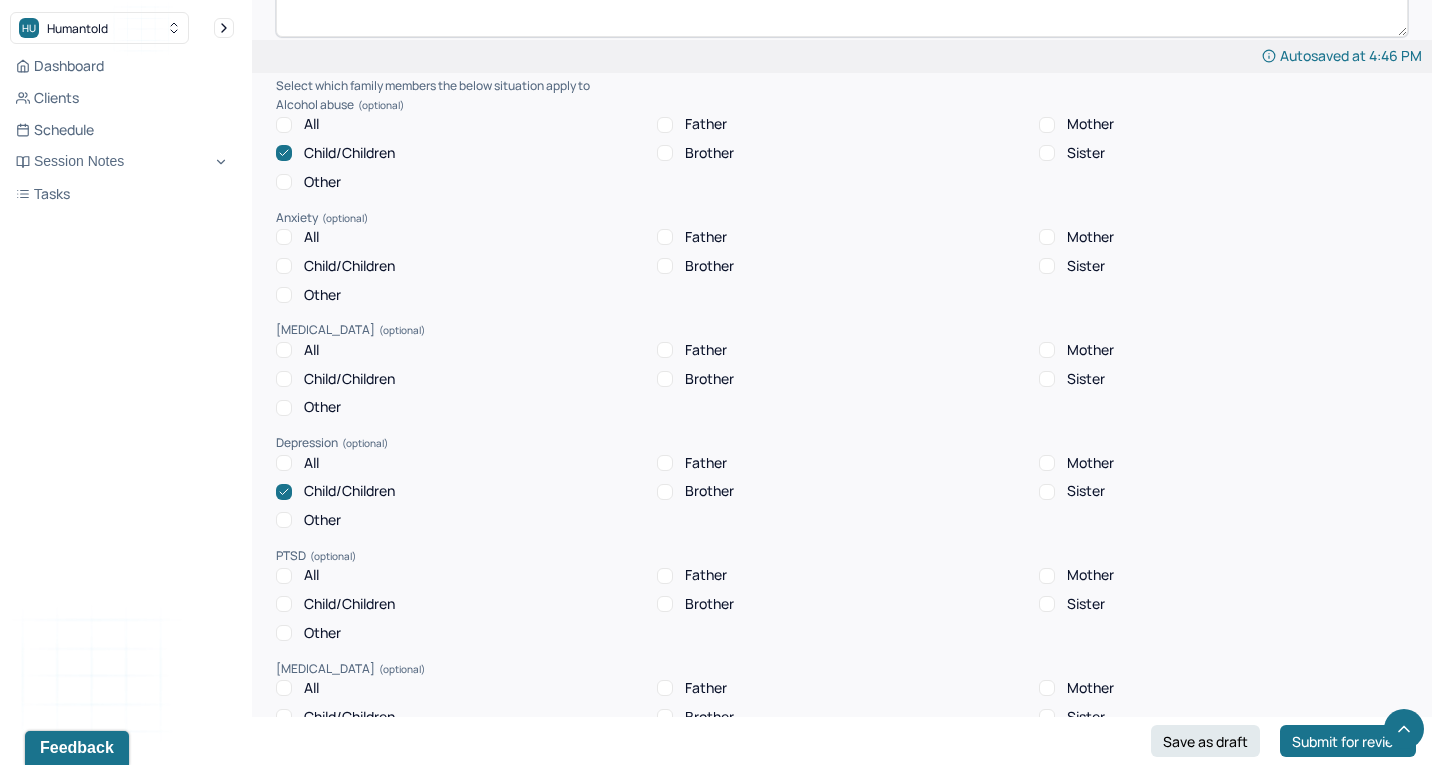 click on "Child/Children" at bounding box center [284, 266] 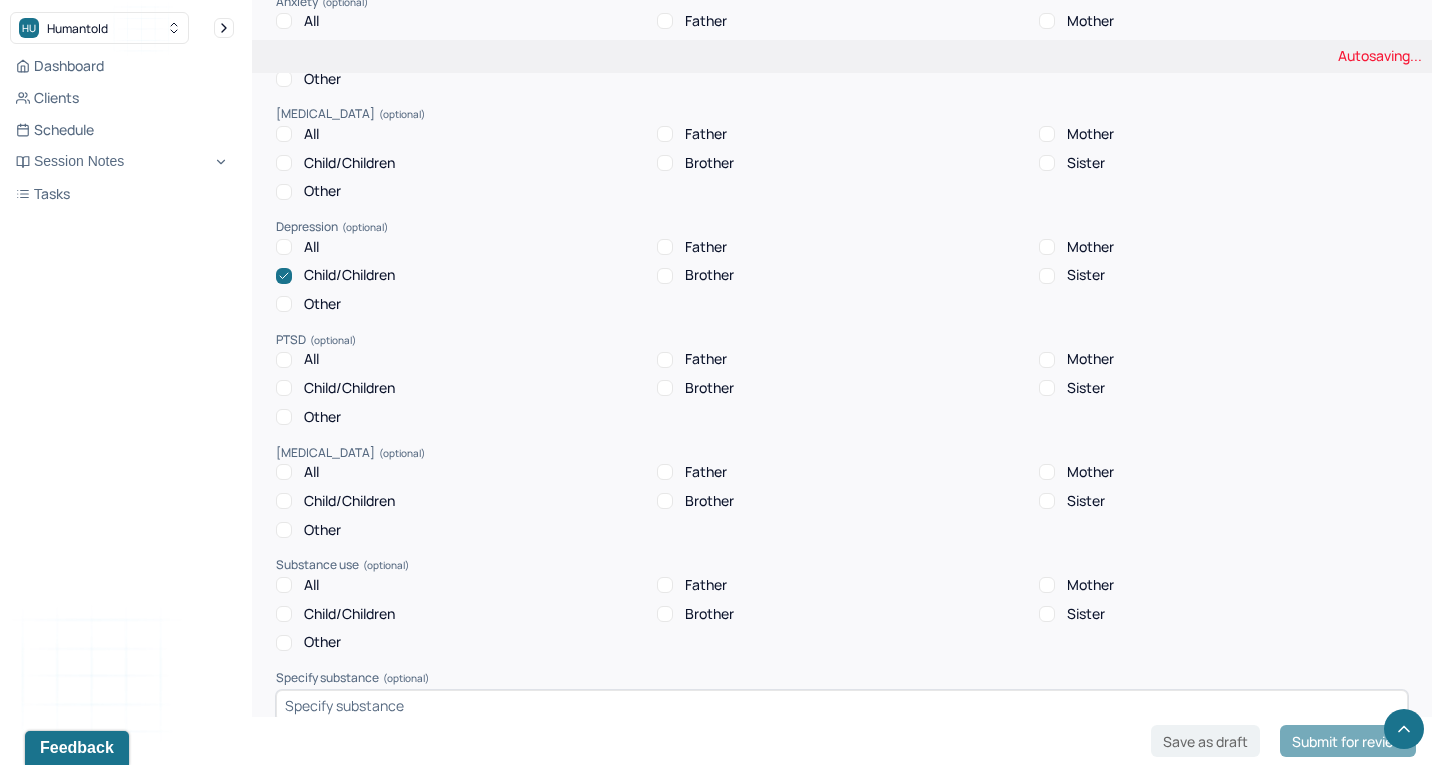 scroll, scrollTop: 3968, scrollLeft: 0, axis: vertical 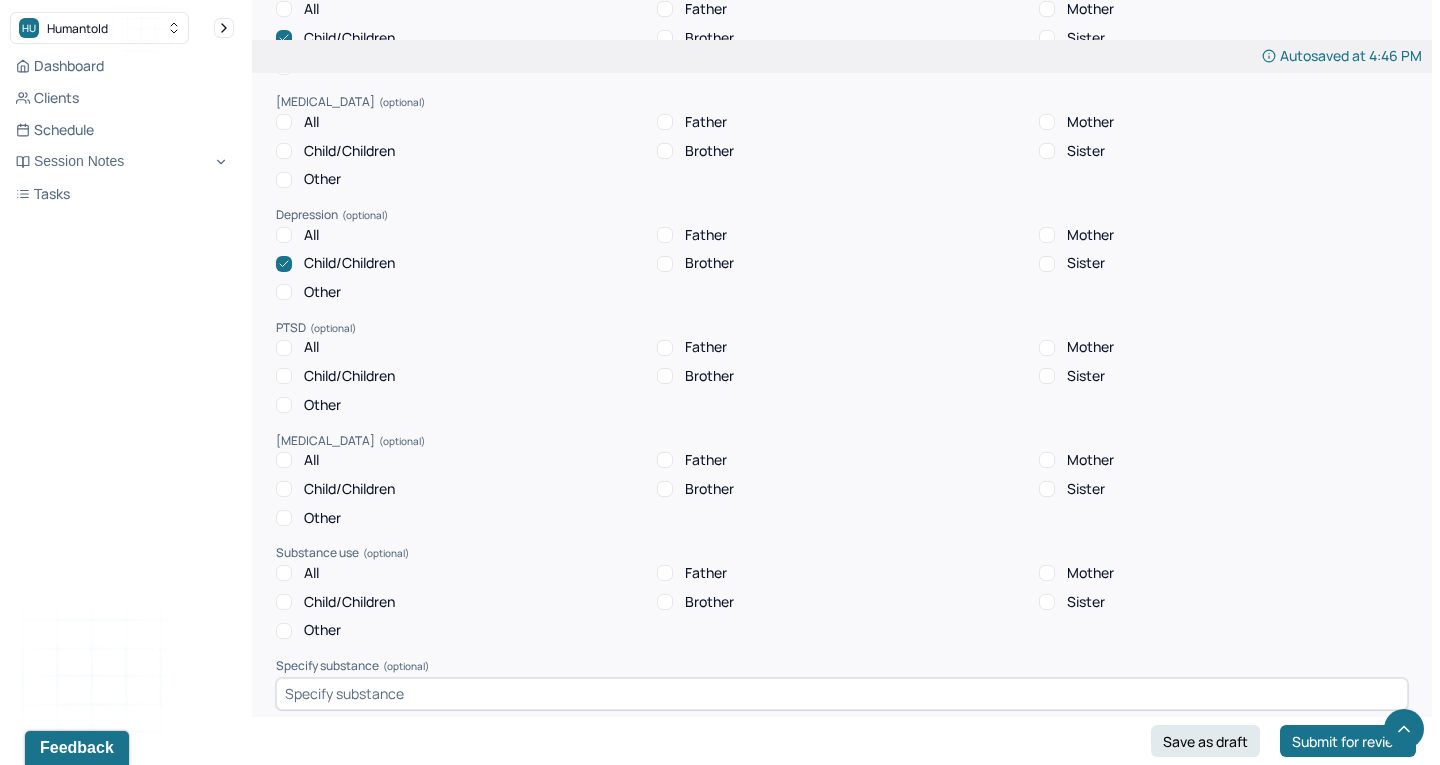 click on "Child/Children" at bounding box center (284, 602) 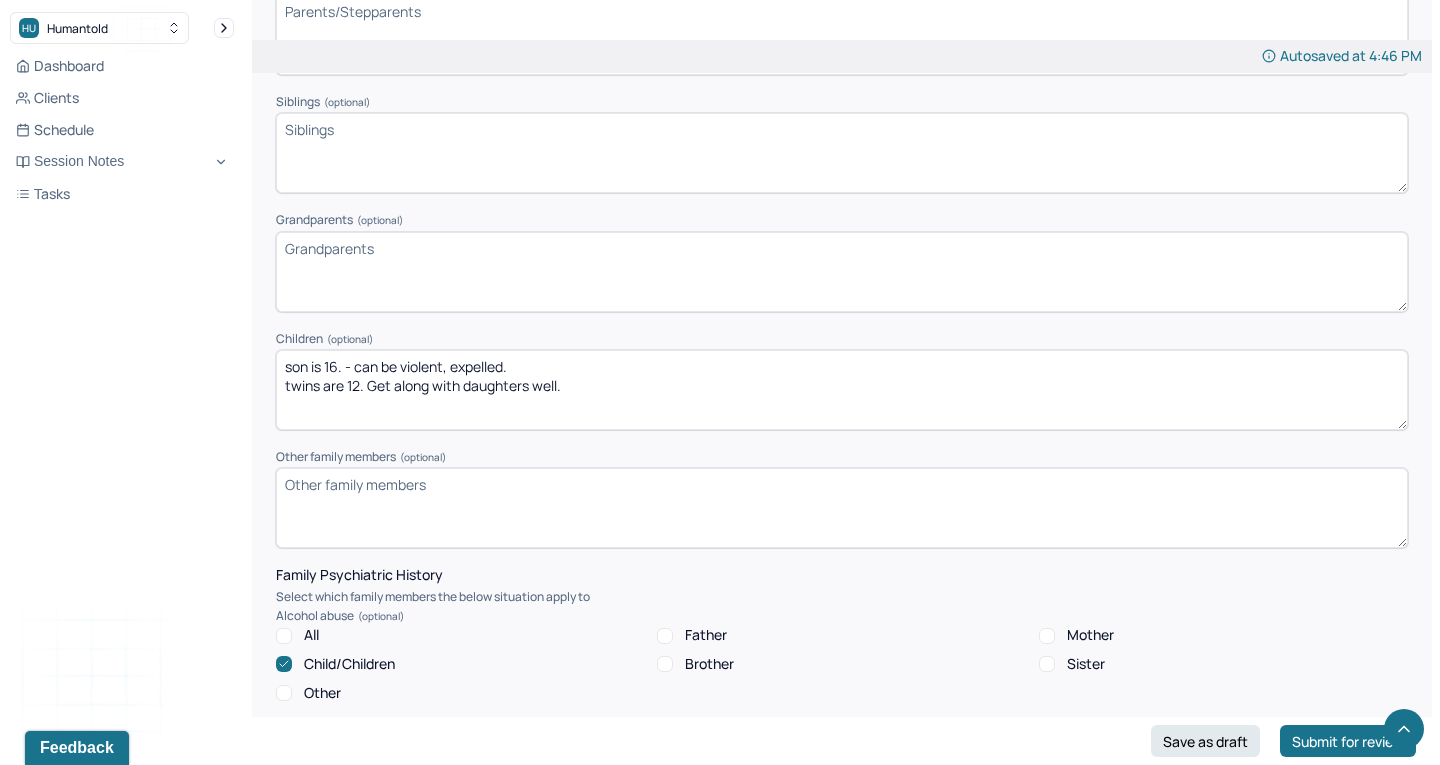 scroll, scrollTop: 3227, scrollLeft: 0, axis: vertical 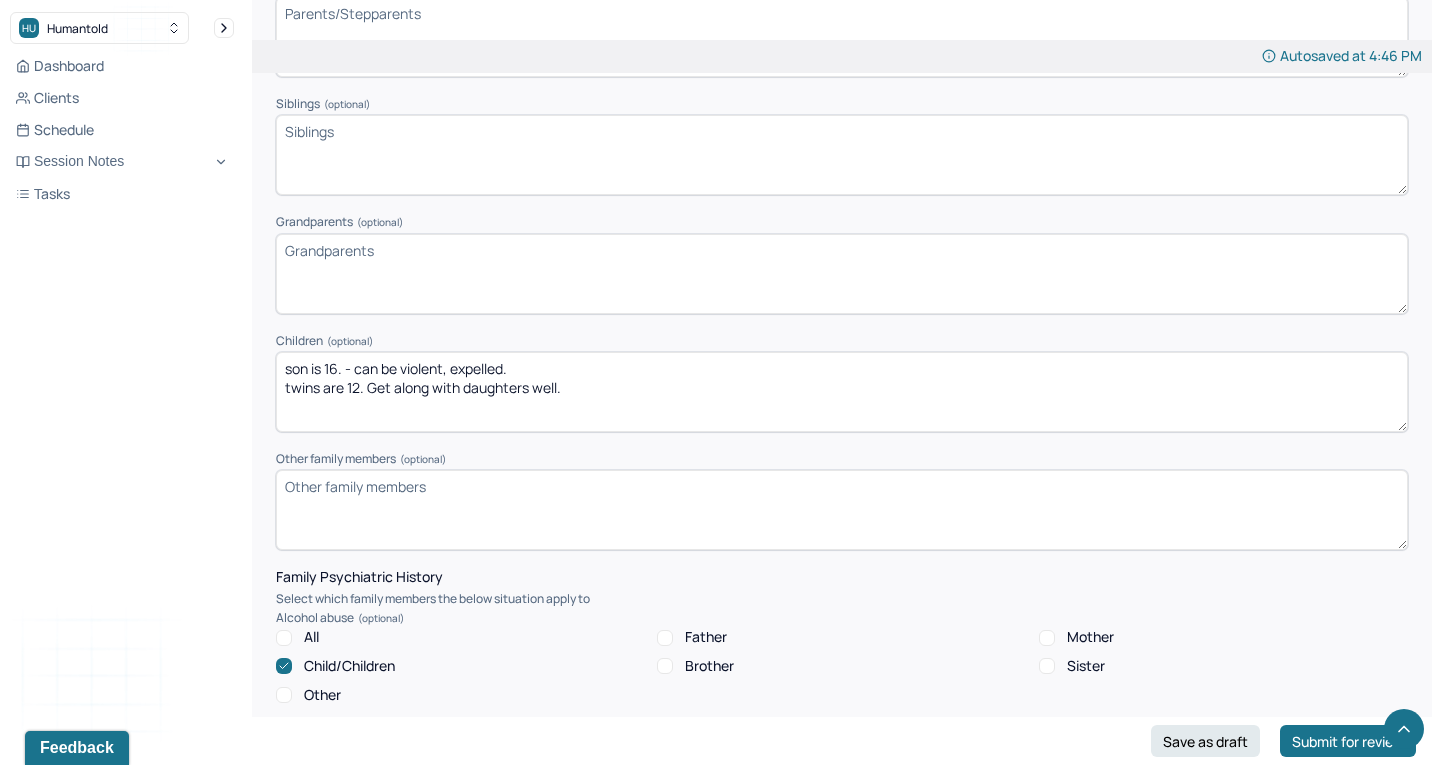 click on "son is 16. - can be violent, expelled.
twins are 12. Get along with daughters well." at bounding box center [842, 392] 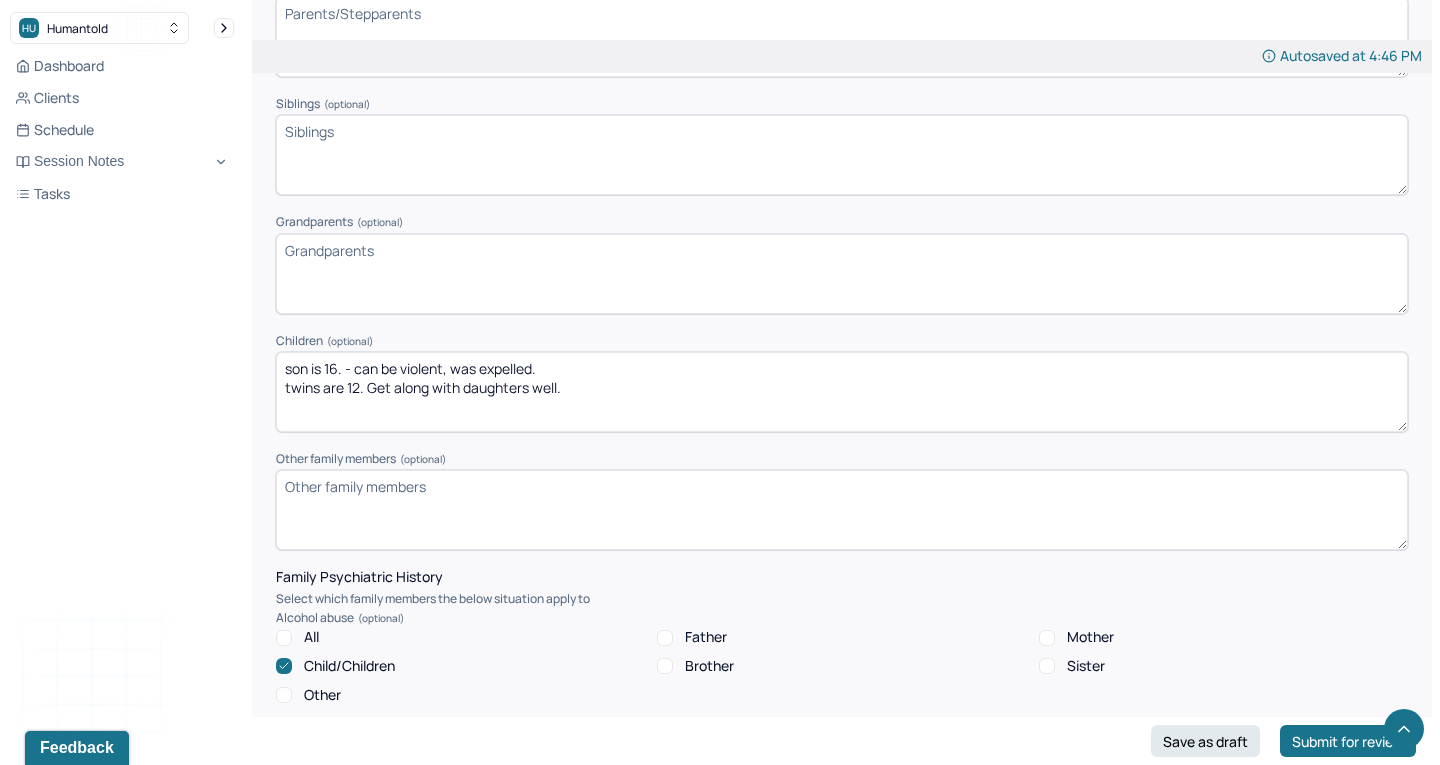 click on "son is 16. - can be violent, expelled.
twins are 12. Get along with daughters well." at bounding box center (842, 392) 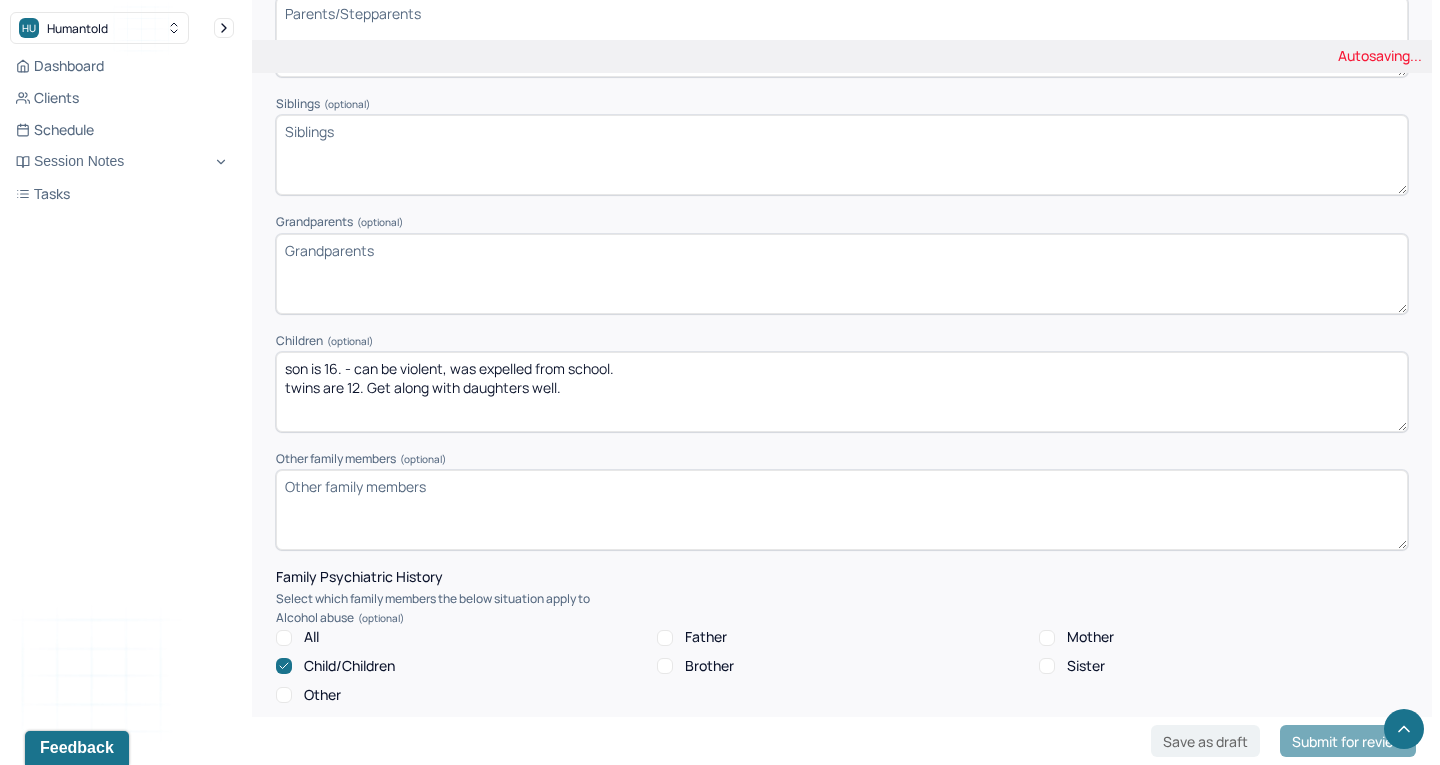 scroll, scrollTop: 3218, scrollLeft: 0, axis: vertical 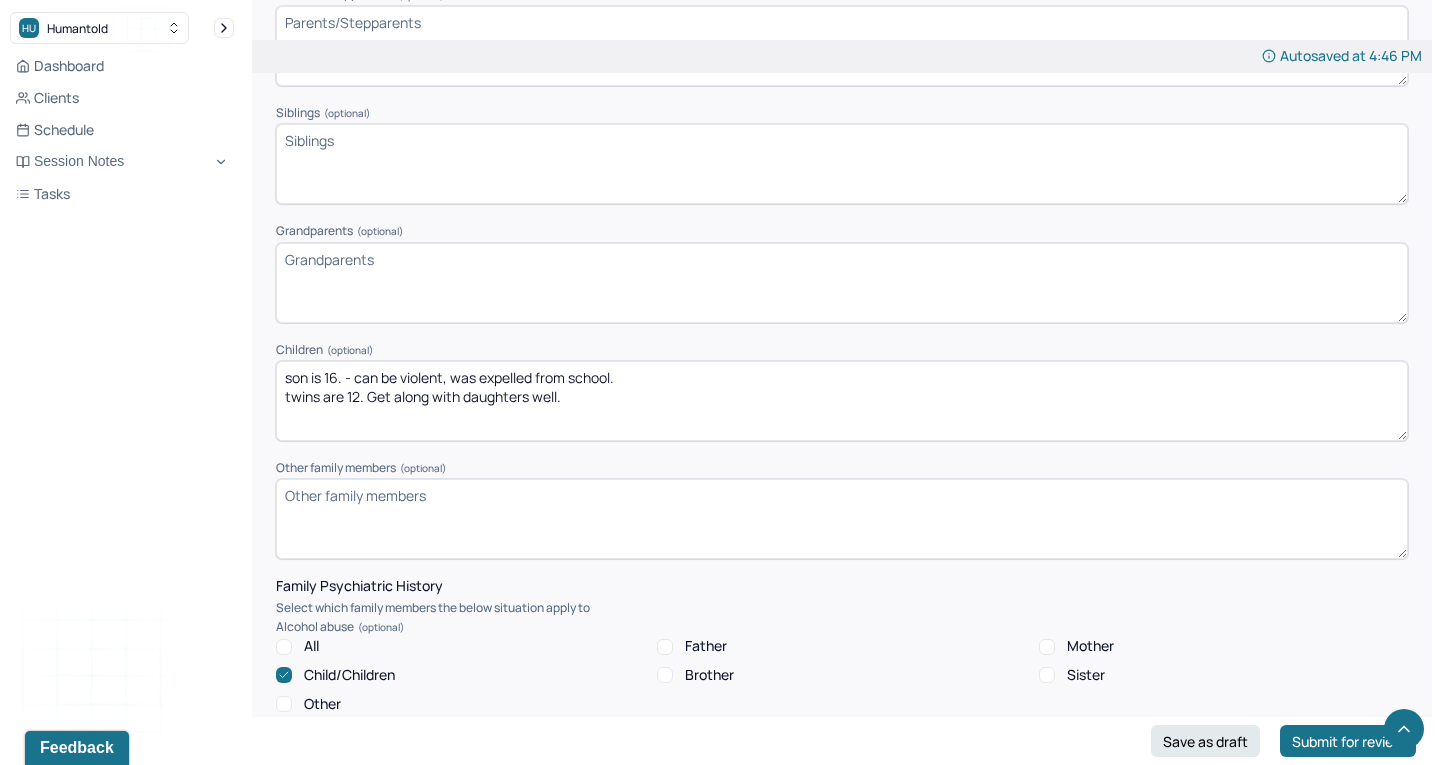 click on "son is 16. - can be violent, was expelled from school.
twins are 12. Get along with daughters well." at bounding box center (842, 401) 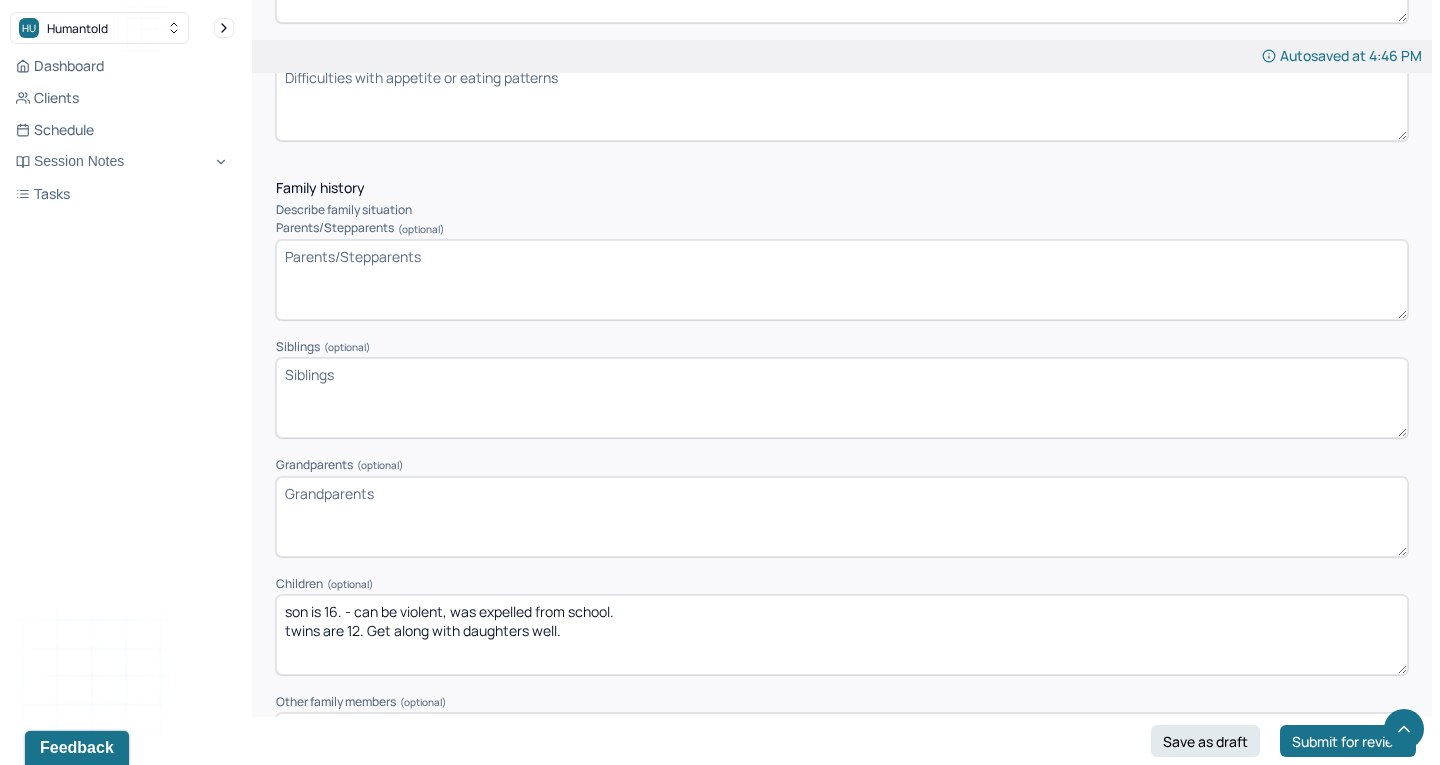 scroll, scrollTop: 2982, scrollLeft: 0, axis: vertical 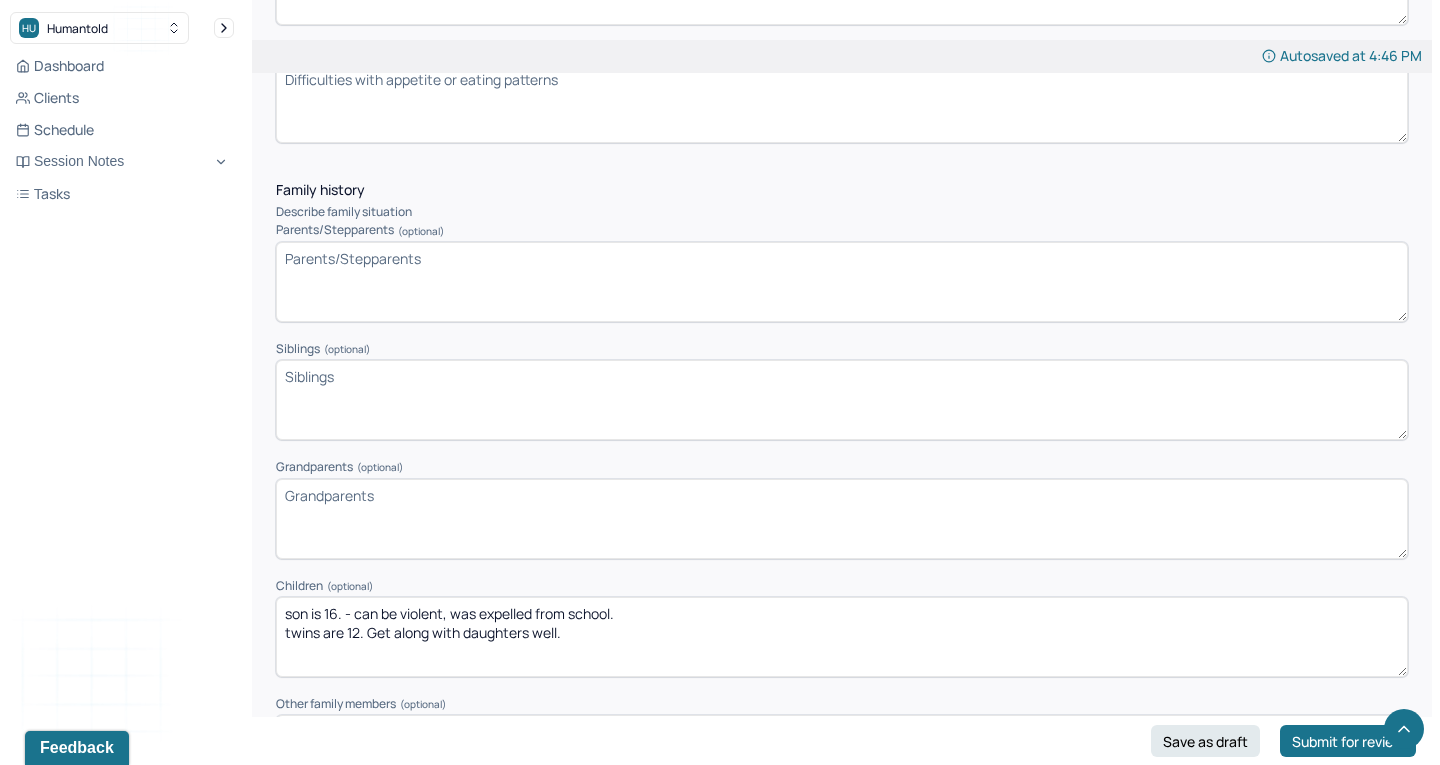 type on "son is 16. - can be violent, was expelled from school.
twins are 12. Get along with daughters well." 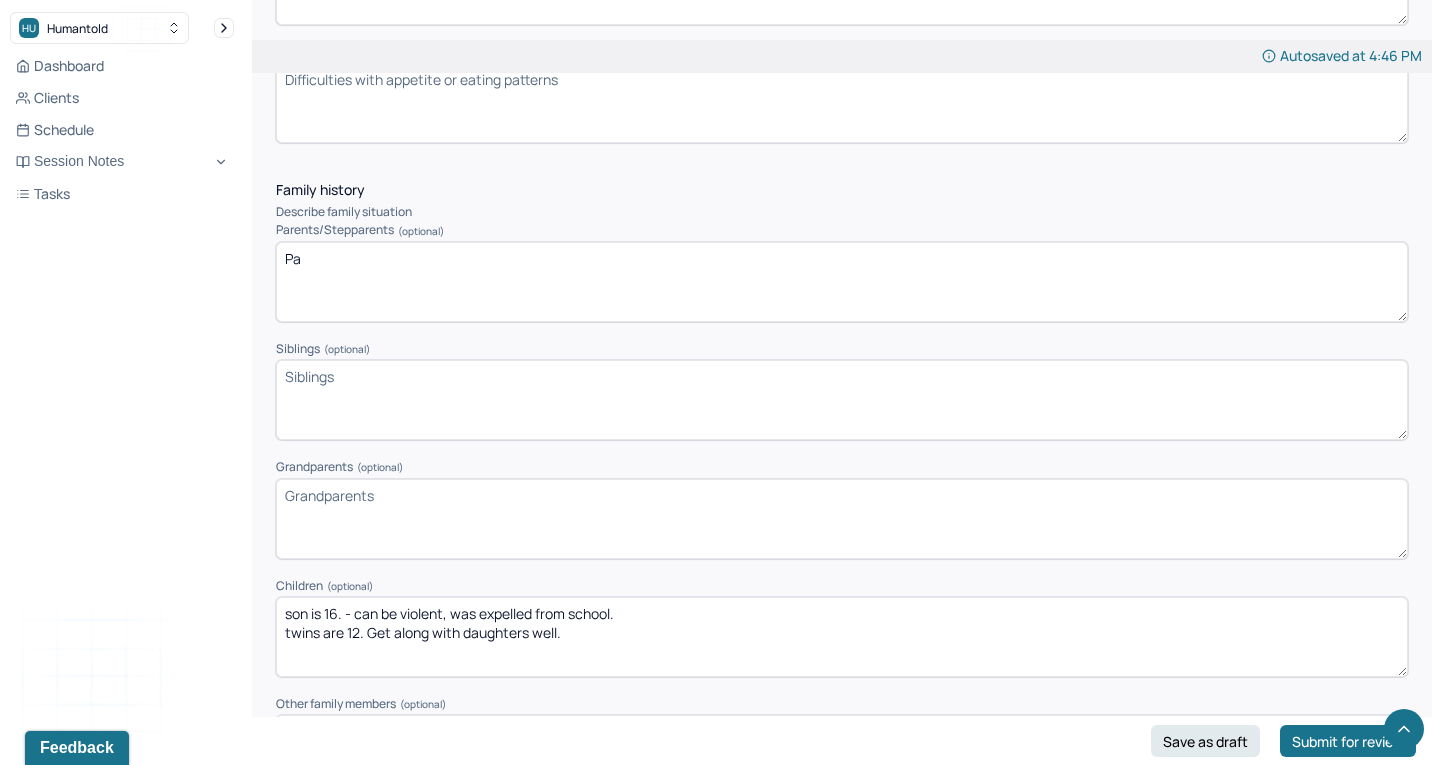 type on "P" 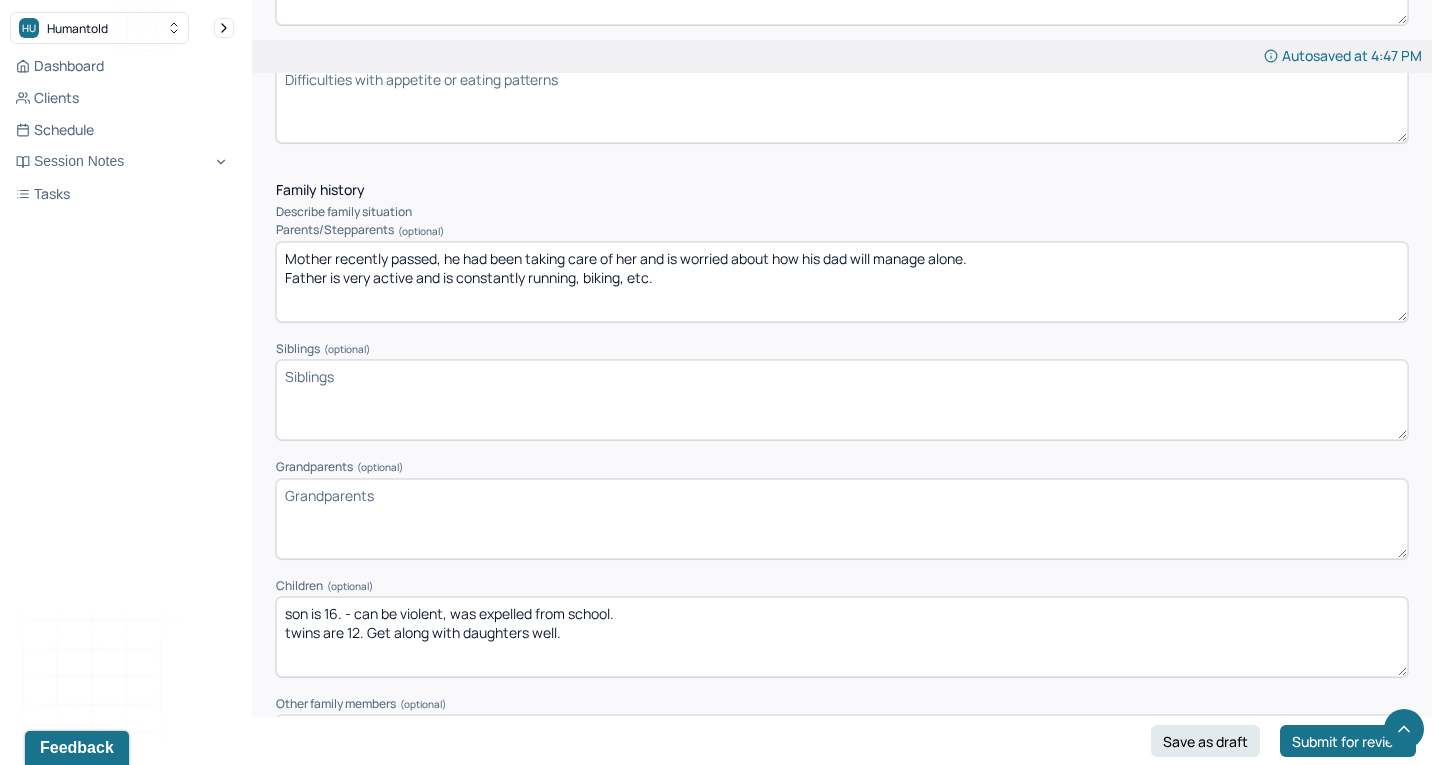type on "Mother recently passed, he had been taking care of her and is worried about how his dad will manage alone.
Father is very active and is constantly running, biking, etc." 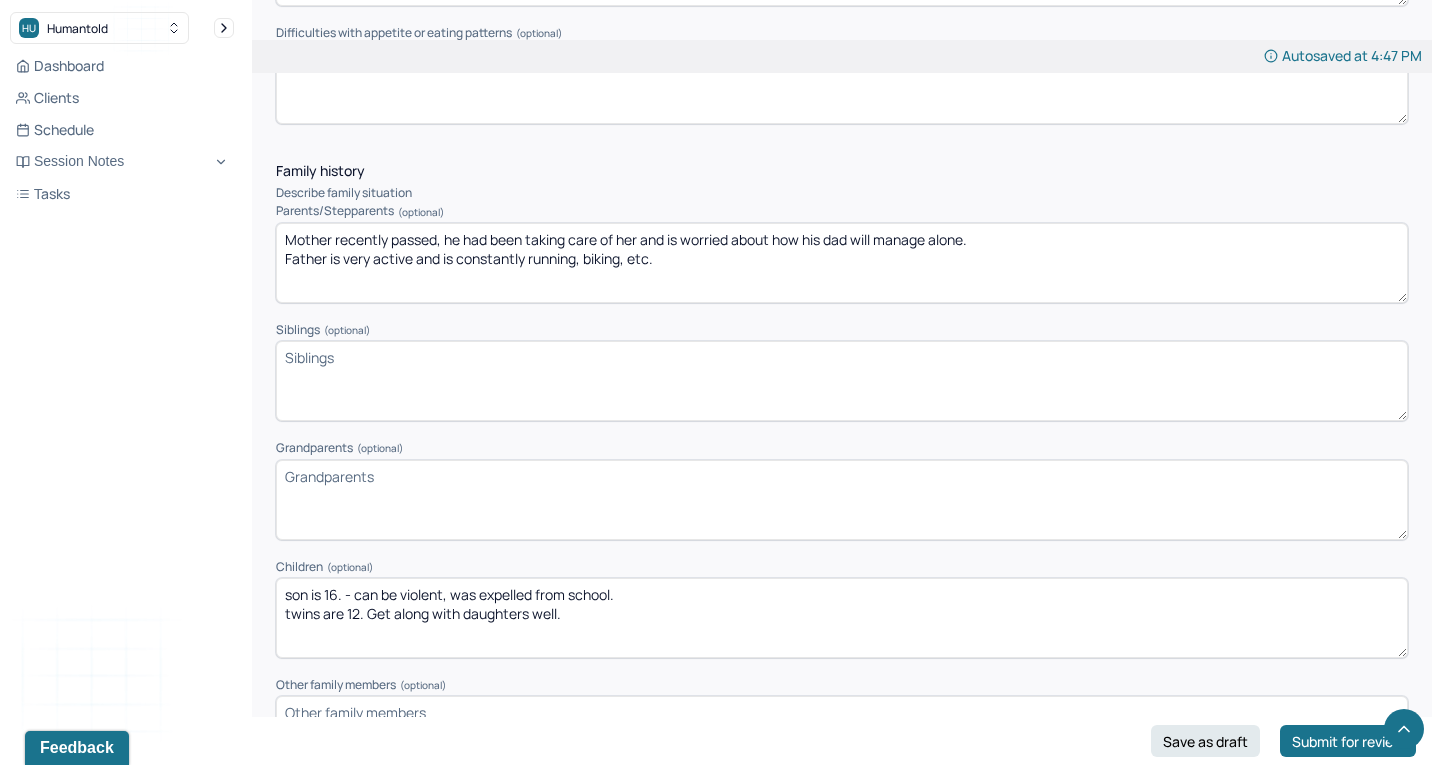 scroll, scrollTop: 3002, scrollLeft: 0, axis: vertical 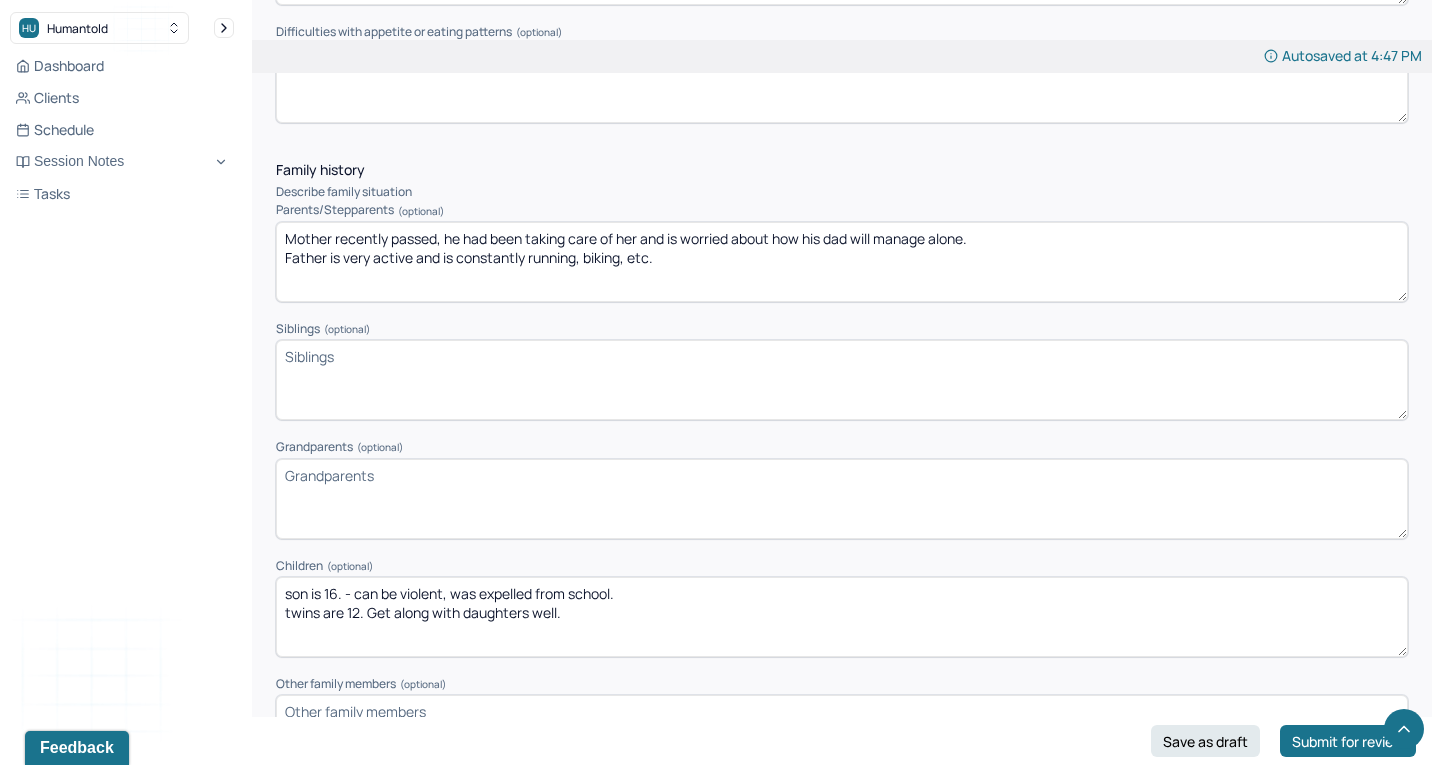 click on "Siblings (optional)" at bounding box center (842, 380) 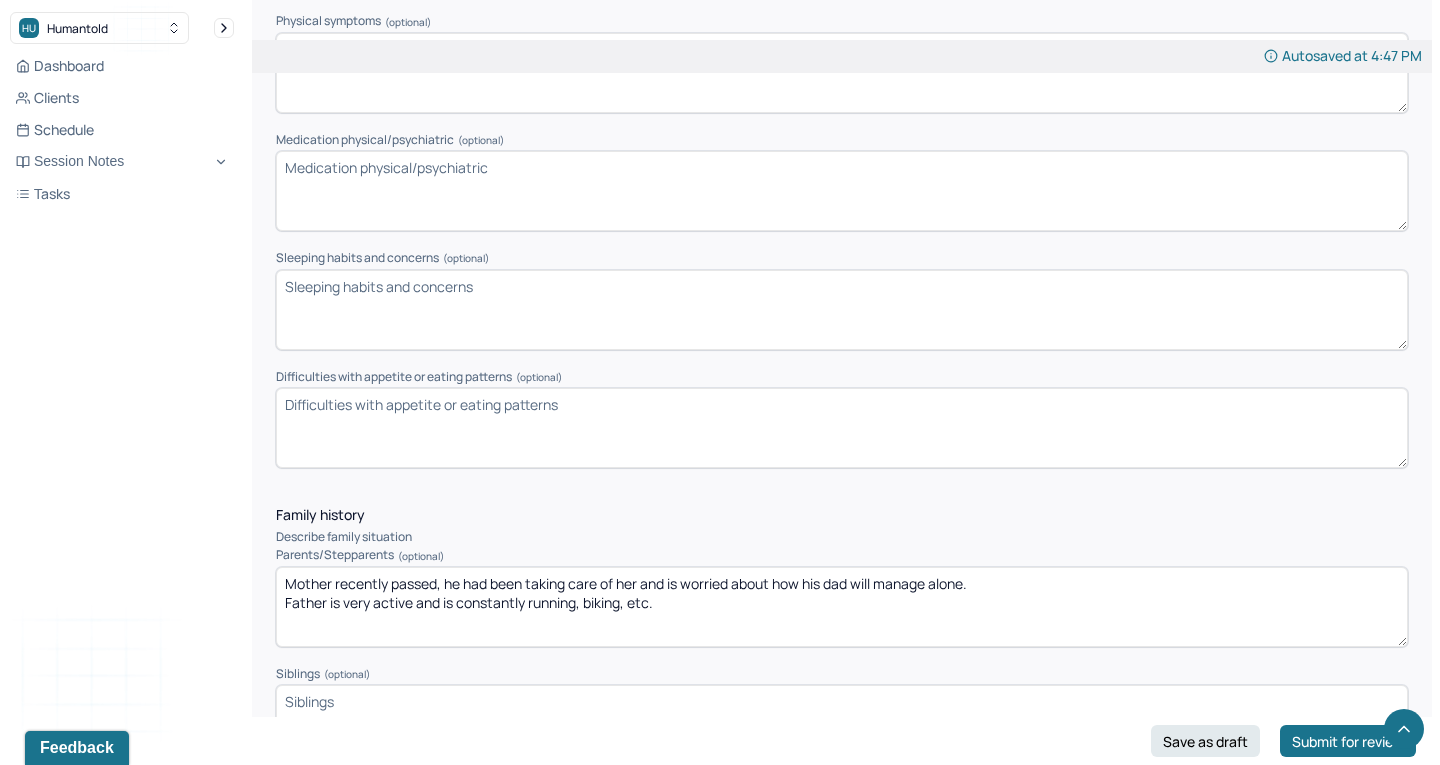 scroll, scrollTop: 2656, scrollLeft: 0, axis: vertical 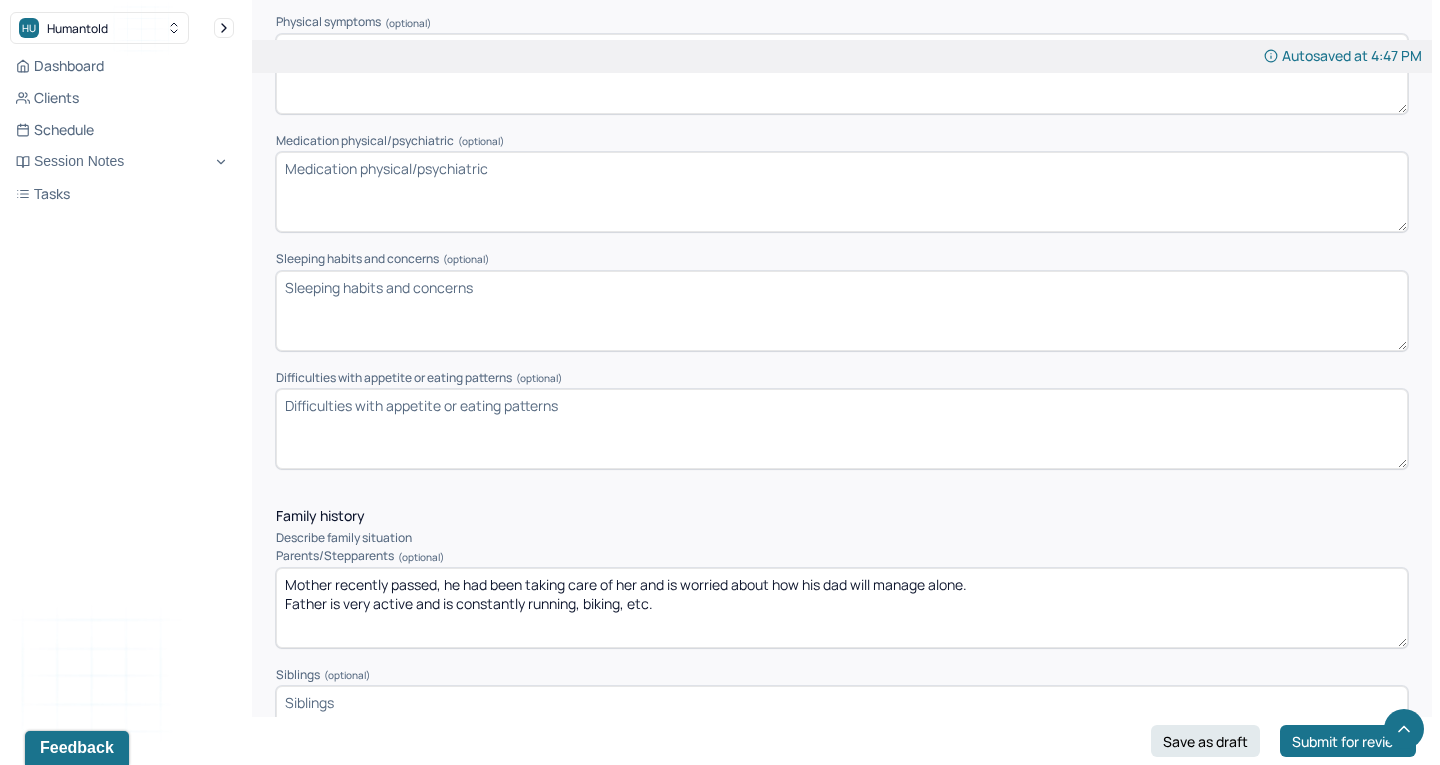 click on "Difficulties with appetite or eating patterns (optional)" at bounding box center [842, 429] 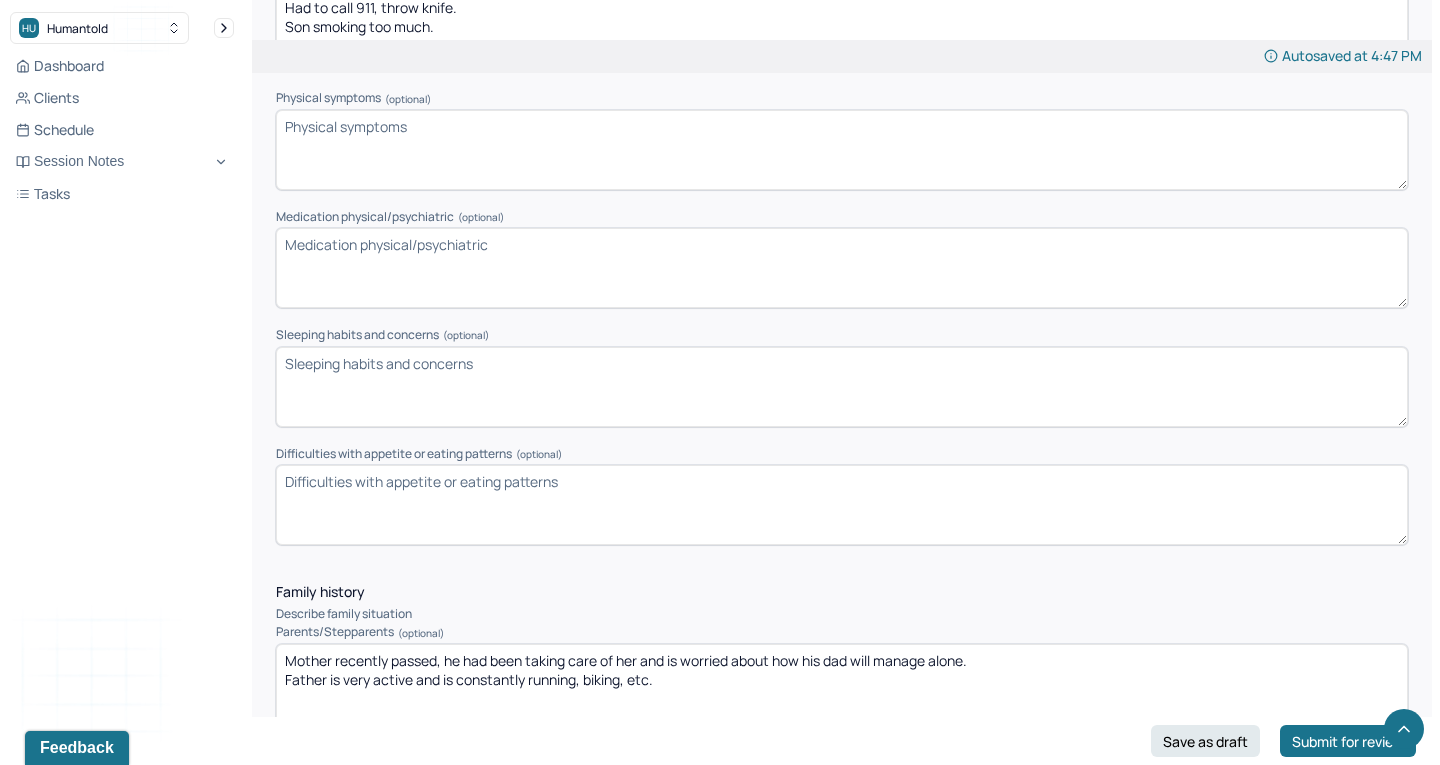 scroll, scrollTop: 2570, scrollLeft: 0, axis: vertical 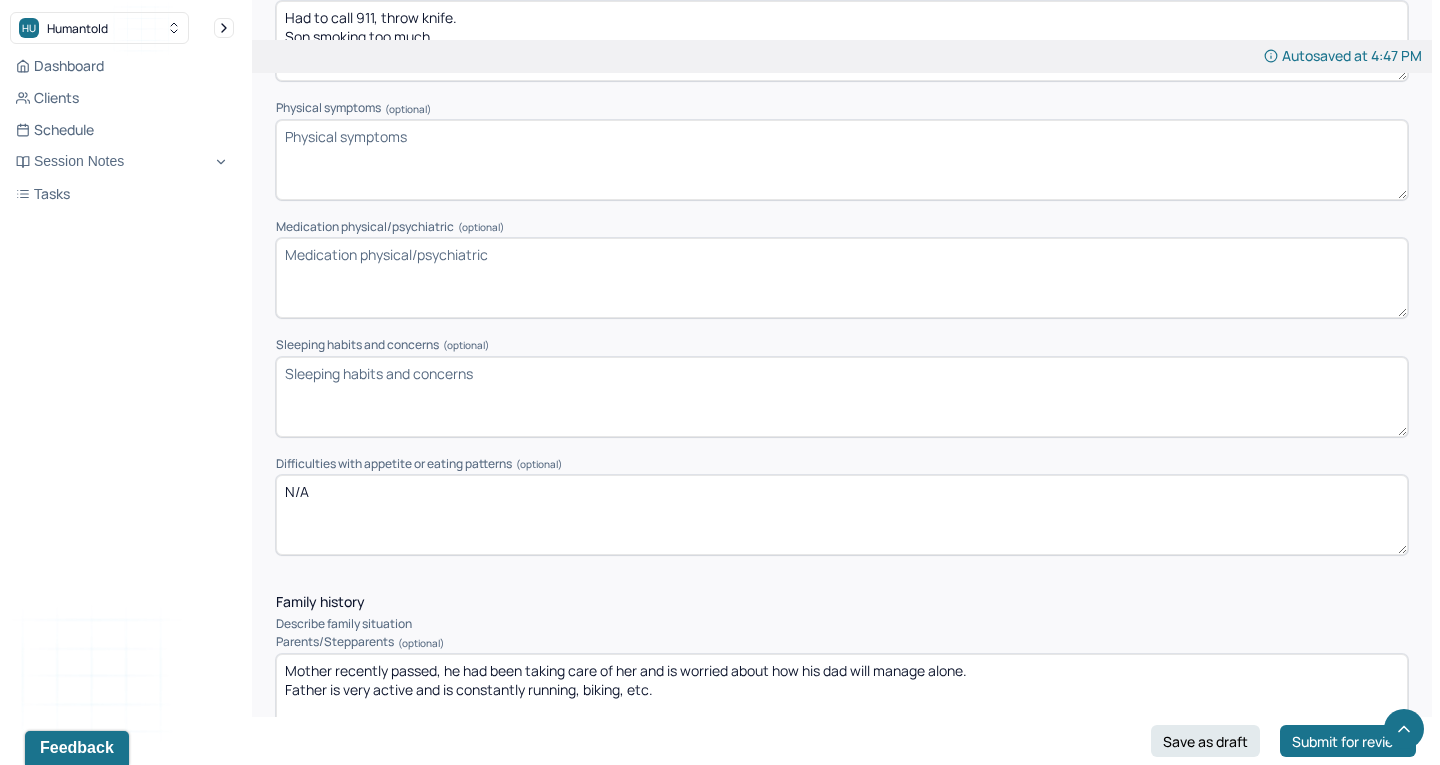 type on "N/A" 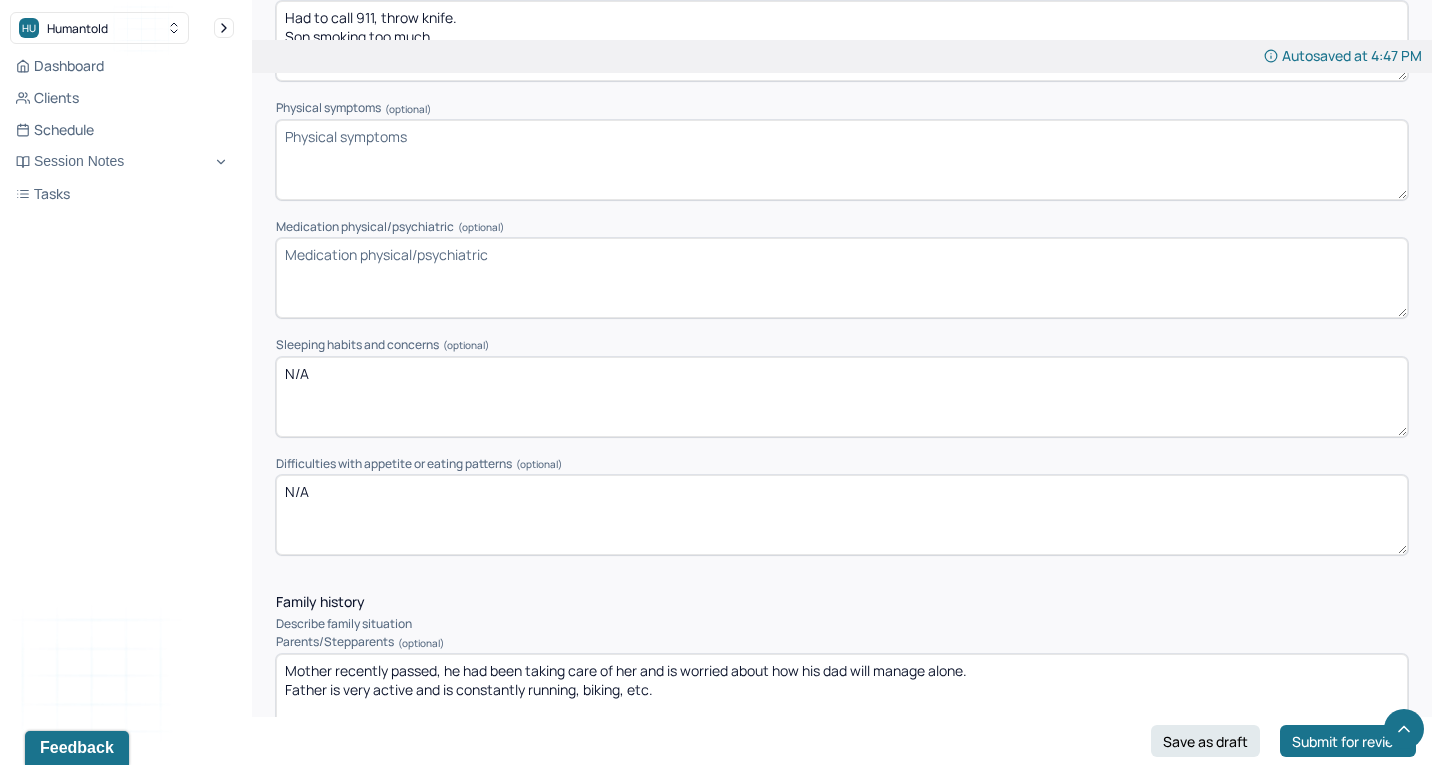 type on "N/A" 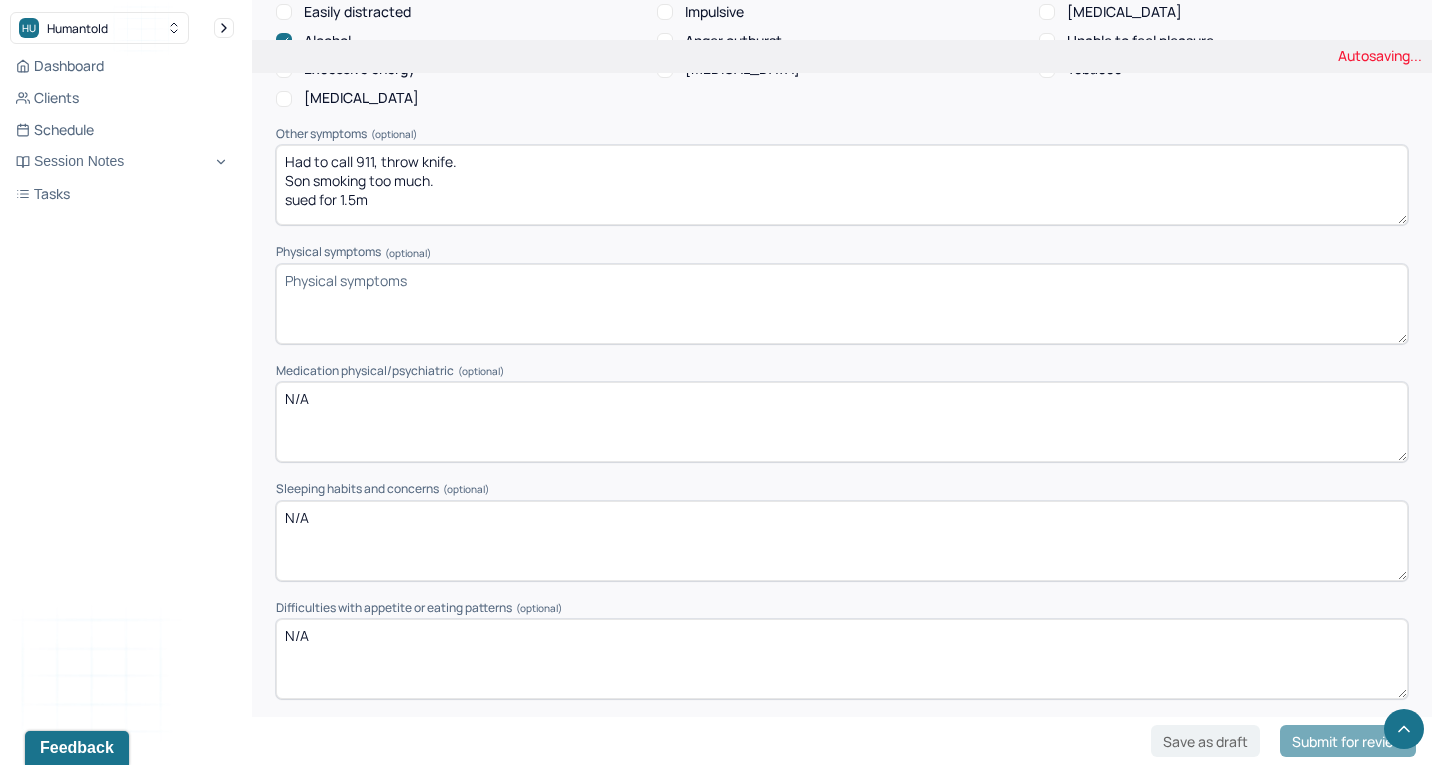 scroll, scrollTop: 2422, scrollLeft: 0, axis: vertical 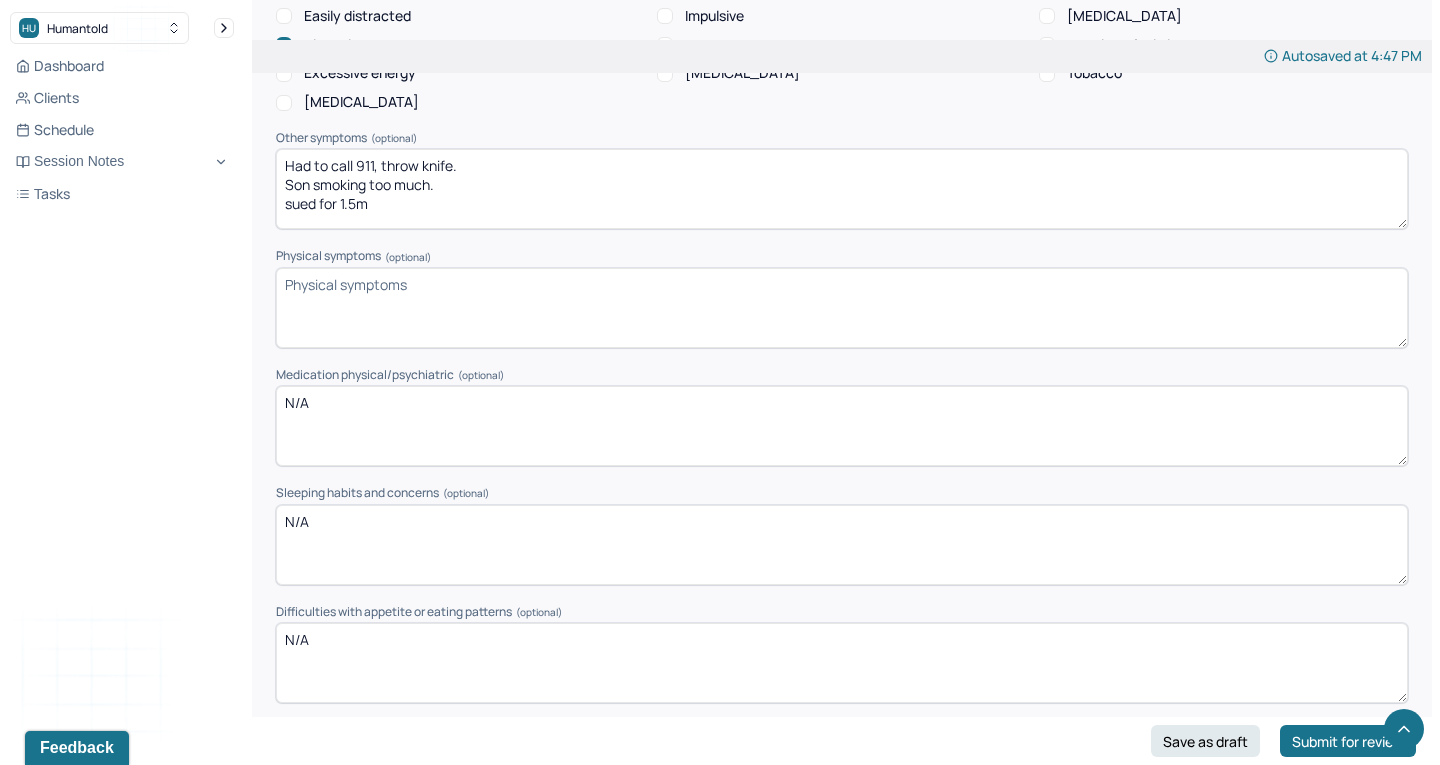 type on "N/A" 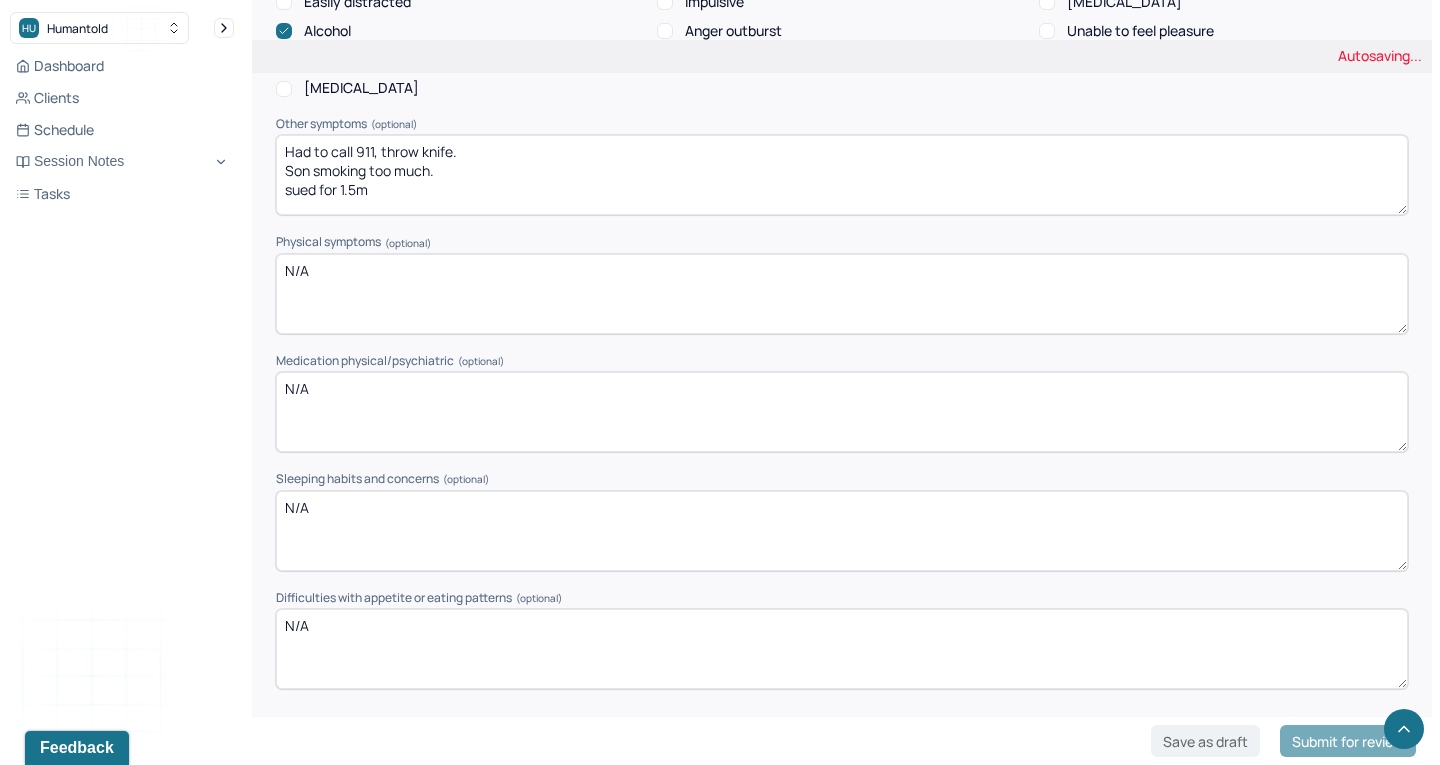 scroll, scrollTop: 2439, scrollLeft: 0, axis: vertical 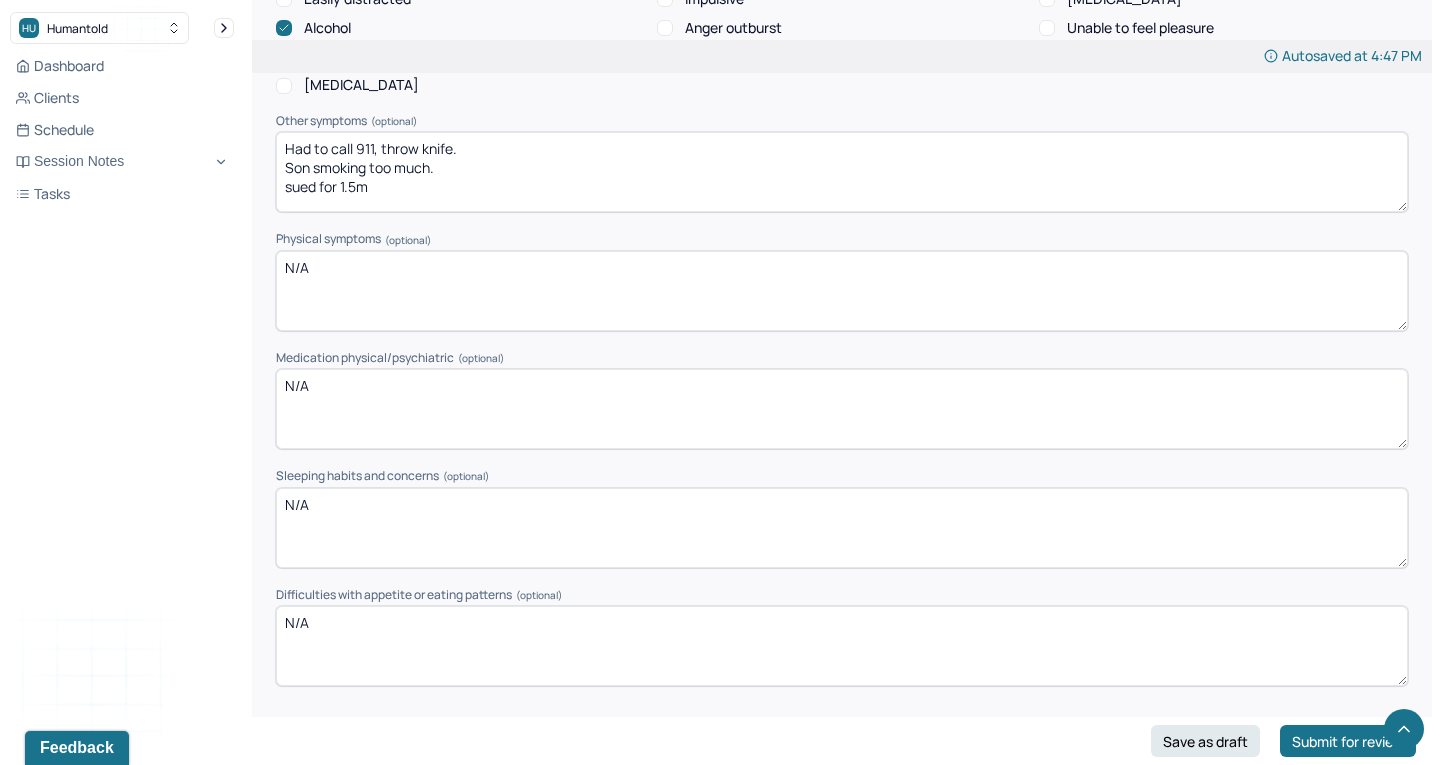type on "N/A" 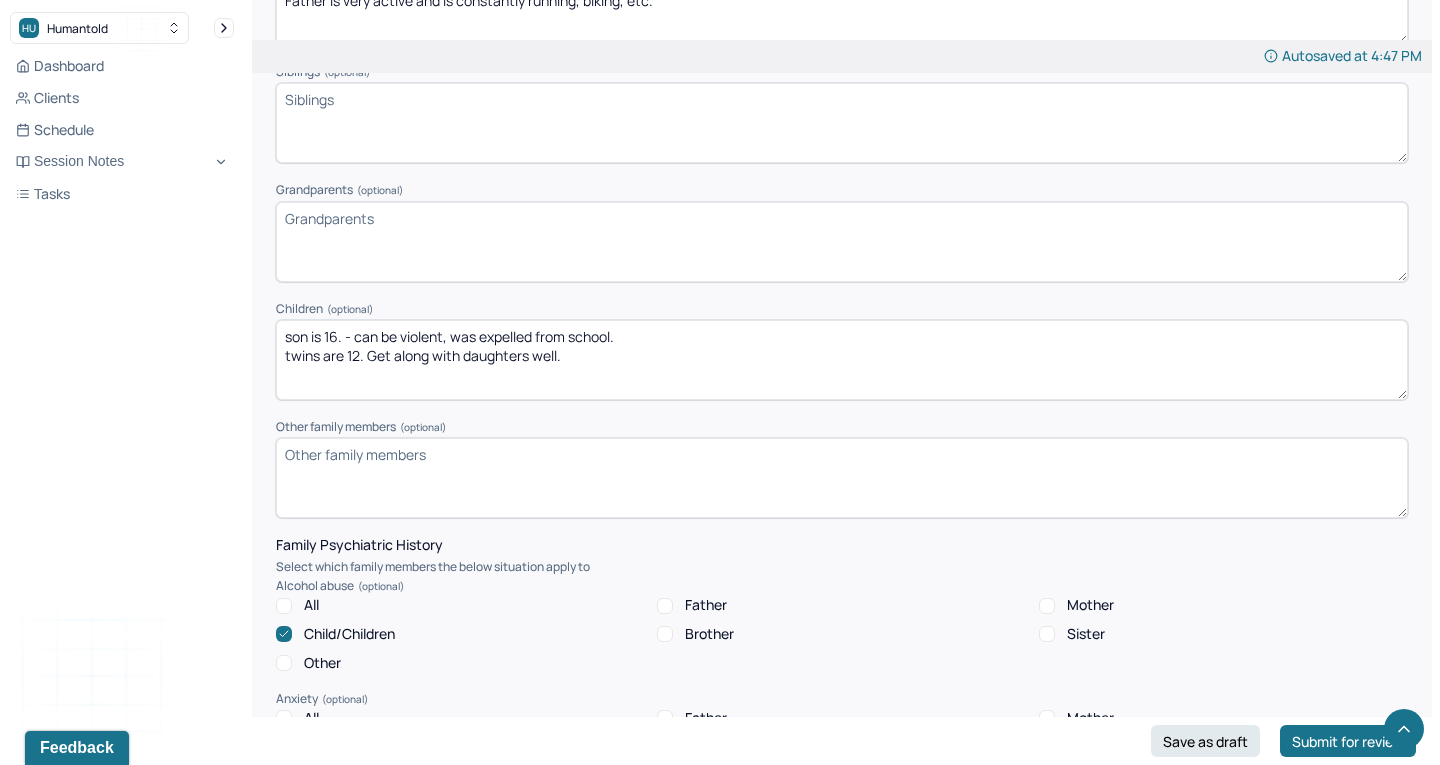 scroll, scrollTop: 3183, scrollLeft: 0, axis: vertical 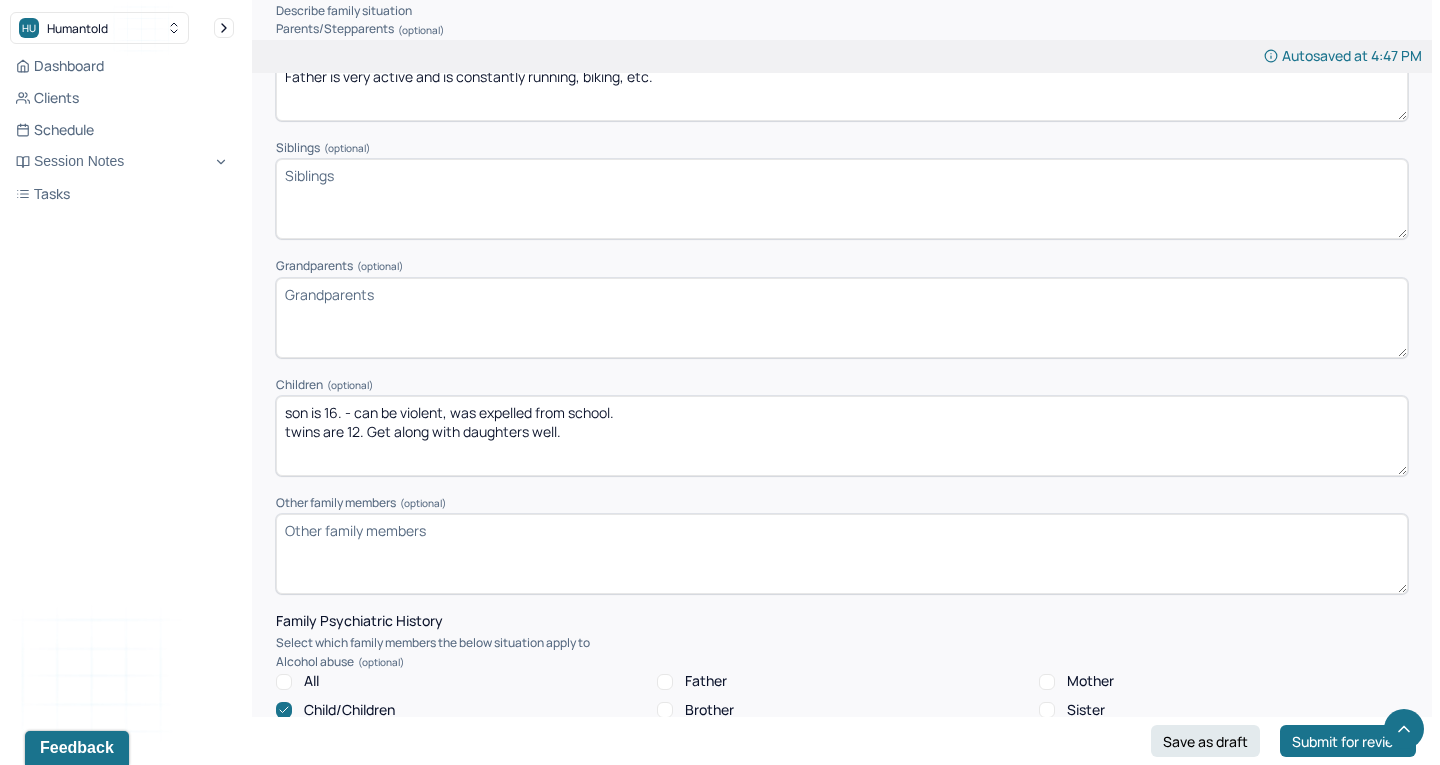 type 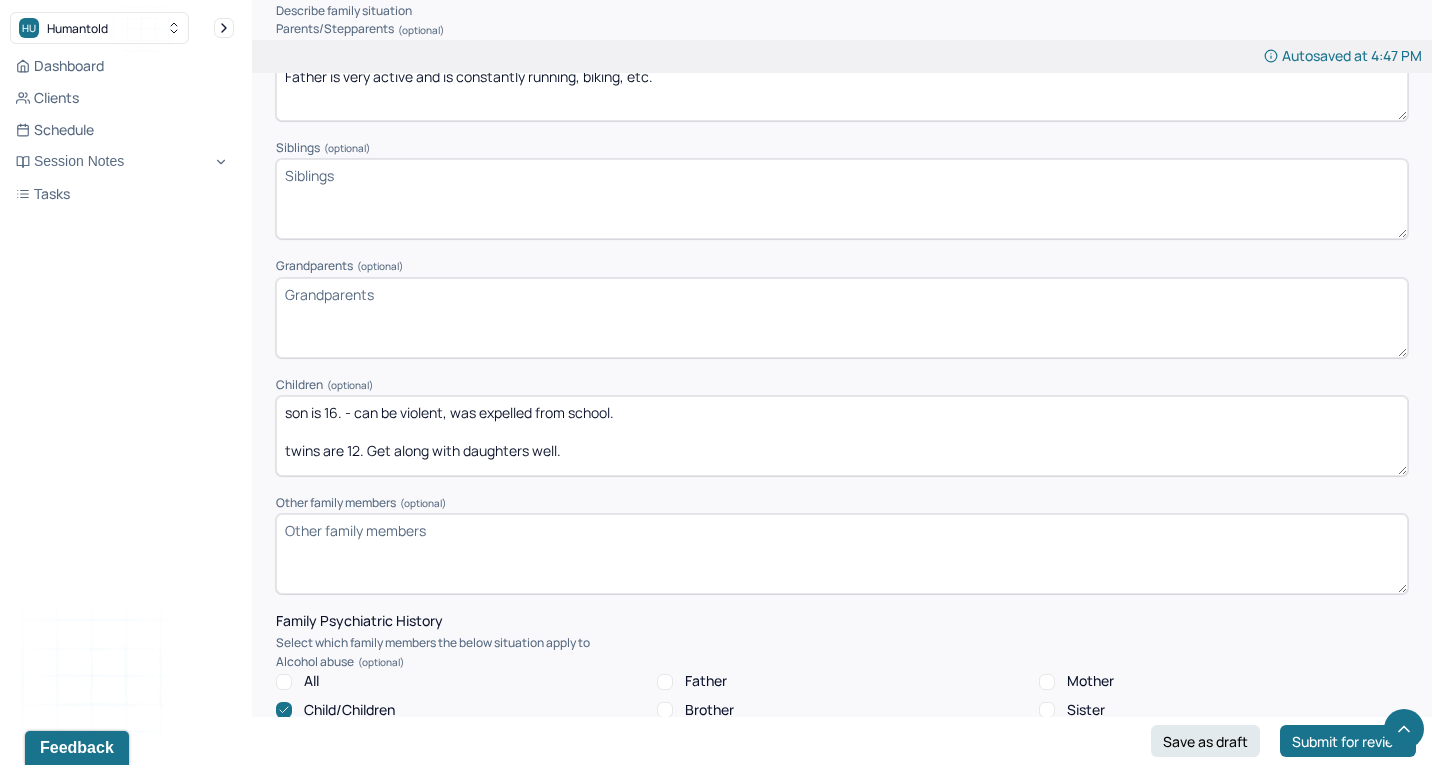 paste on "Had to call 911, throw knife.
Son smoking too much.
sued for 1.5m" 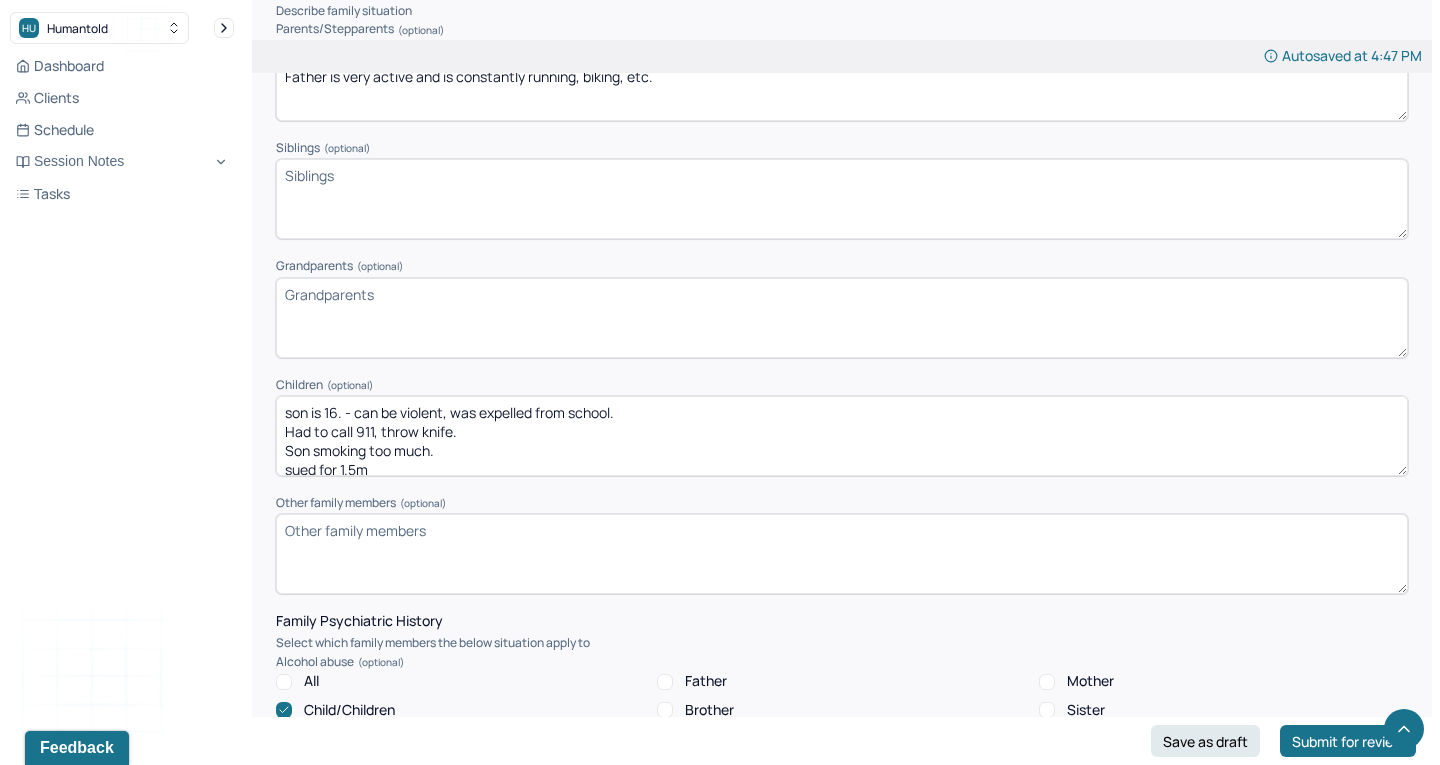 scroll, scrollTop: 12, scrollLeft: 0, axis: vertical 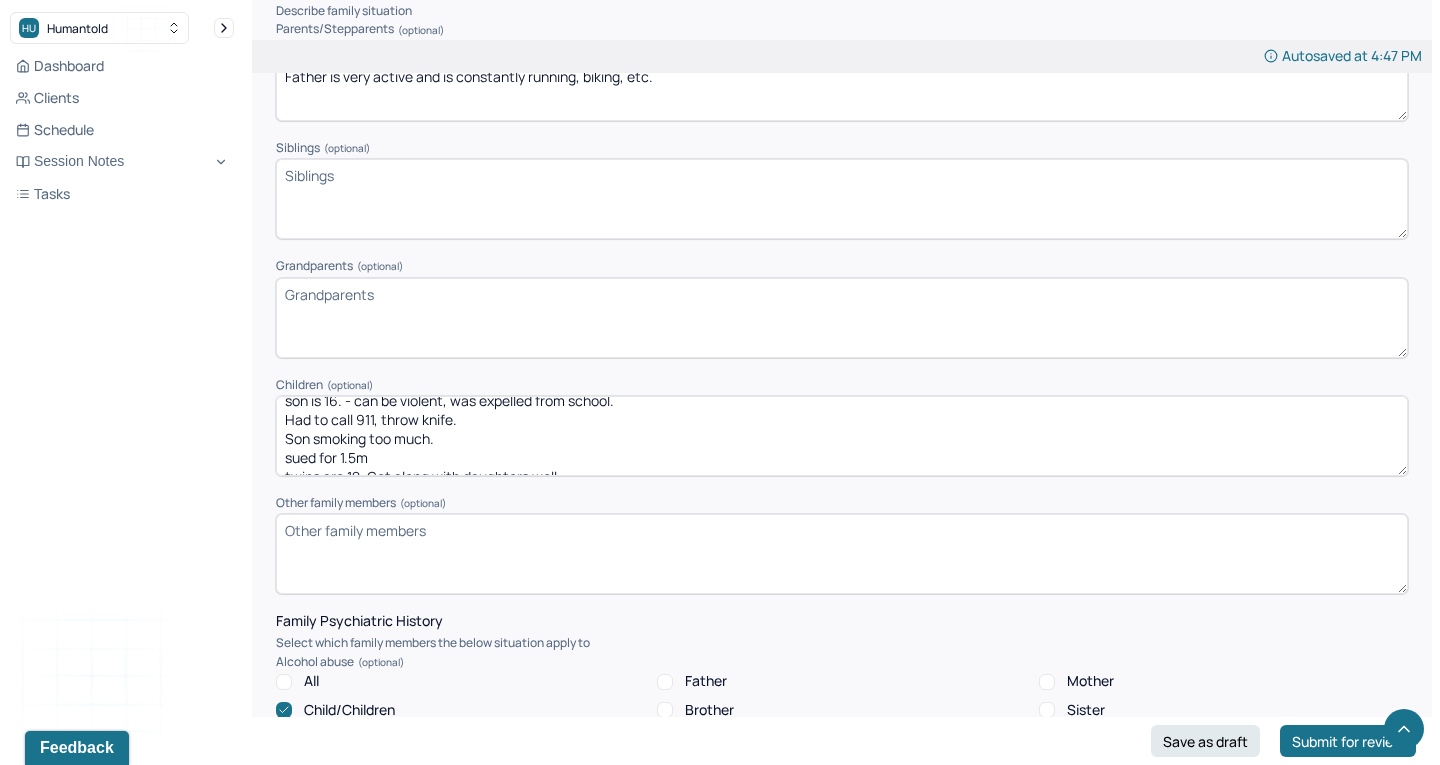 drag, startPoint x: 377, startPoint y: 426, endPoint x: 210, endPoint y: 414, distance: 167.43059 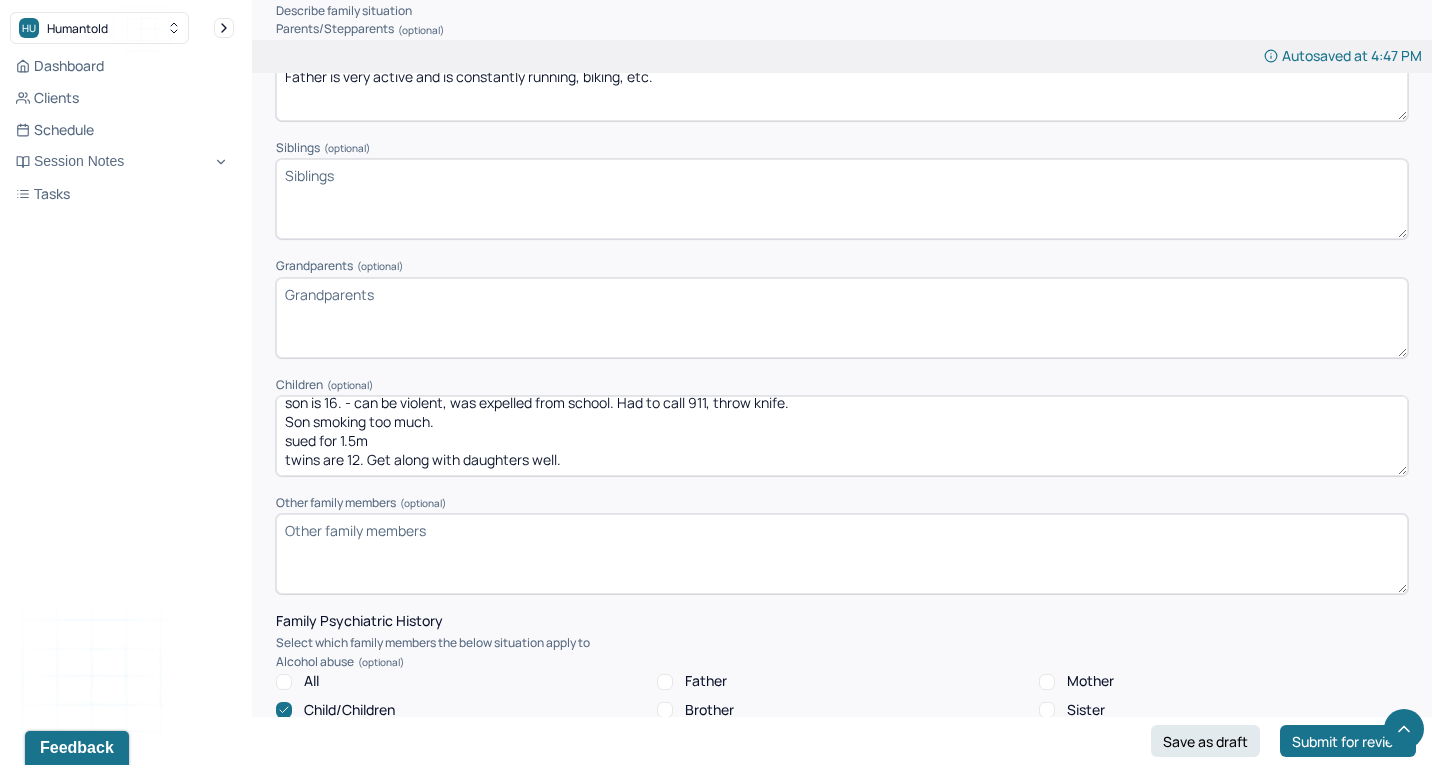 scroll, scrollTop: 6, scrollLeft: 0, axis: vertical 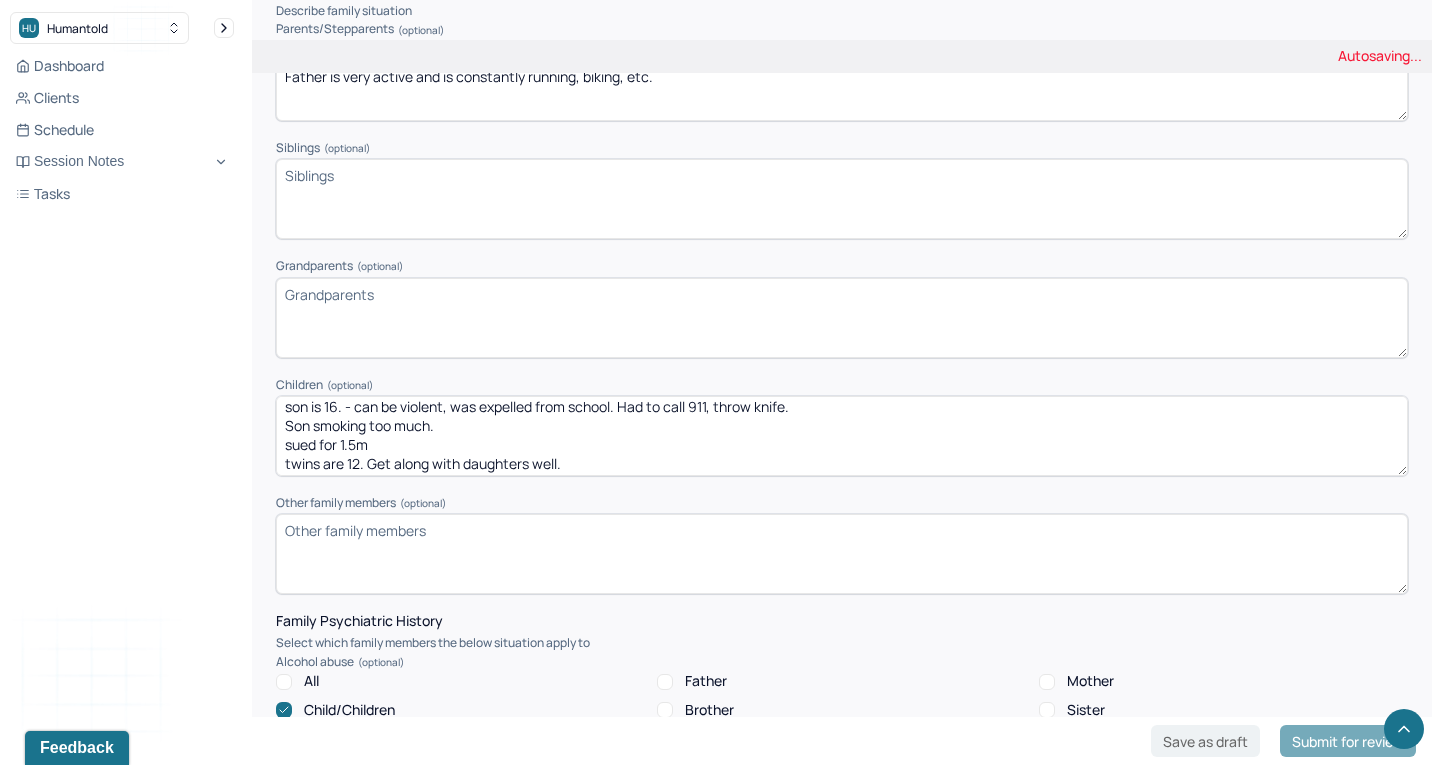 click on "son is 16. - can be violent, was expelled from school.
Had to call 911, throw knife.
Son smoking too much.
sued for 1.5m
twins are 12. Get along with daughters well." at bounding box center (842, 436) 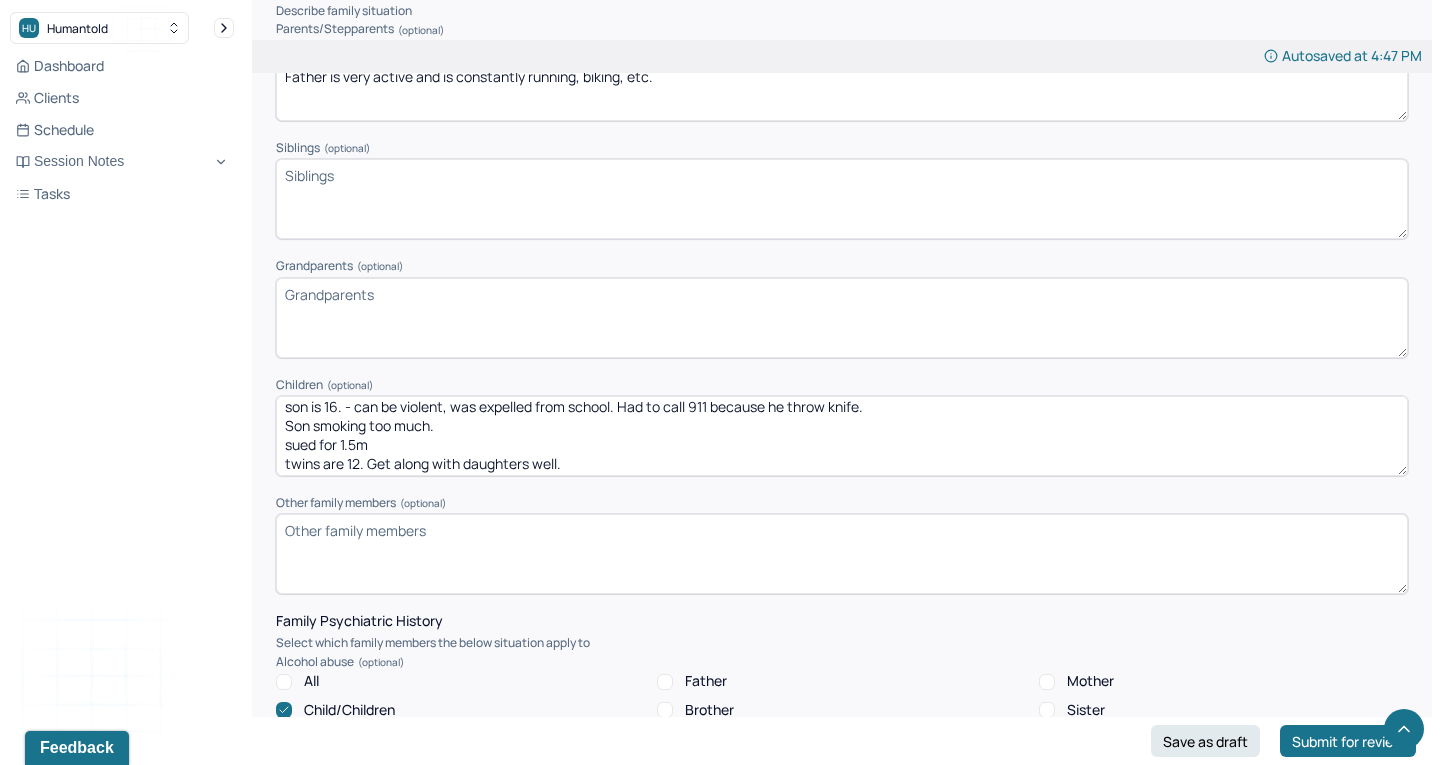 click on "son is 16. - can be violent, was expelled from school. Had to call 911, throw knife.
Son smoking too much.
sued for 1.5m
twins are 12. Get along with daughters well." at bounding box center [842, 436] 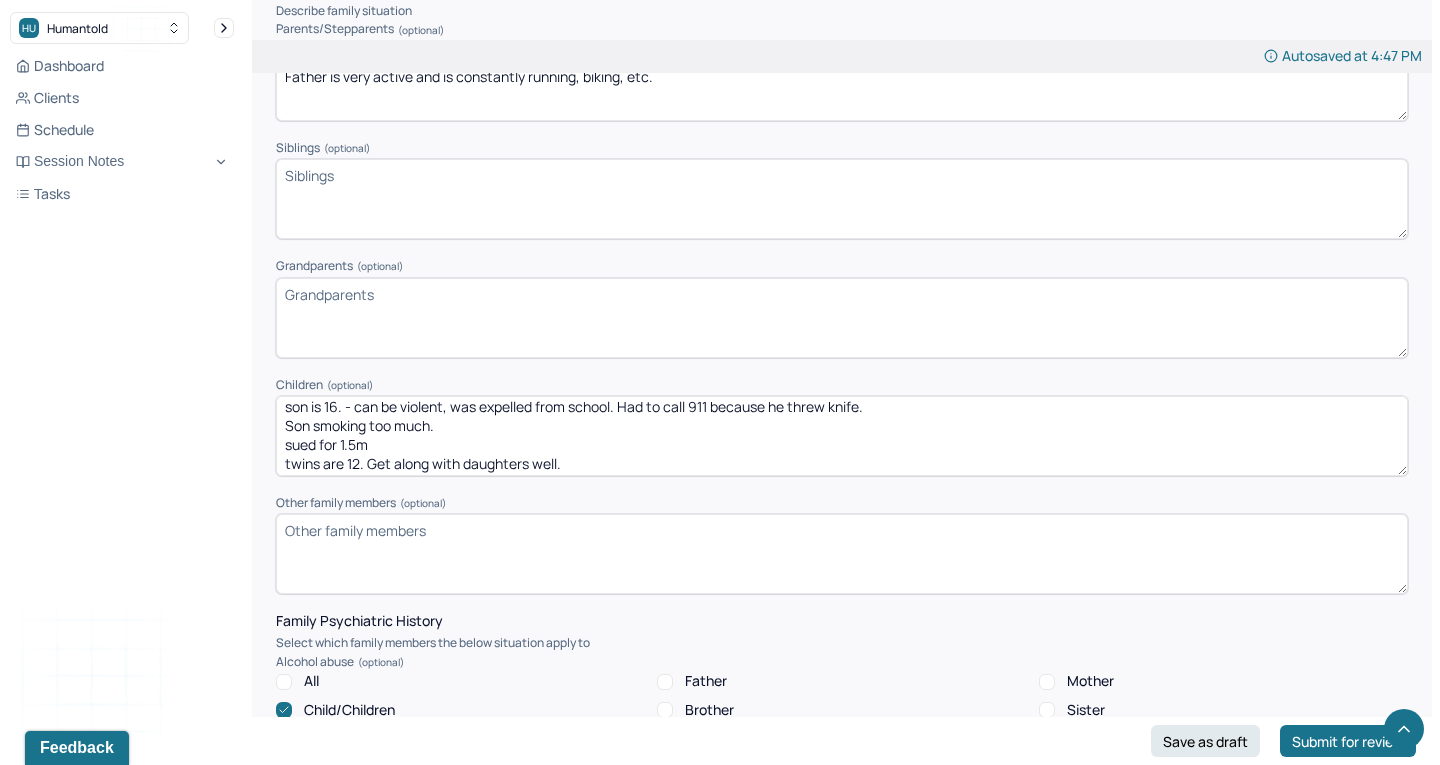 click on "son is 16. - can be violent, was expelled from school. Had to call 911 because he throw knife.
Son smoking too much.
sued for 1.5m
twins are 12. Get along with daughters well." at bounding box center [842, 436] 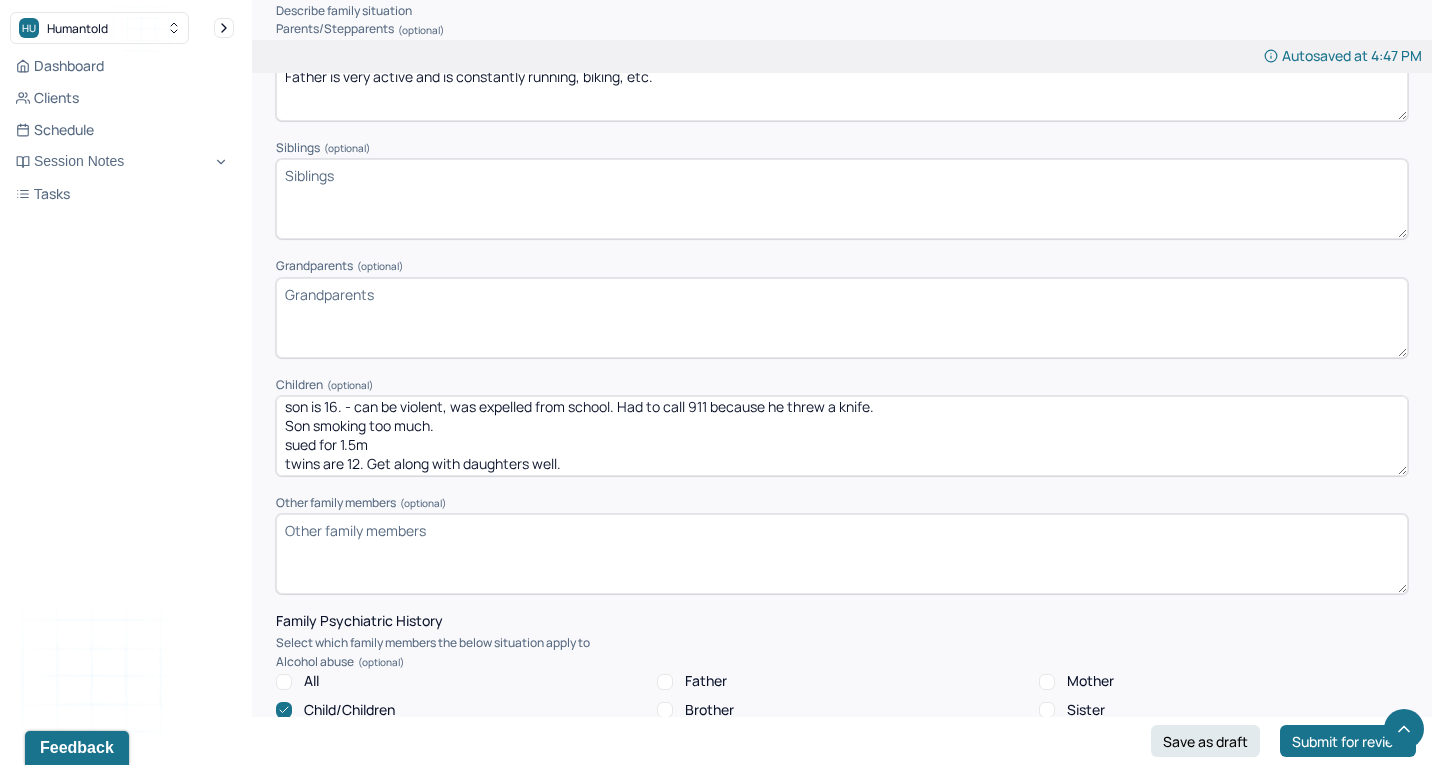 drag, startPoint x: 441, startPoint y: 392, endPoint x: 210, endPoint y: 391, distance: 231.00217 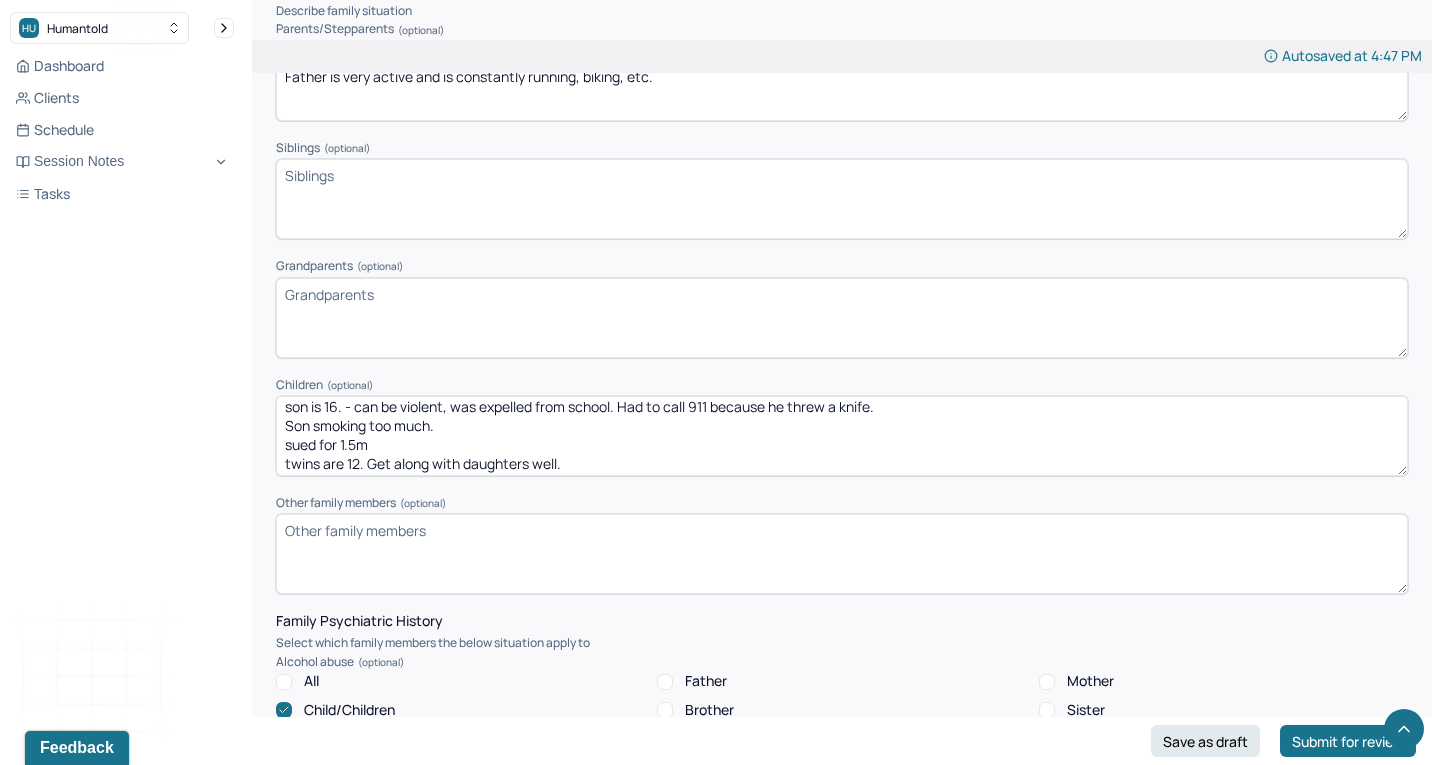 click on "HU Humantold Dashboard Clients Schedule Session Notes Tasks LS [PERSON_NAME] provider Logout   Diagnosis codes on session notes are currently limited to one (1). Only input the primary diagnosis. Edit Note Search by client name, chart number  FAQs LS [PERSON_NAME] Autosaved at 4:47 PM Appointment Details Client name [PERSON_NAME] Date of service [DATE] Time 5:00pm - 6:00pm Duration 1hr Appointment type individual therapy Provider name [PERSON_NAME] Modifier 1 95 Telemedicine Note type Individual intake note Load previous session note Instructions The fields marked with an asterisk ( * ) are required before you can submit your notes. Before you can submit your session notes, they must be signed. You have the option to save your notes as a draft before making a submission. Appointment location * Teletherapy Client Teletherapy Location Home Office Other Provider Teletherapy Location Home Office Other Consent was received for the teletherapy session The teletherapy session was conducted via video * * *" at bounding box center (720, 2104) 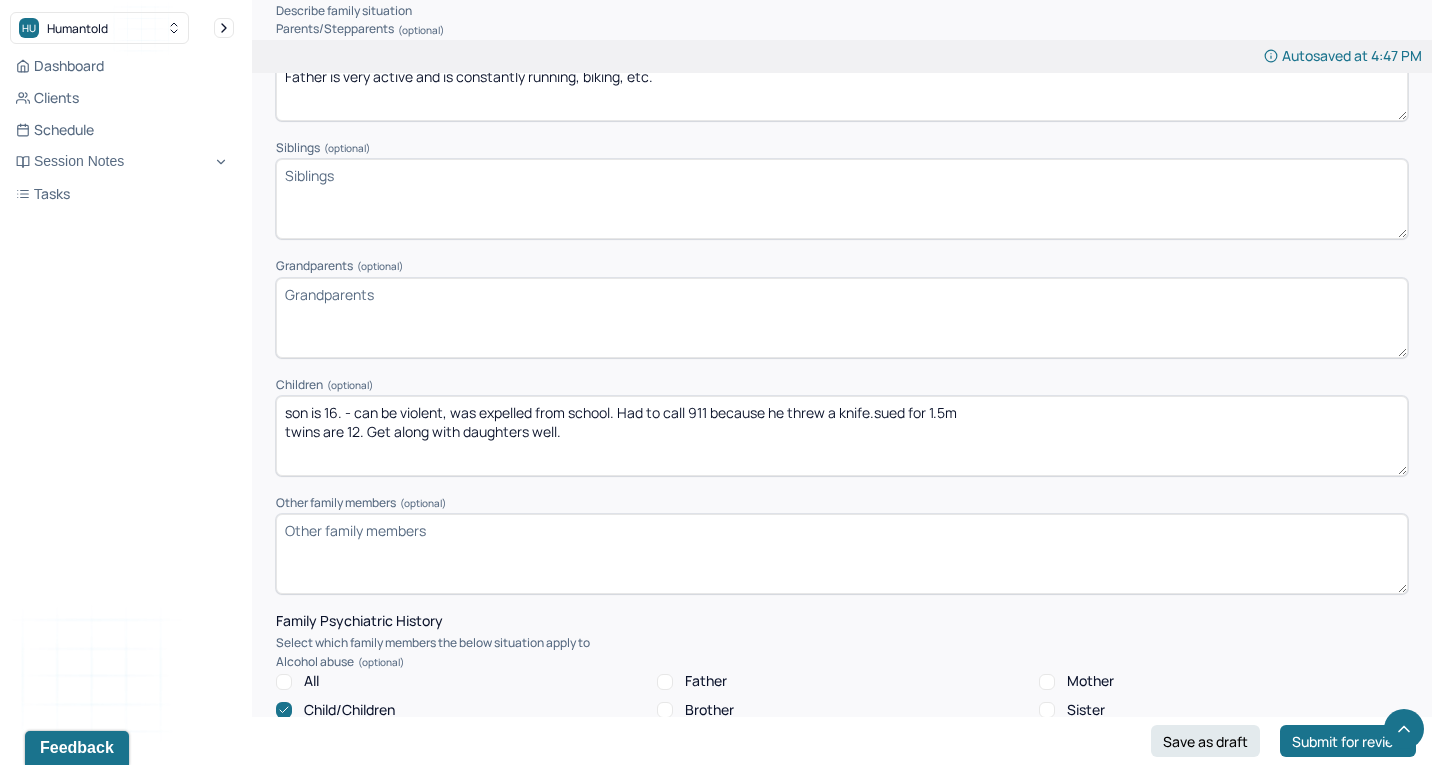scroll, scrollTop: 0, scrollLeft: 0, axis: both 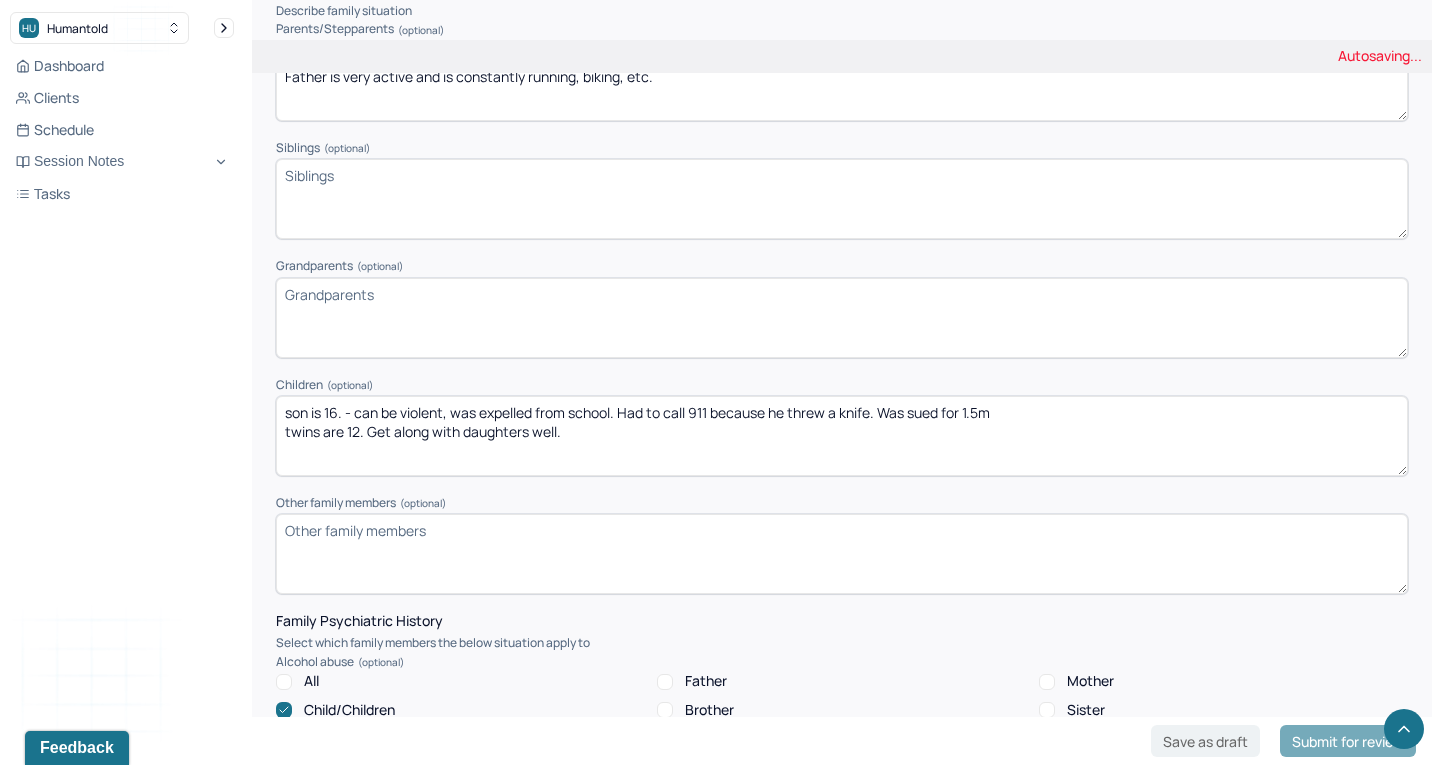 click on "son is 16. - can be violent, was expelled from school. Had to call 911 because he threw a knife.
sued for 1.5m
twins are 12. Get along with daughters well." at bounding box center [842, 436] 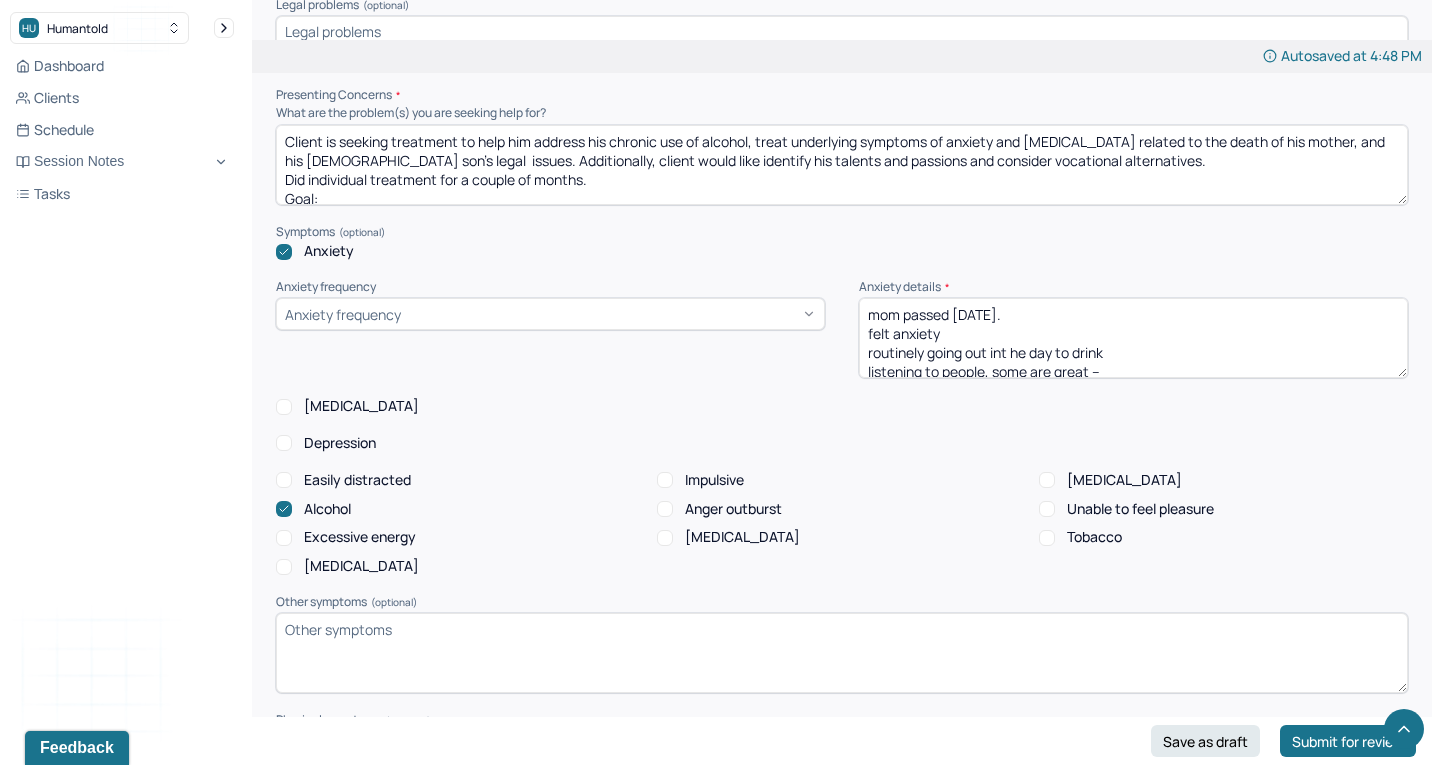 scroll, scrollTop: 1954, scrollLeft: 0, axis: vertical 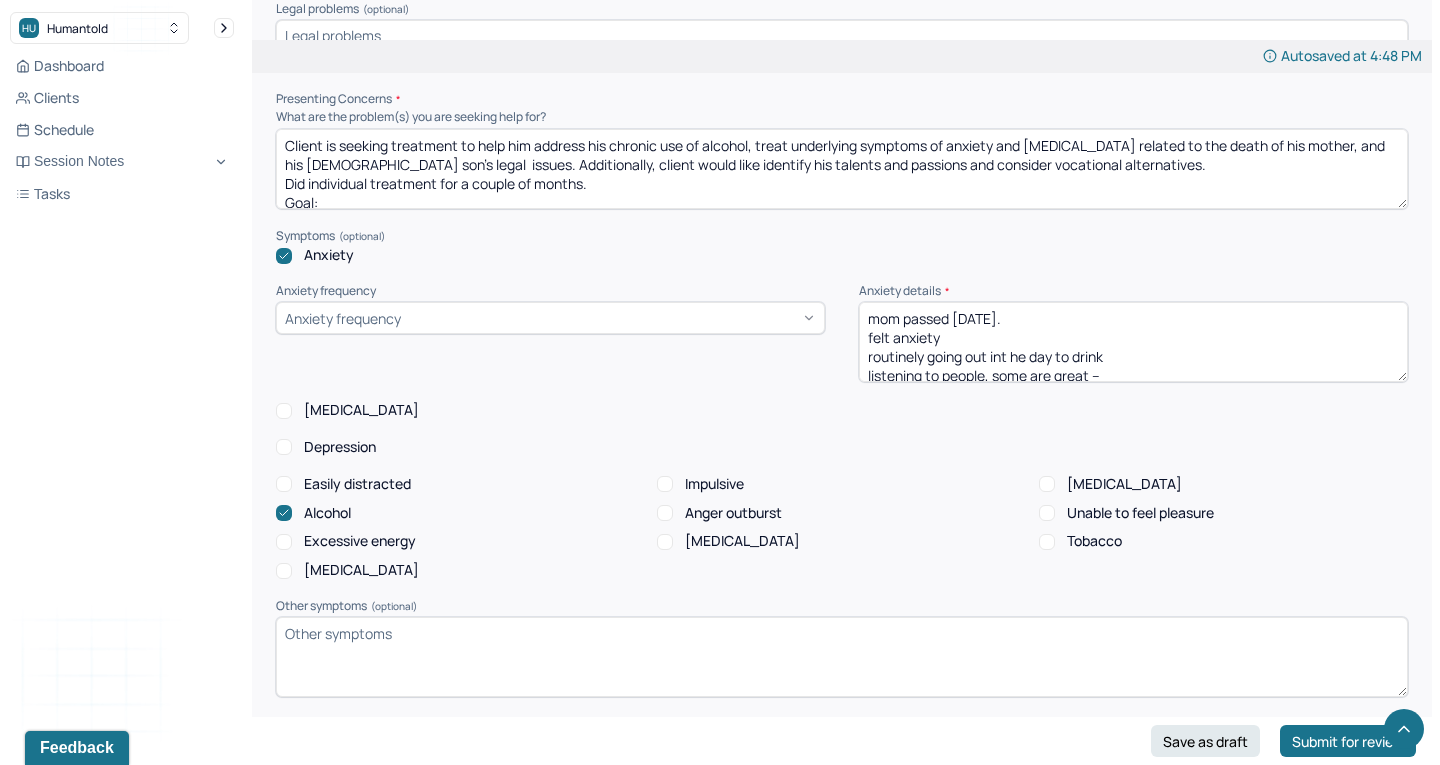 type on "son is 16. - can be violent, was expelled from school. Had to call 911 because he threw a knife. Was sued for 1.5m where son is defendant.
twins are 12. Get along with daughters well." 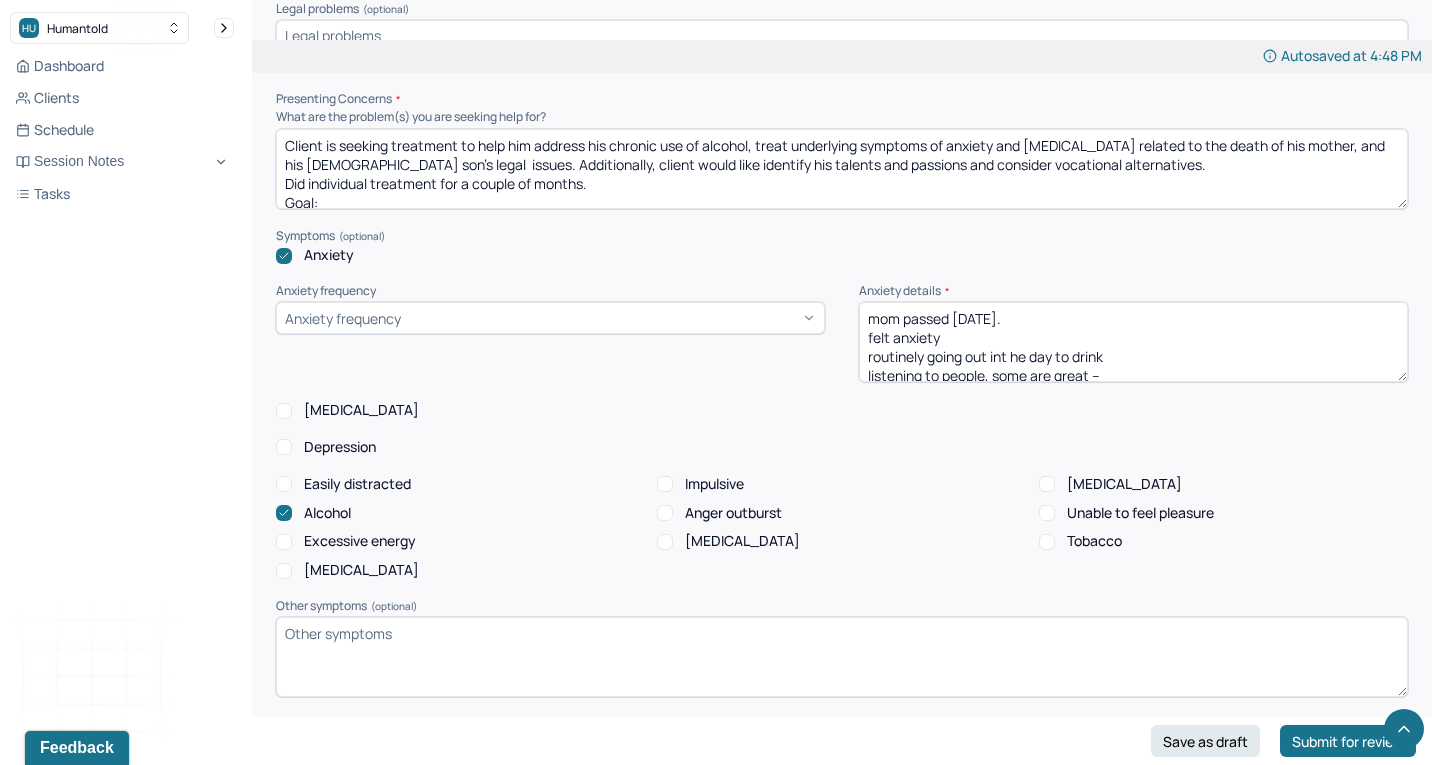 click on "Depression" at bounding box center [284, 447] 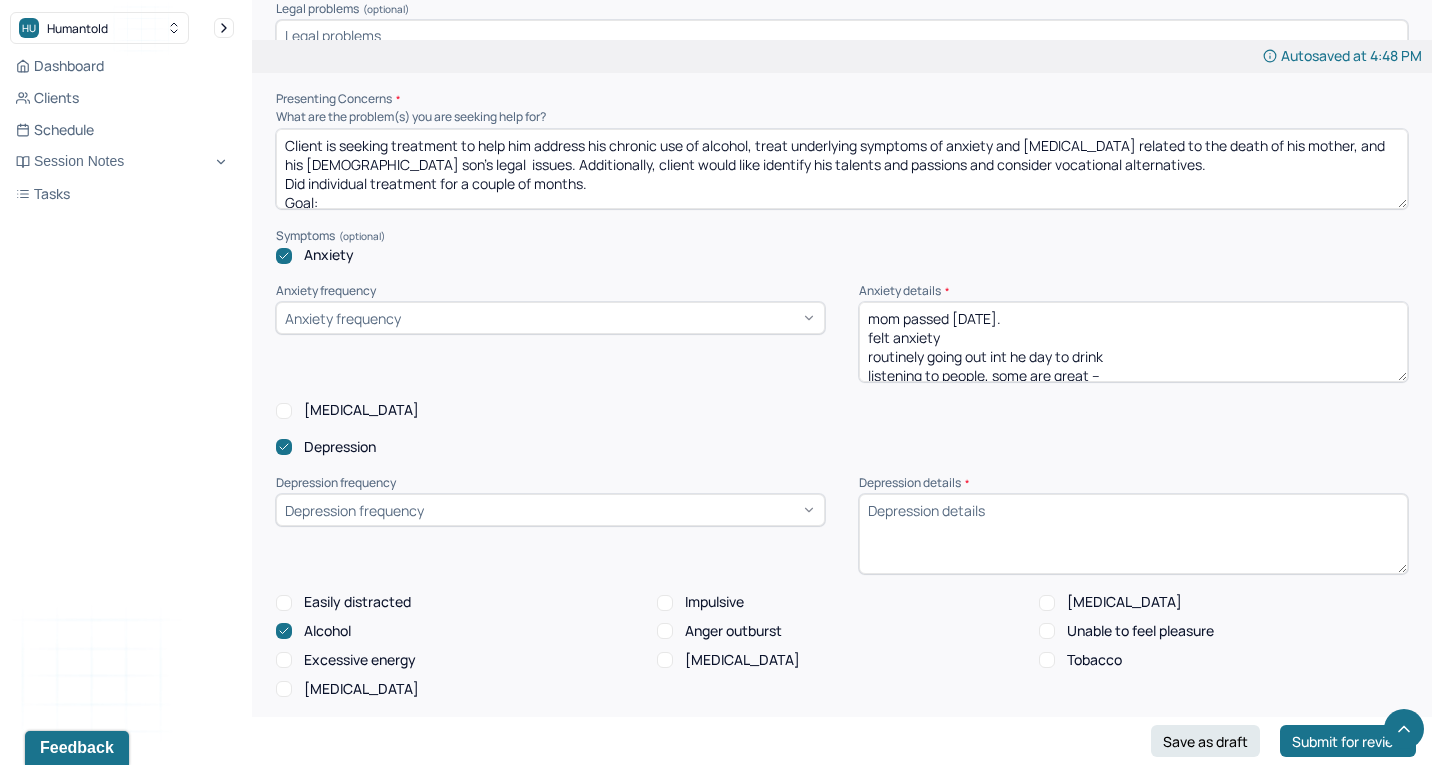 click on "mom passed [DATE].
felt anxiety
routinely going out int he day to drink
listening to people, some are great --" at bounding box center [1133, 342] 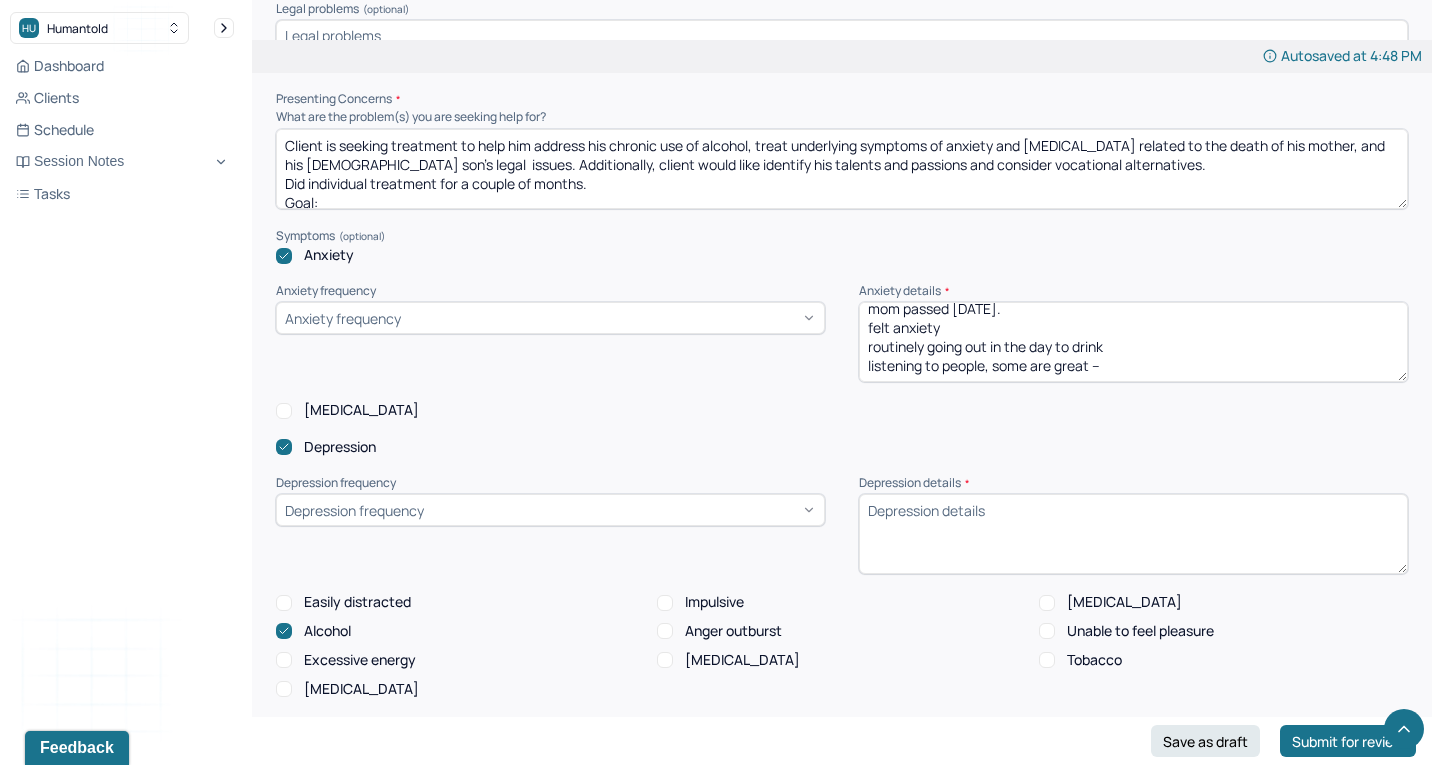 scroll, scrollTop: 9, scrollLeft: 0, axis: vertical 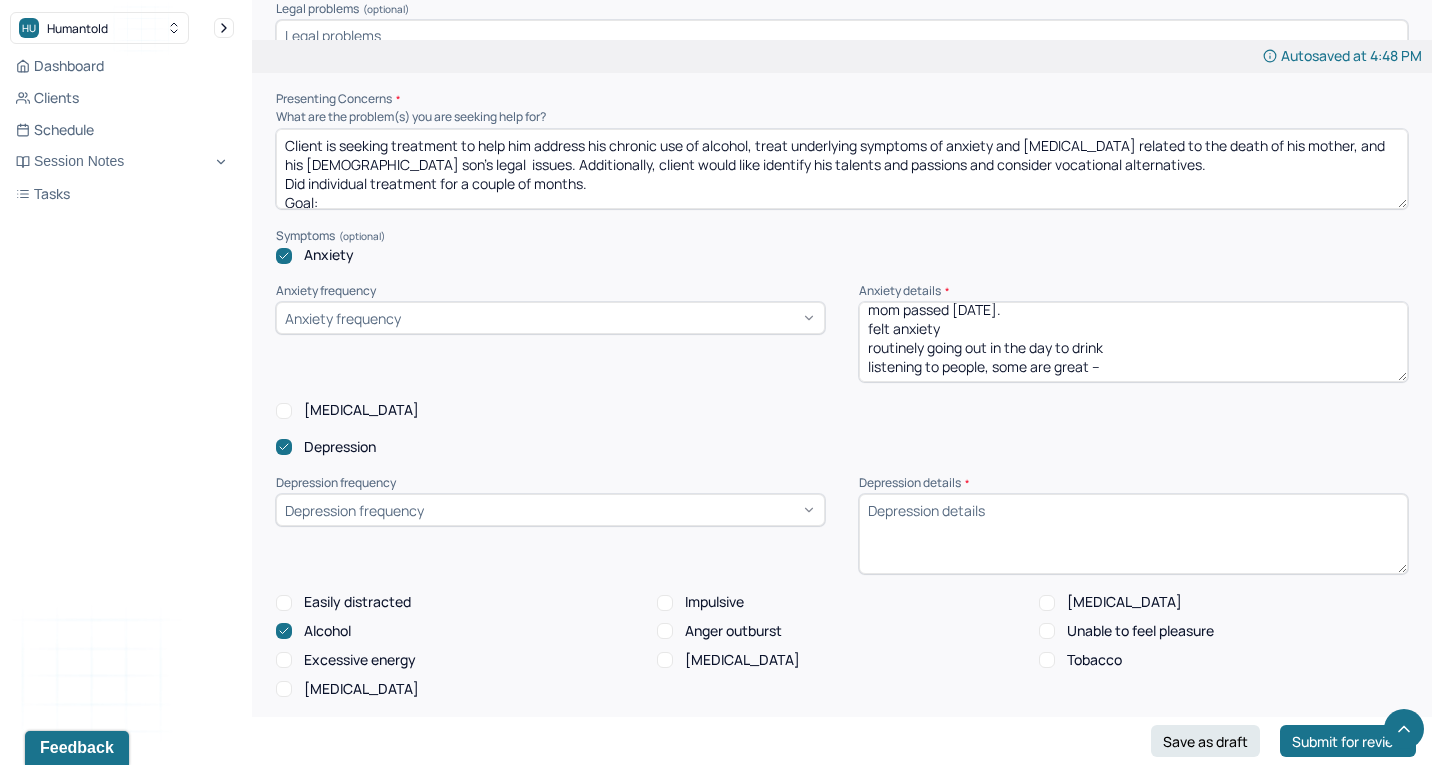 drag, startPoint x: 1099, startPoint y: 346, endPoint x: 786, endPoint y: 346, distance: 313 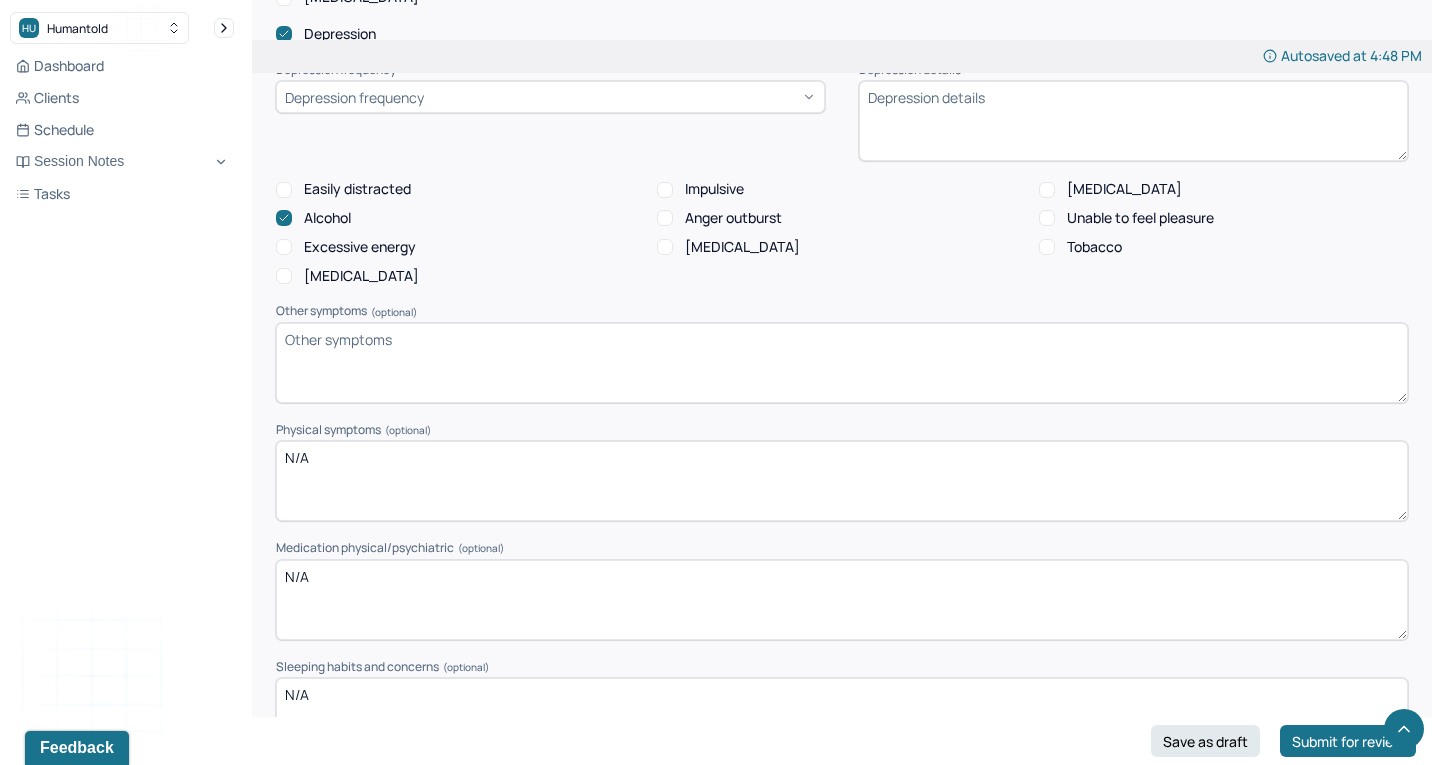 scroll, scrollTop: 2138, scrollLeft: 0, axis: vertical 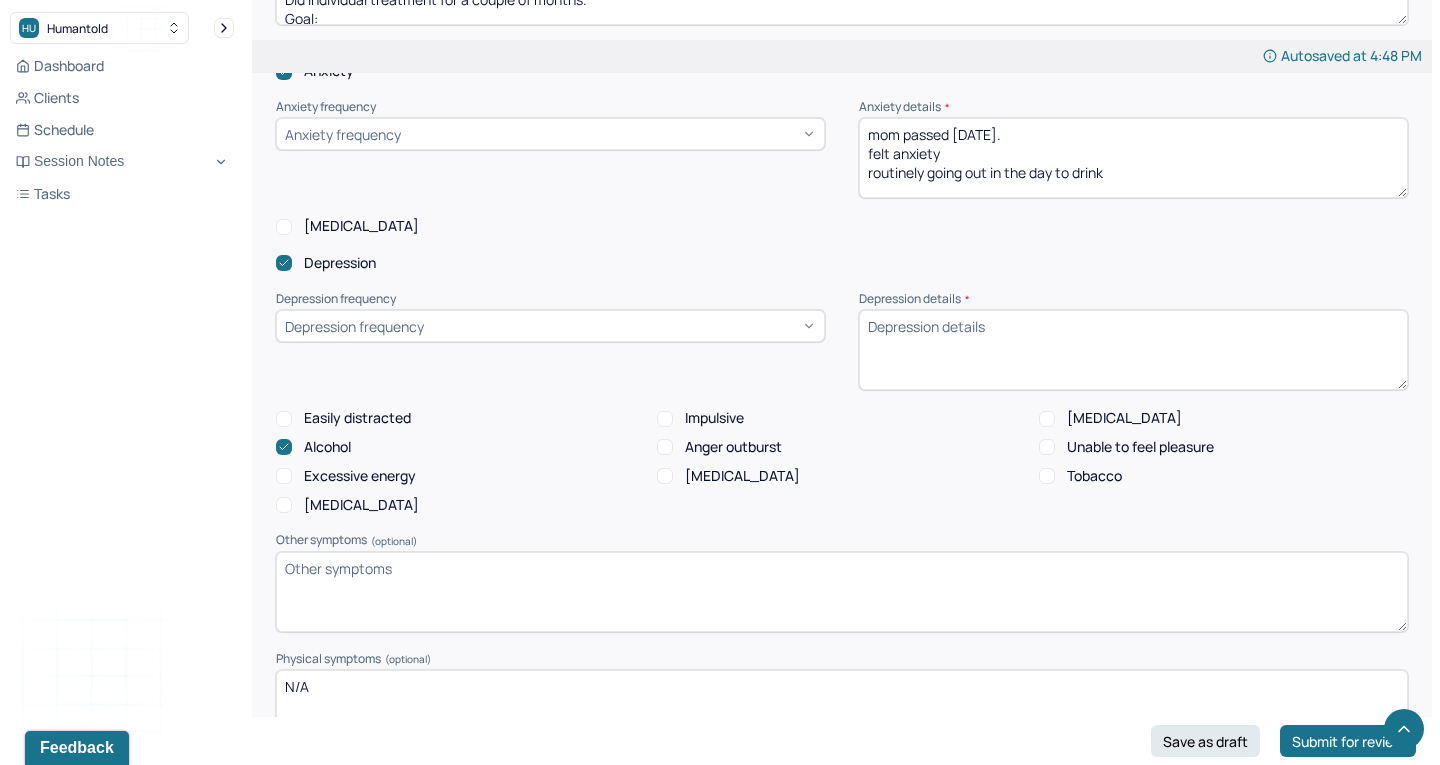 type on "mom passed [DATE].
felt anxiety
routinely going out in the day to drink" 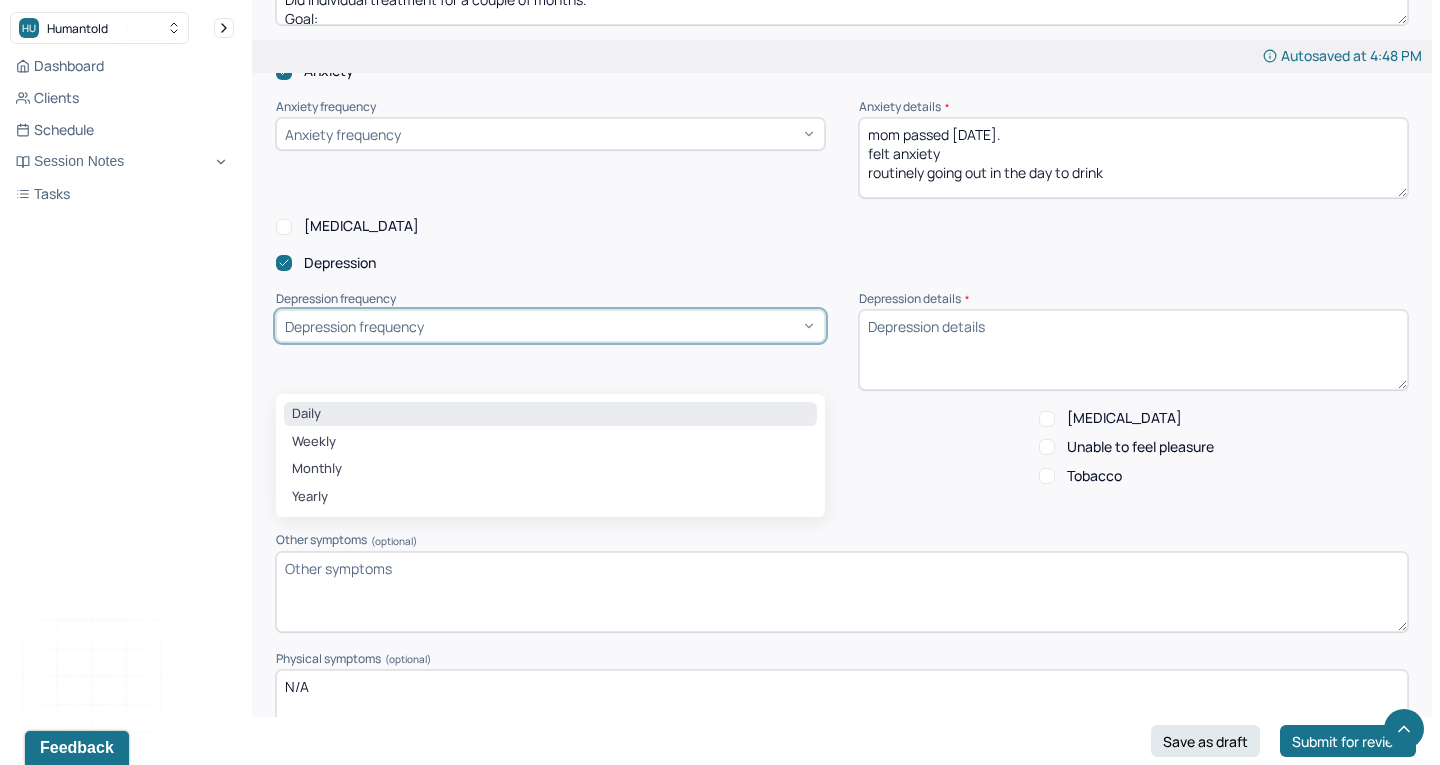 click on "Daily" at bounding box center (550, 414) 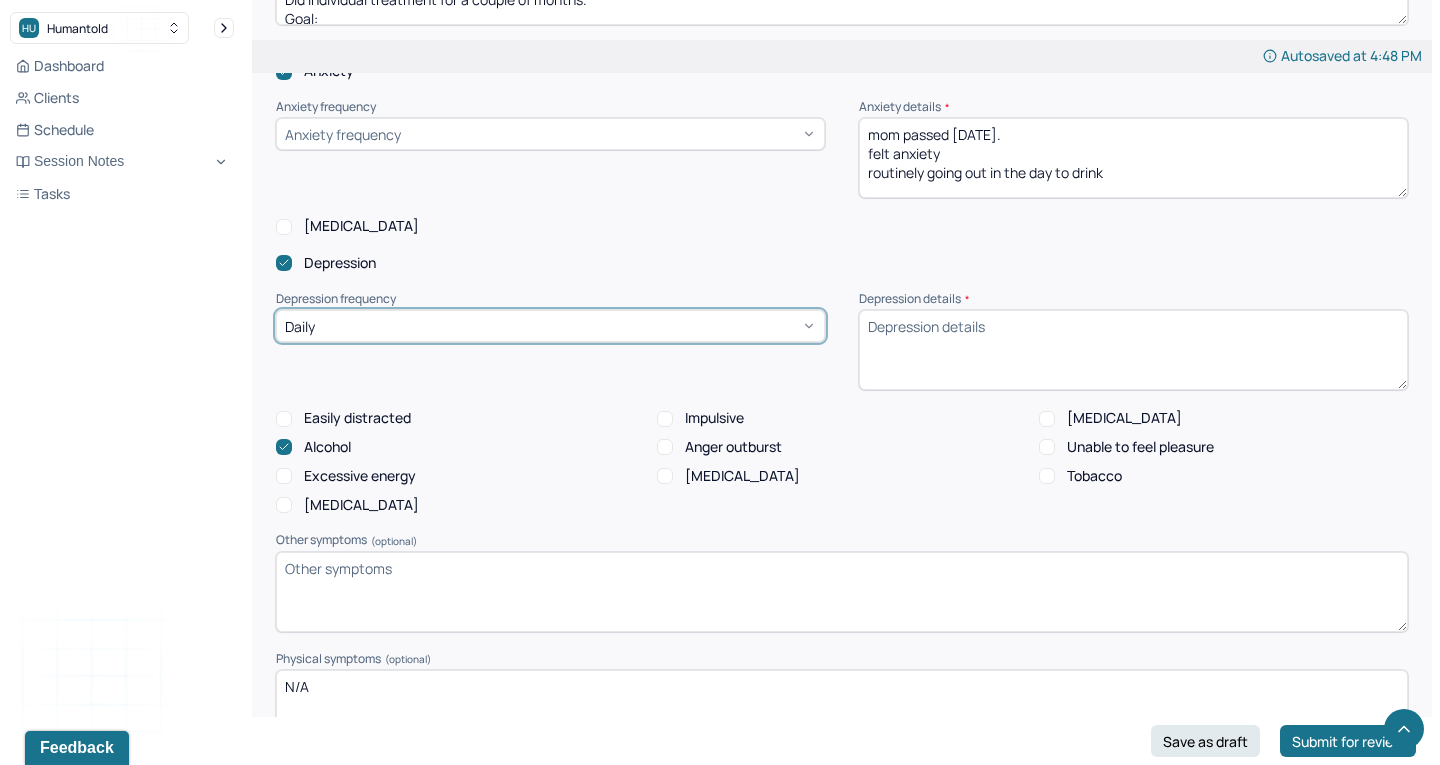 click on "Daily" at bounding box center [550, 326] 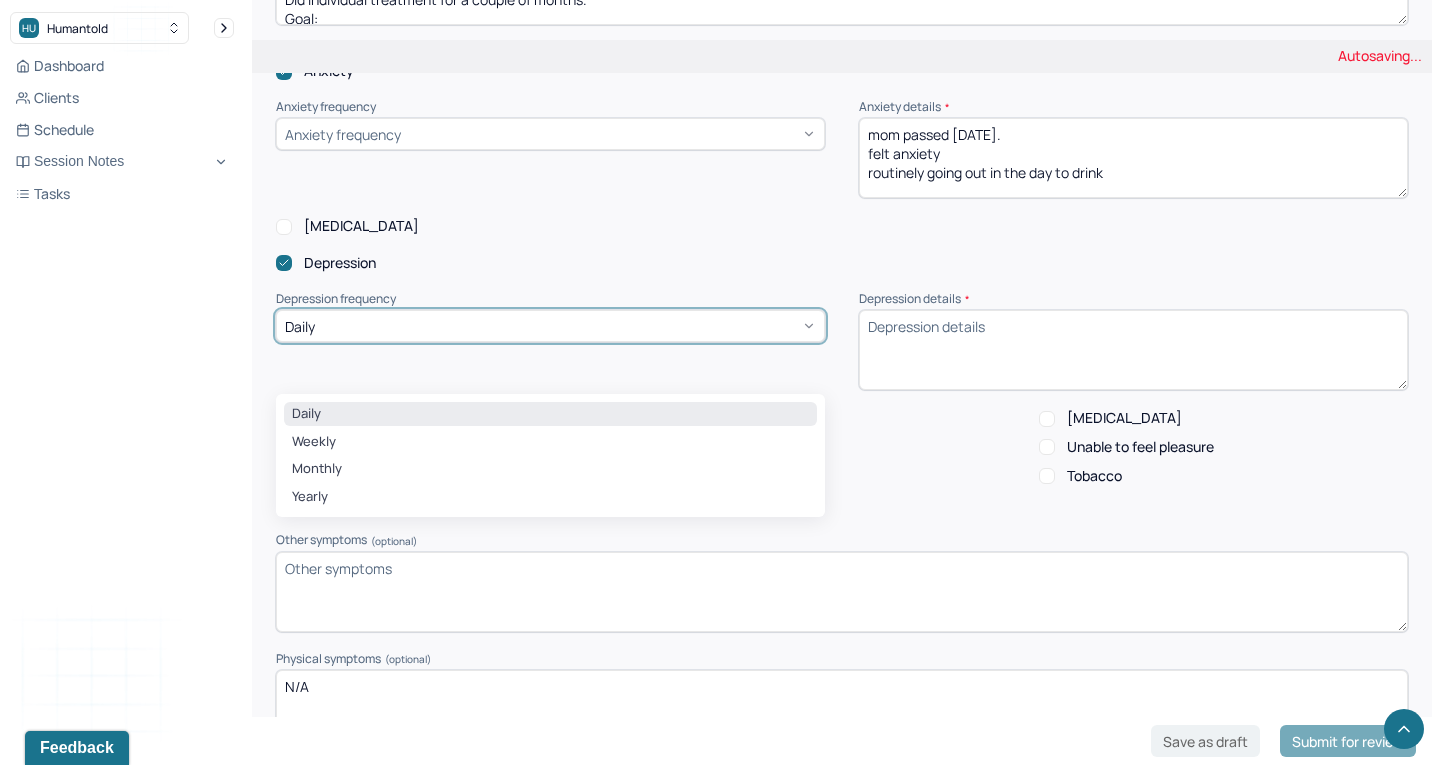 click on "[MEDICAL_DATA]" at bounding box center (842, 226) 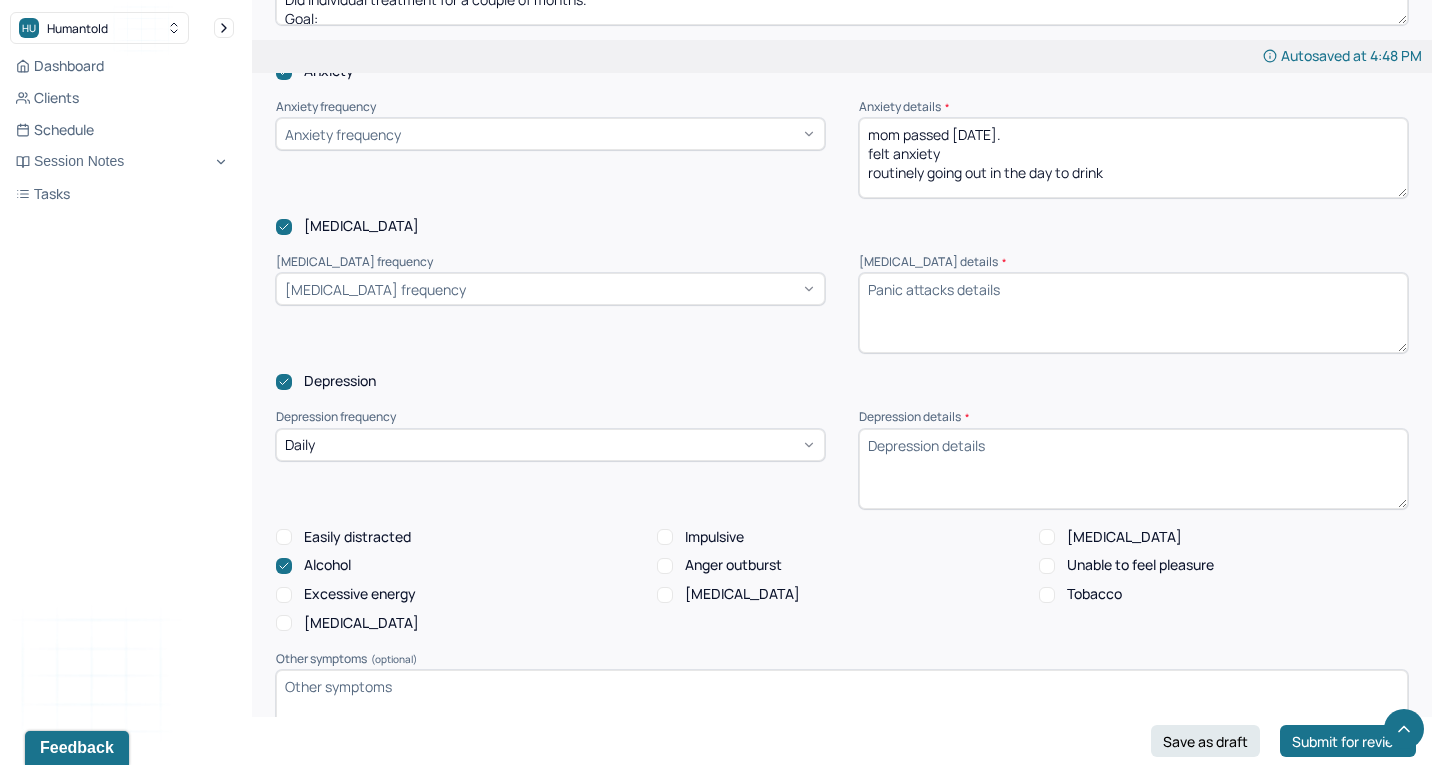 click 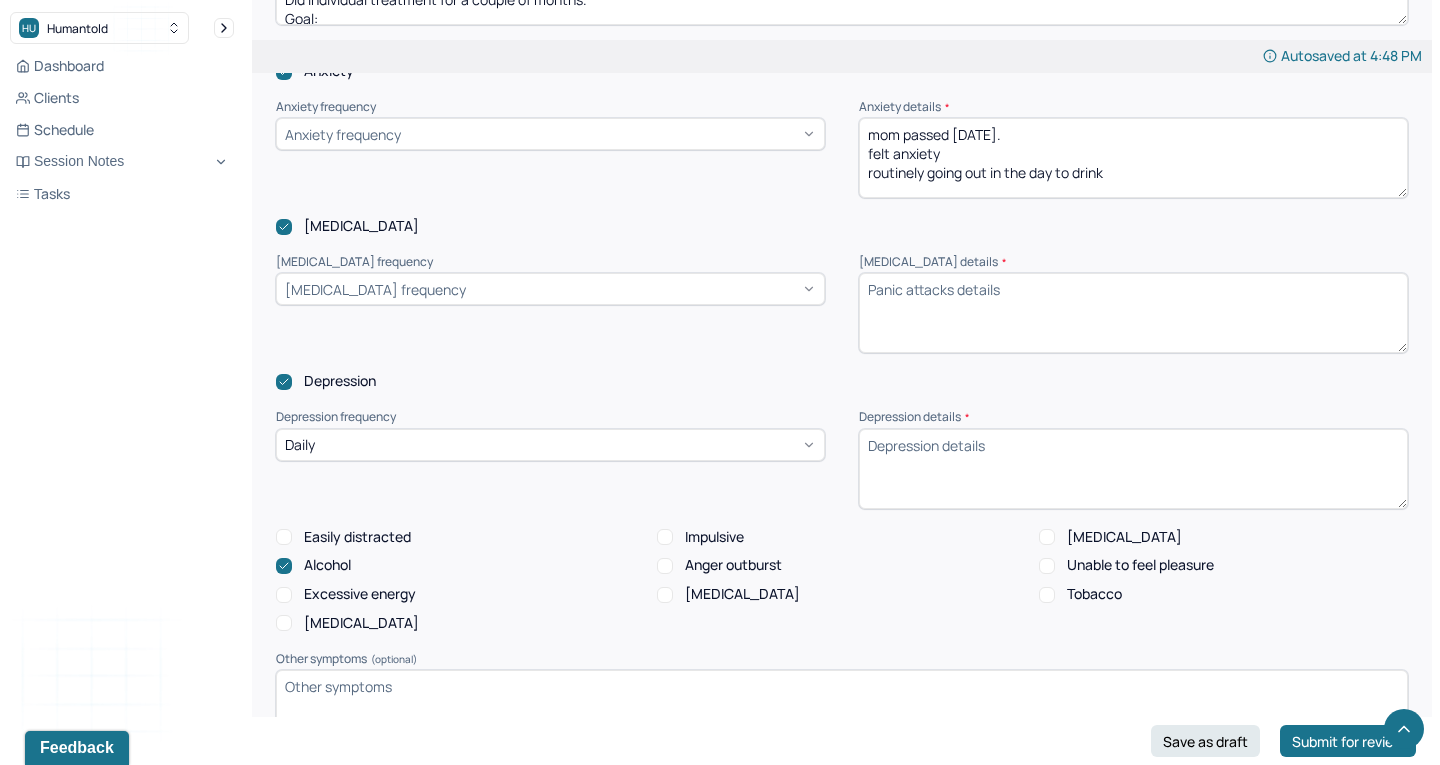 click on "[MEDICAL_DATA]" at bounding box center [284, 227] 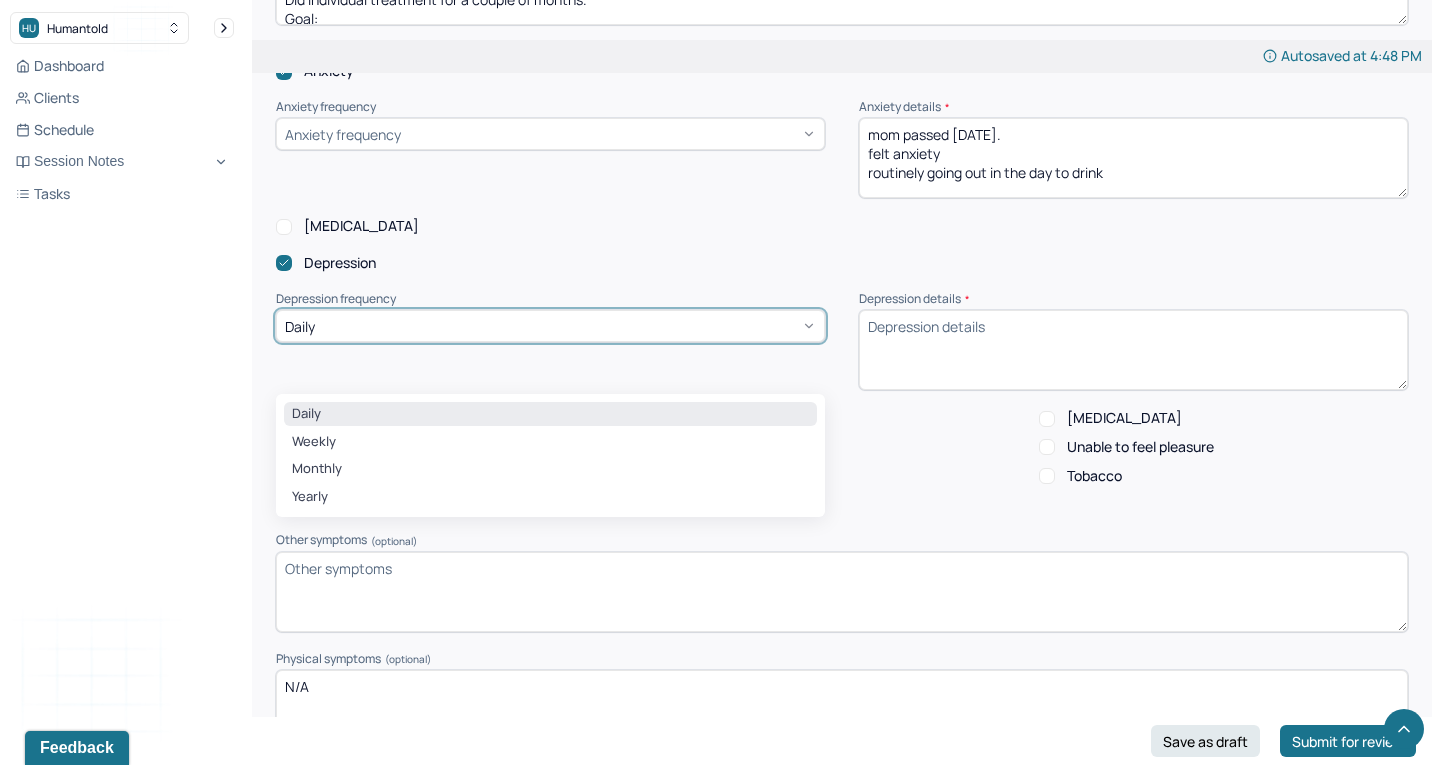click on "Daily" at bounding box center [550, 326] 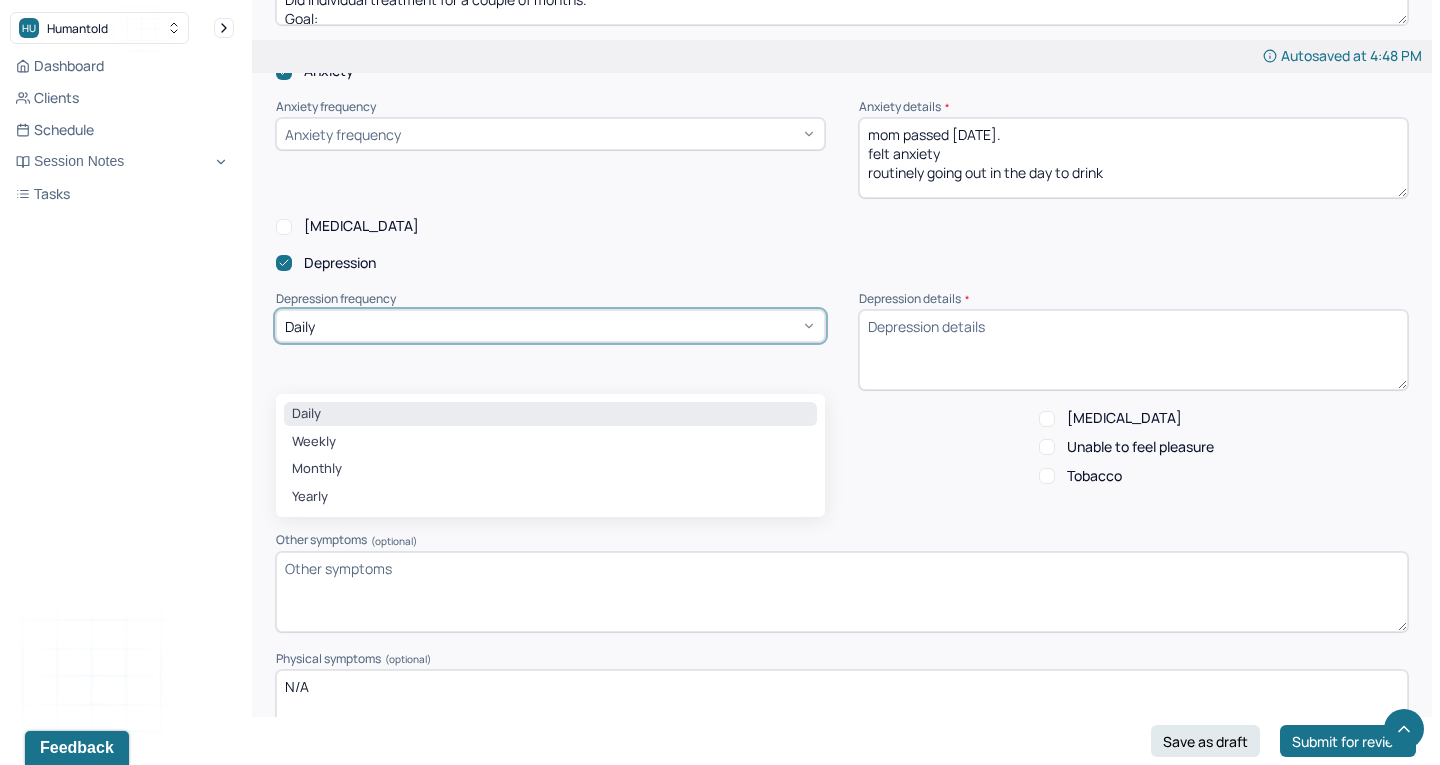 click on "Daily selected, 1 of 4. 4 results available. Use Up and Down to choose options, press Enter to select the currently focused option, press Escape to exit the menu, press Tab to select the option and exit the menu. Daily Daily Weekly Monthly Yearly" at bounding box center (550, 350) 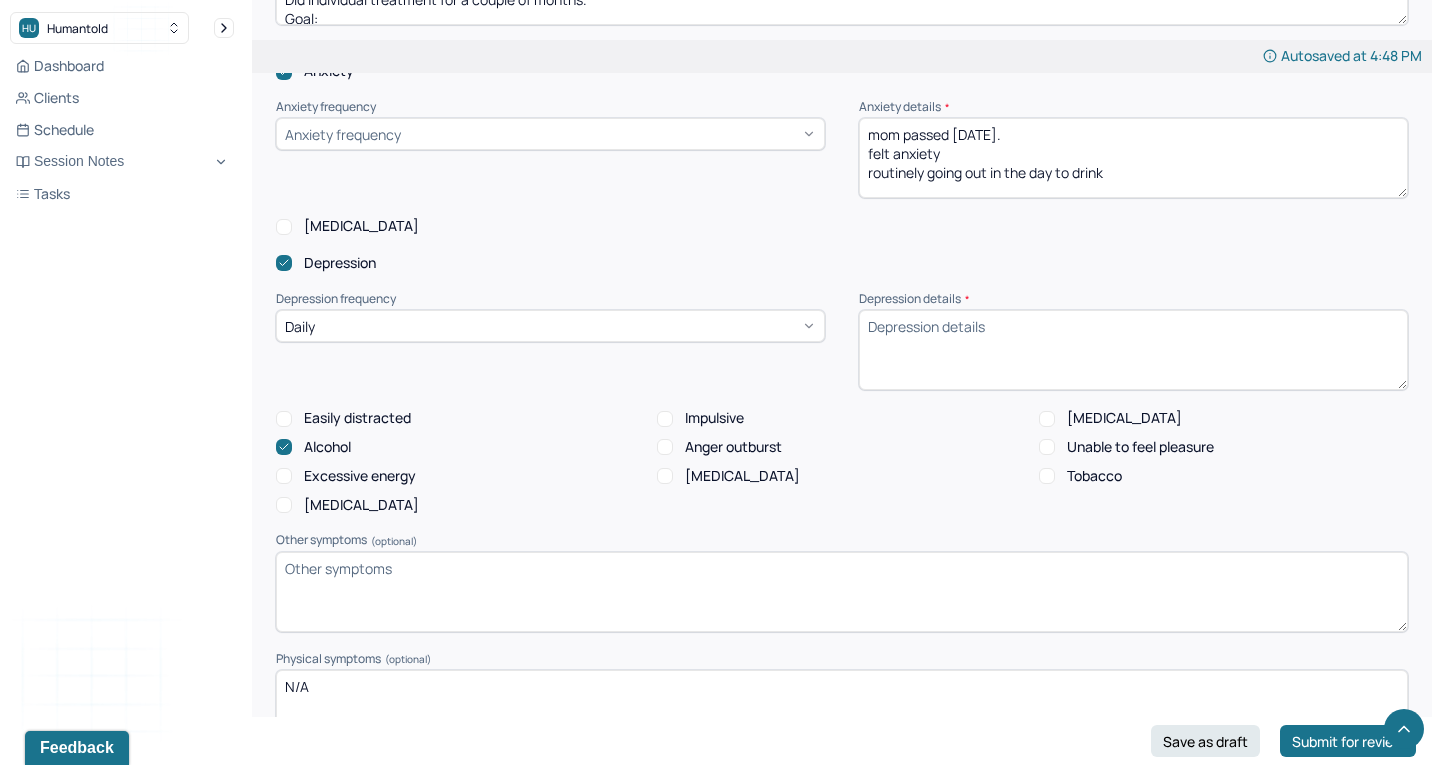 click on "[MEDICAL_DATA] details *" at bounding box center (1133, 350) 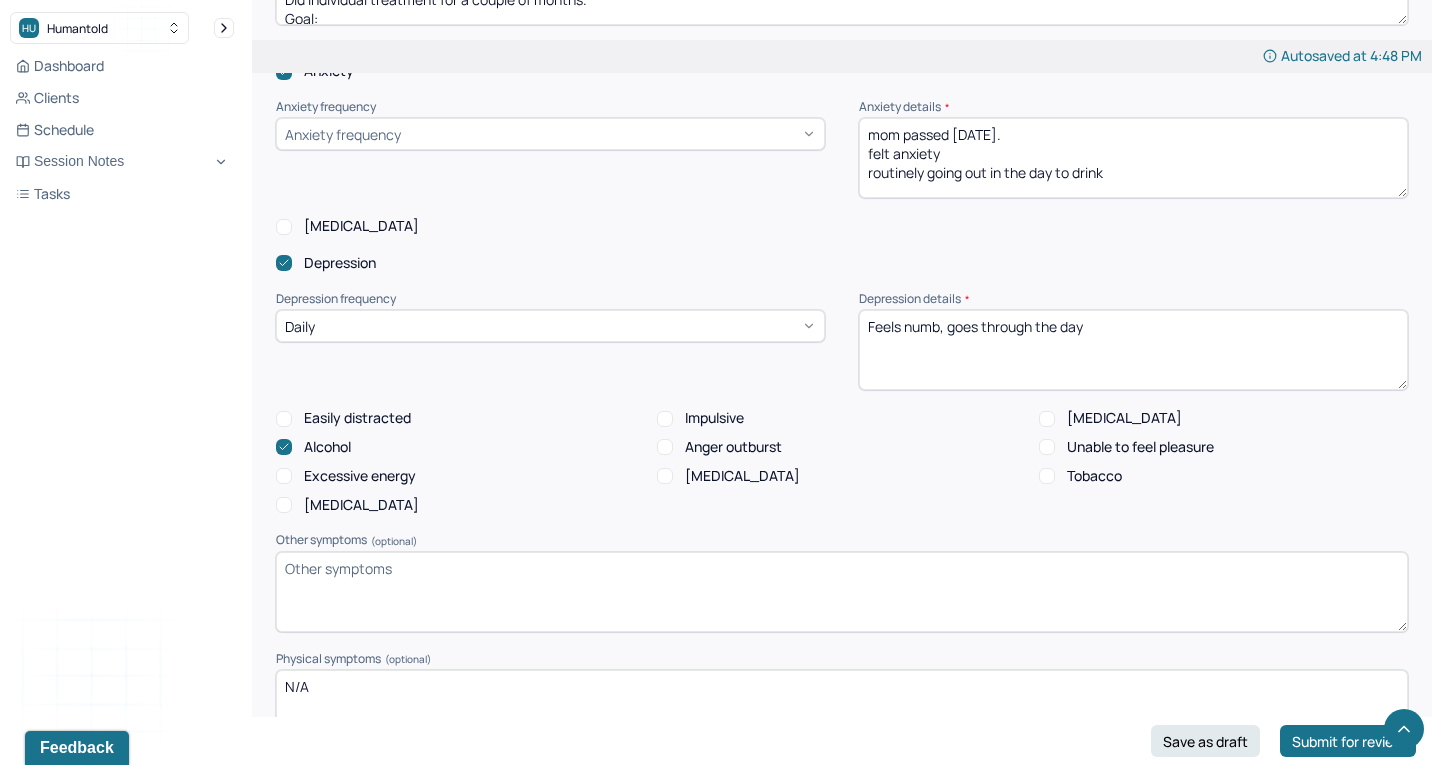 drag, startPoint x: 951, startPoint y: 303, endPoint x: 1244, endPoint y: 299, distance: 293.0273 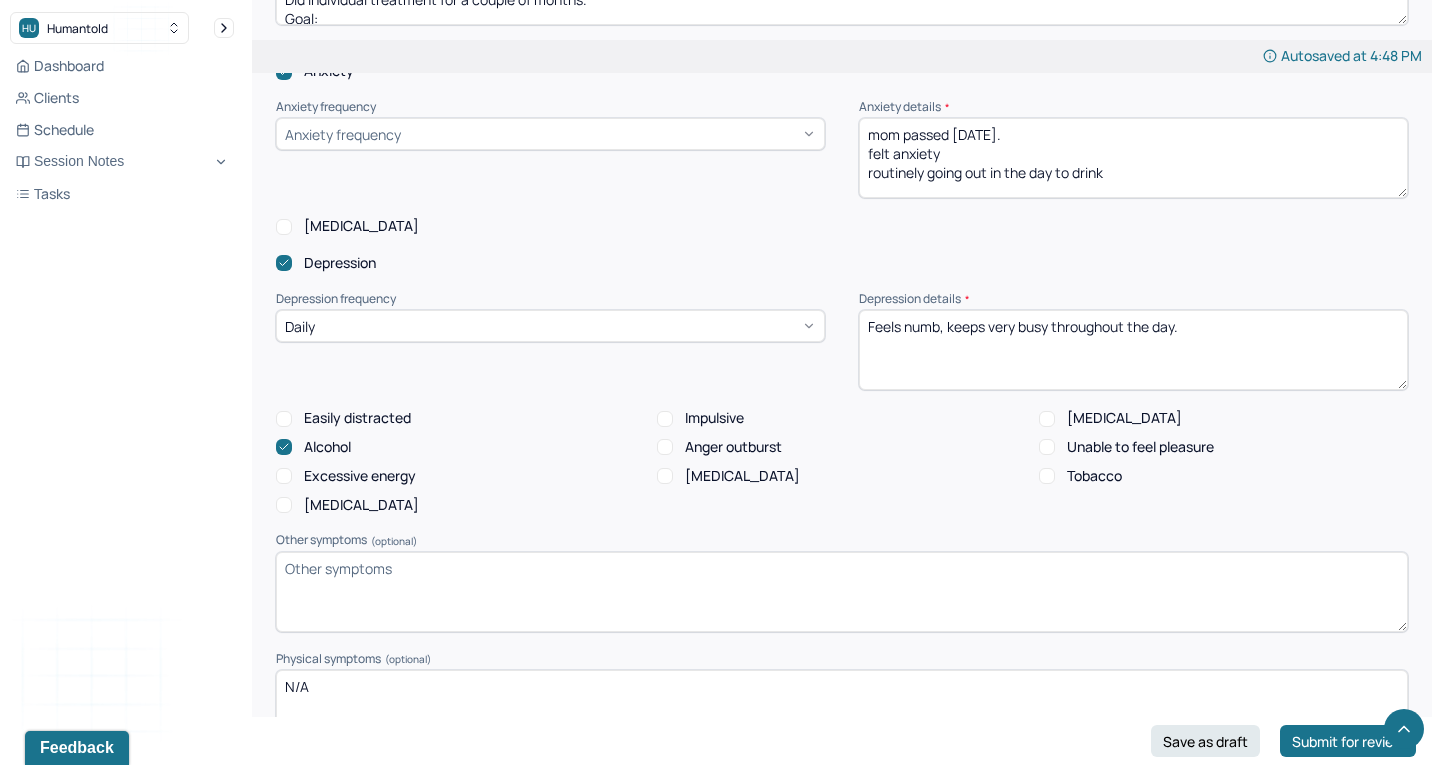 scroll, scrollTop: 2093, scrollLeft: 0, axis: vertical 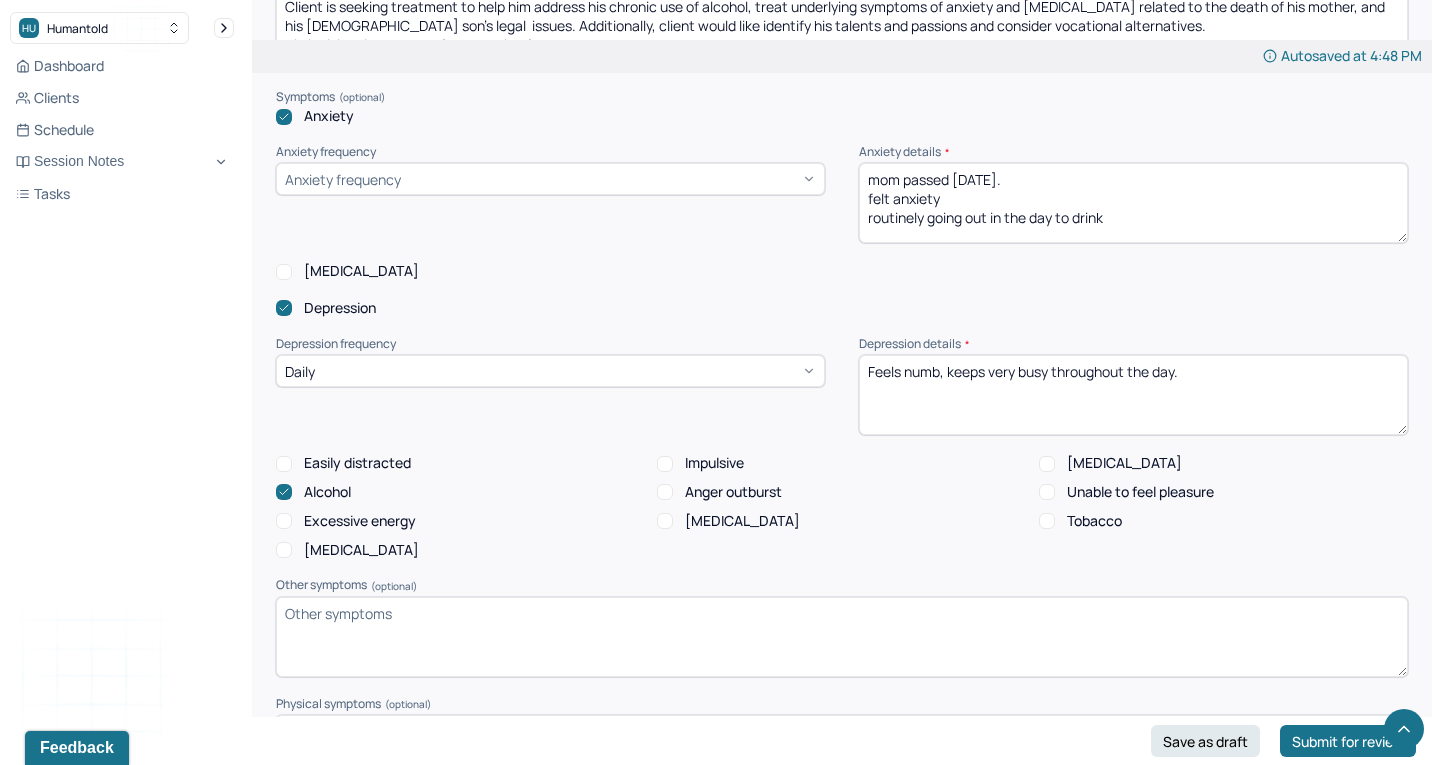 type on "Feels numb, keeps very busy throughout the day." 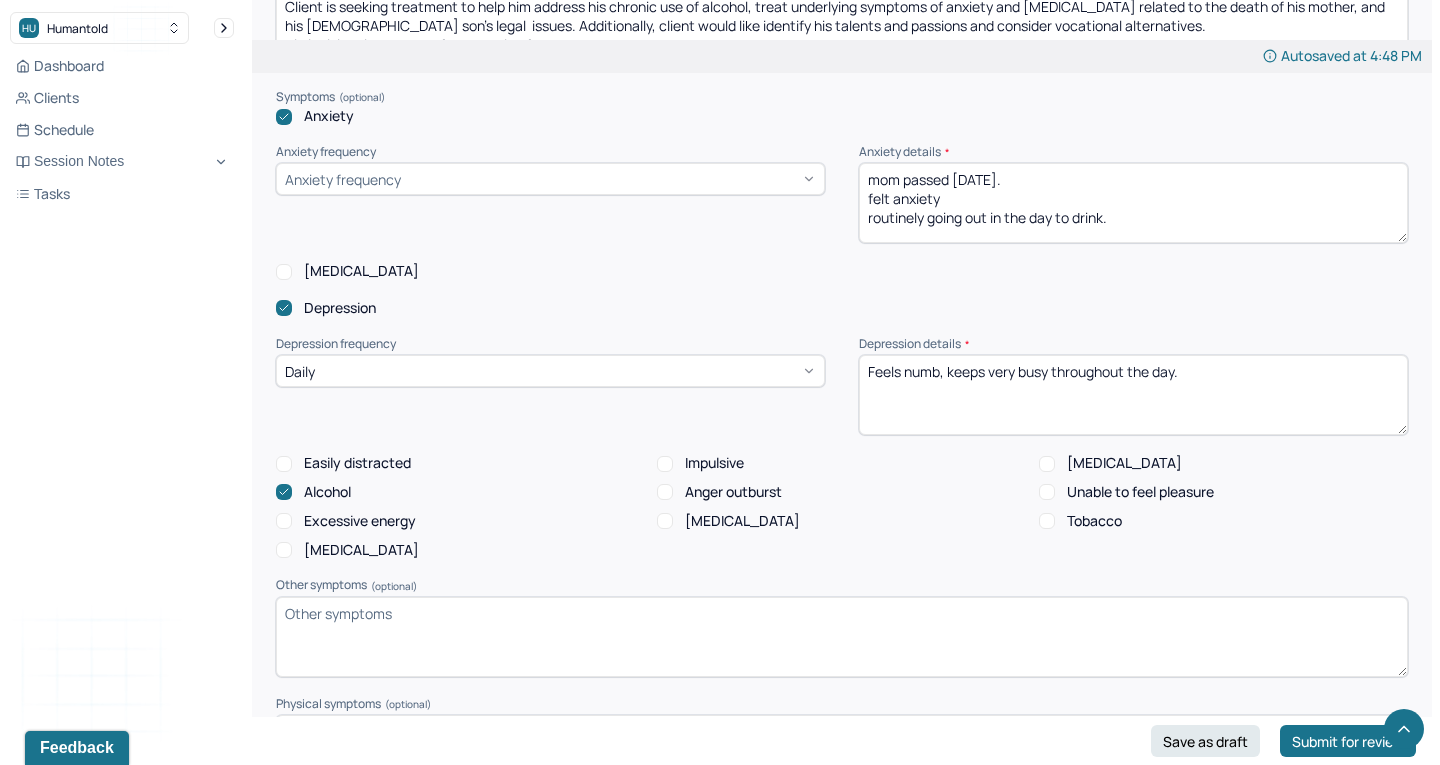 click on "mom passed [DATE].
felt anxiety
routinely going out in the day to drink" at bounding box center [1133, 203] 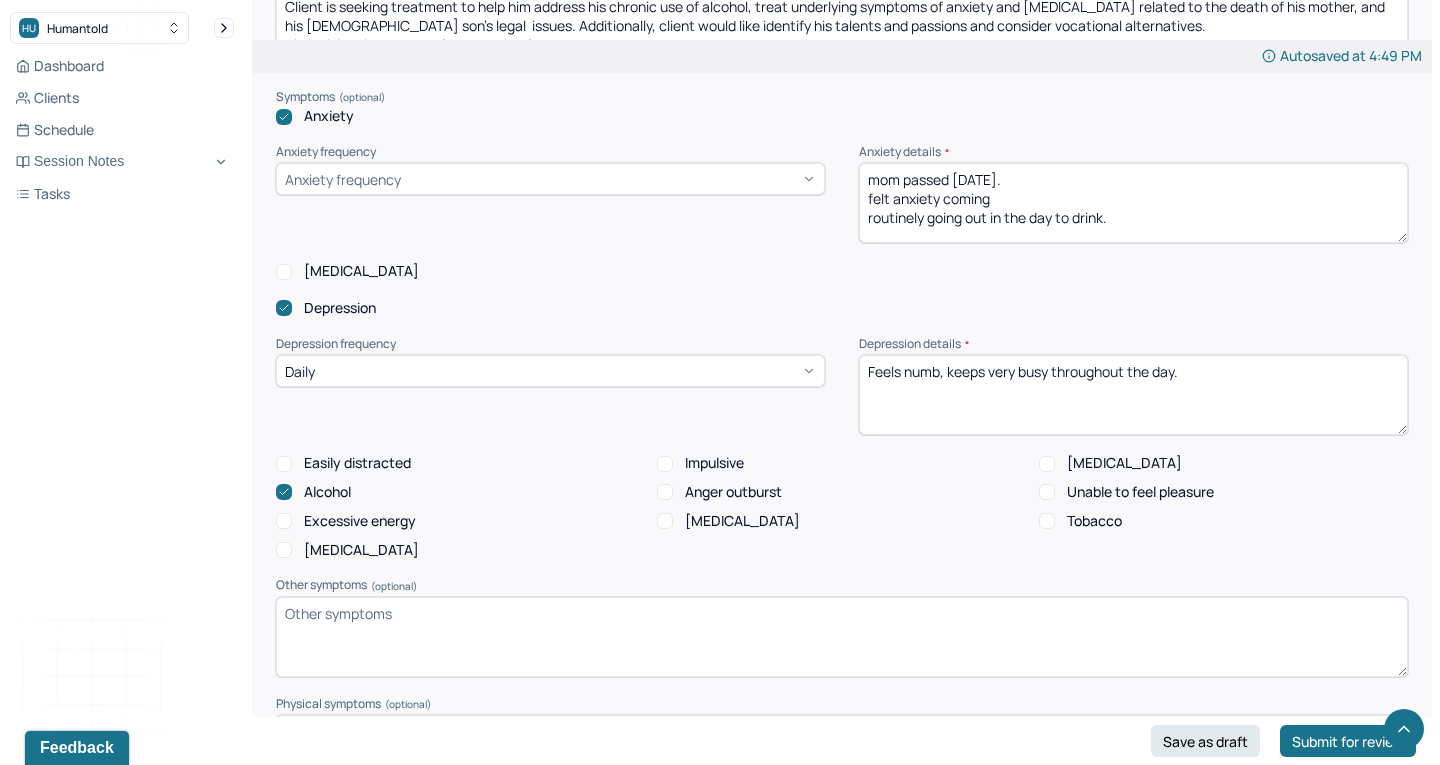 click on "mom passed [DATE].
felt anxiety
routinely going out in the day to drink." at bounding box center [1133, 203] 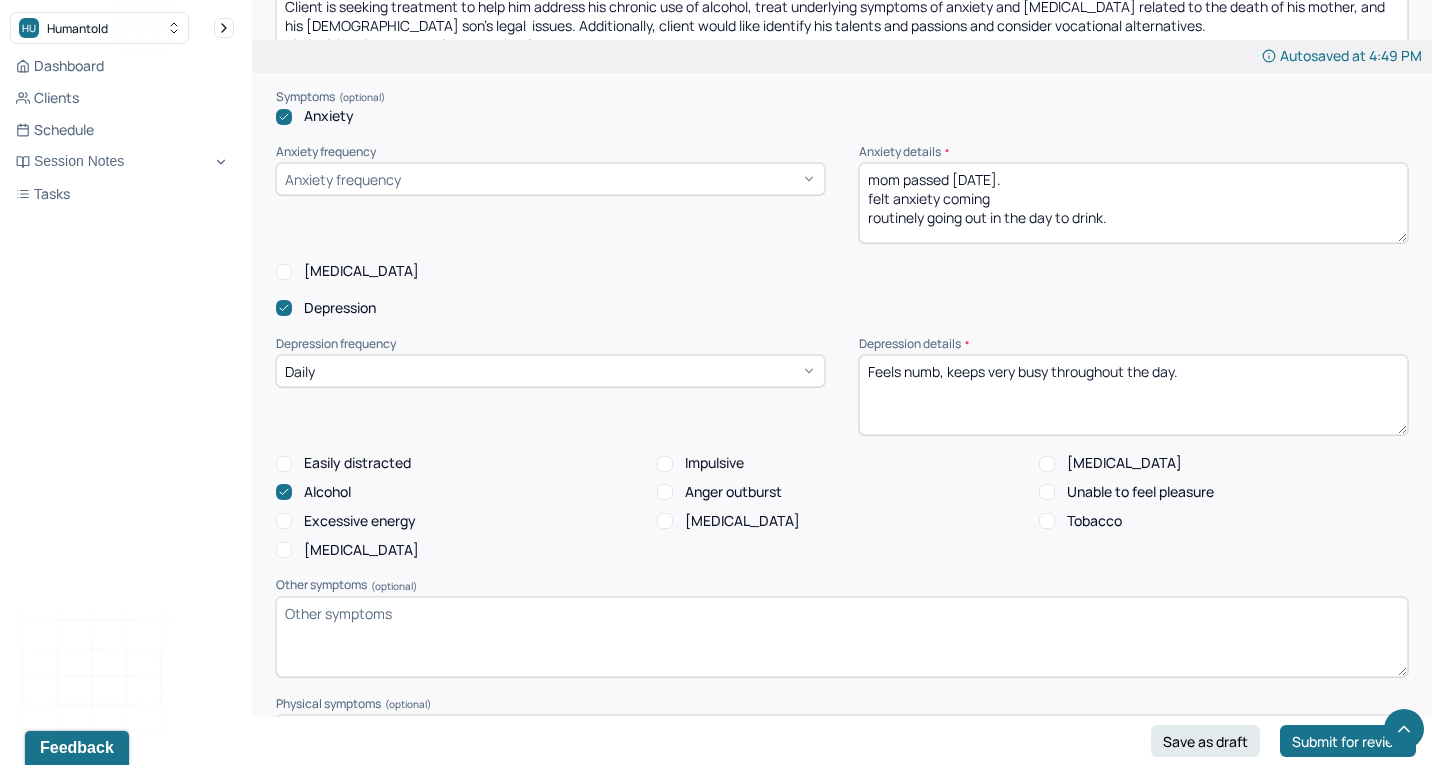 click on "mom passed [DATE].
felt anxiety coming
routinely going out in the day to drink." at bounding box center (1133, 203) 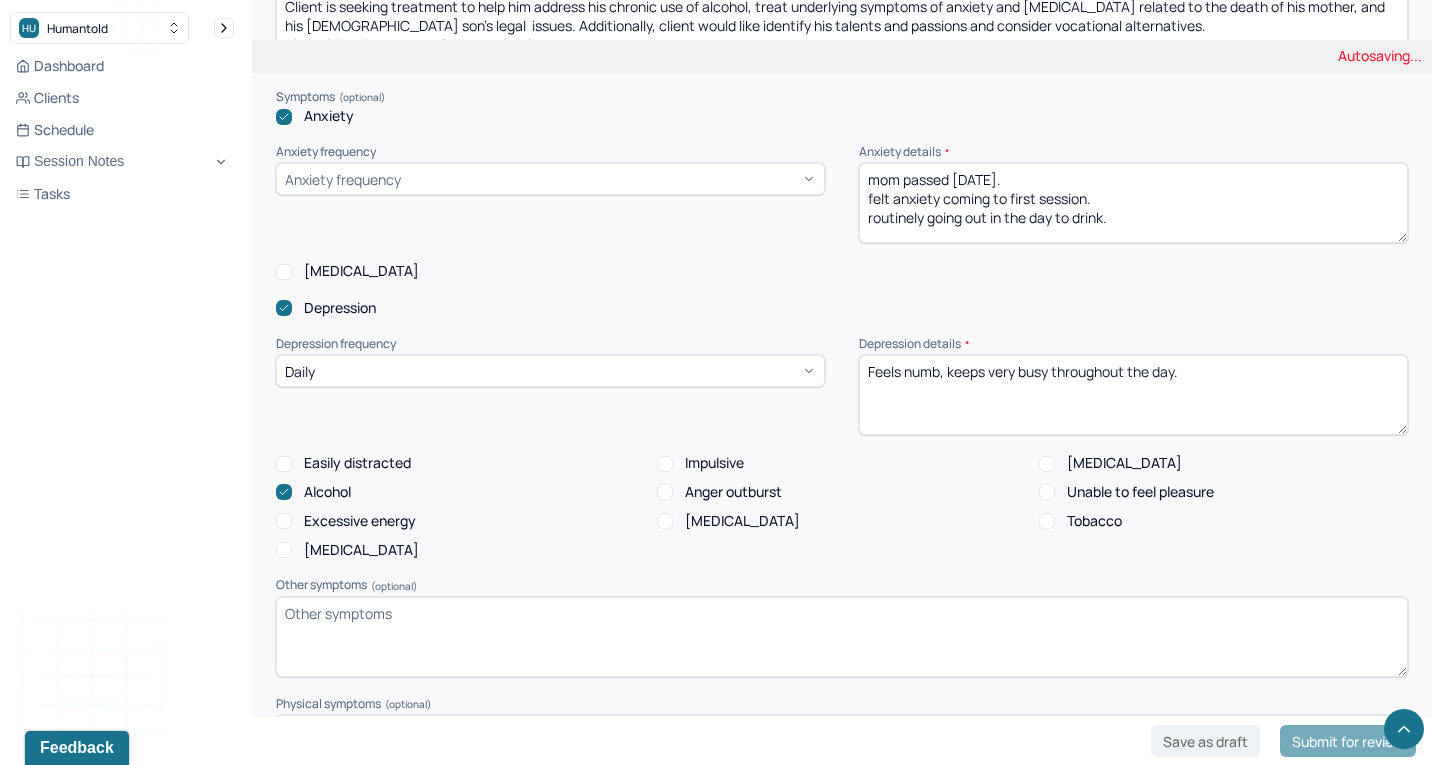 scroll, scrollTop: 9, scrollLeft: 0, axis: vertical 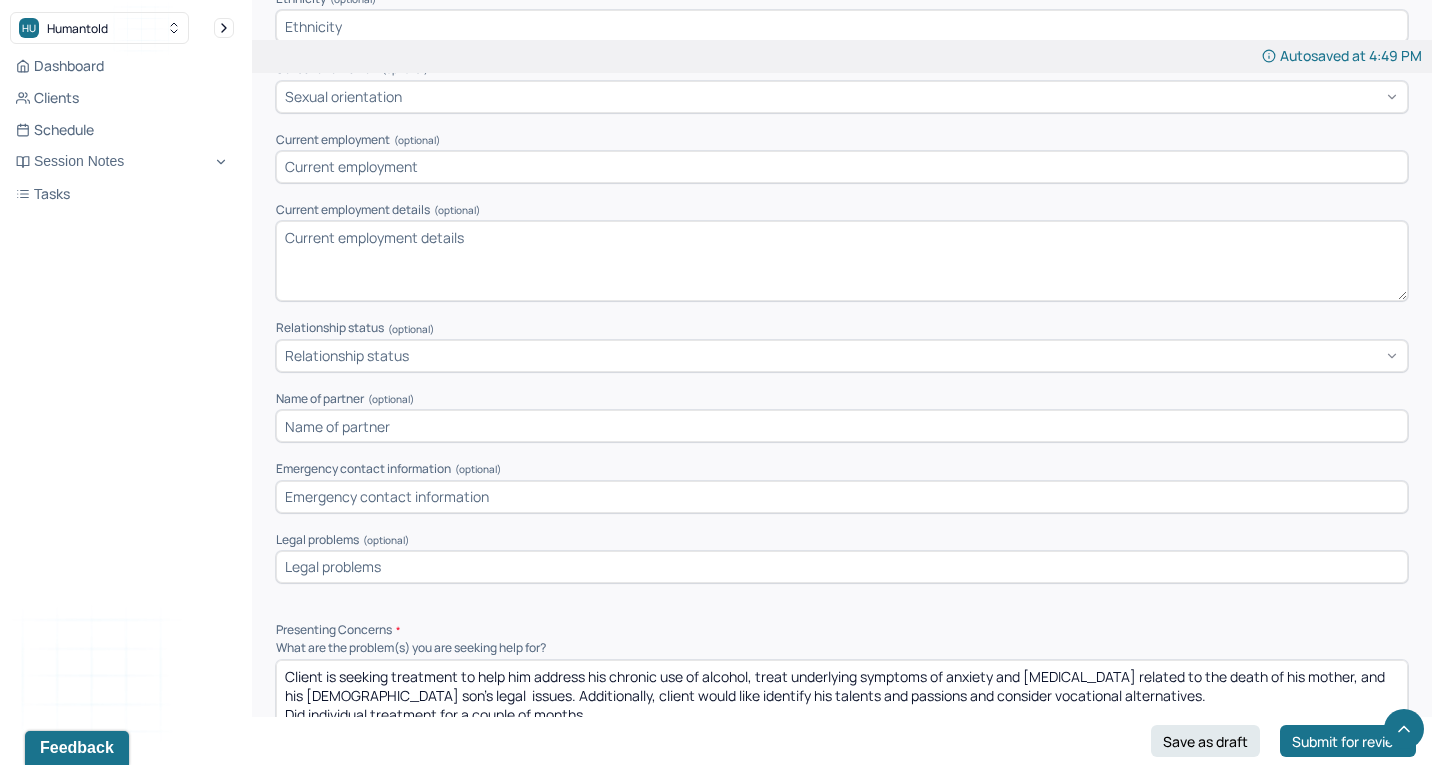 type on "mom passed [DATE].
felt anxiety coming to first session.
routinely going out in the day to drink." 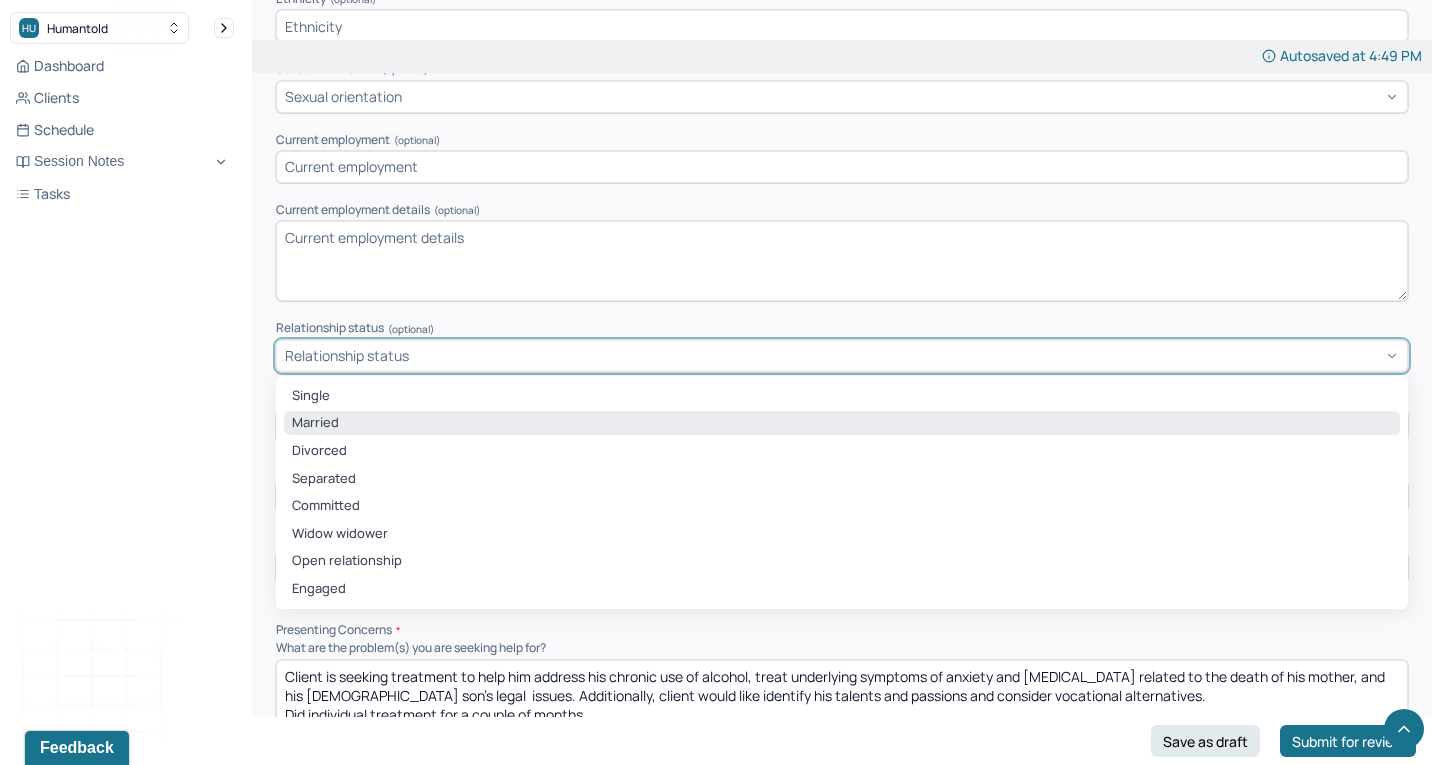 click on "Married" at bounding box center [842, 423] 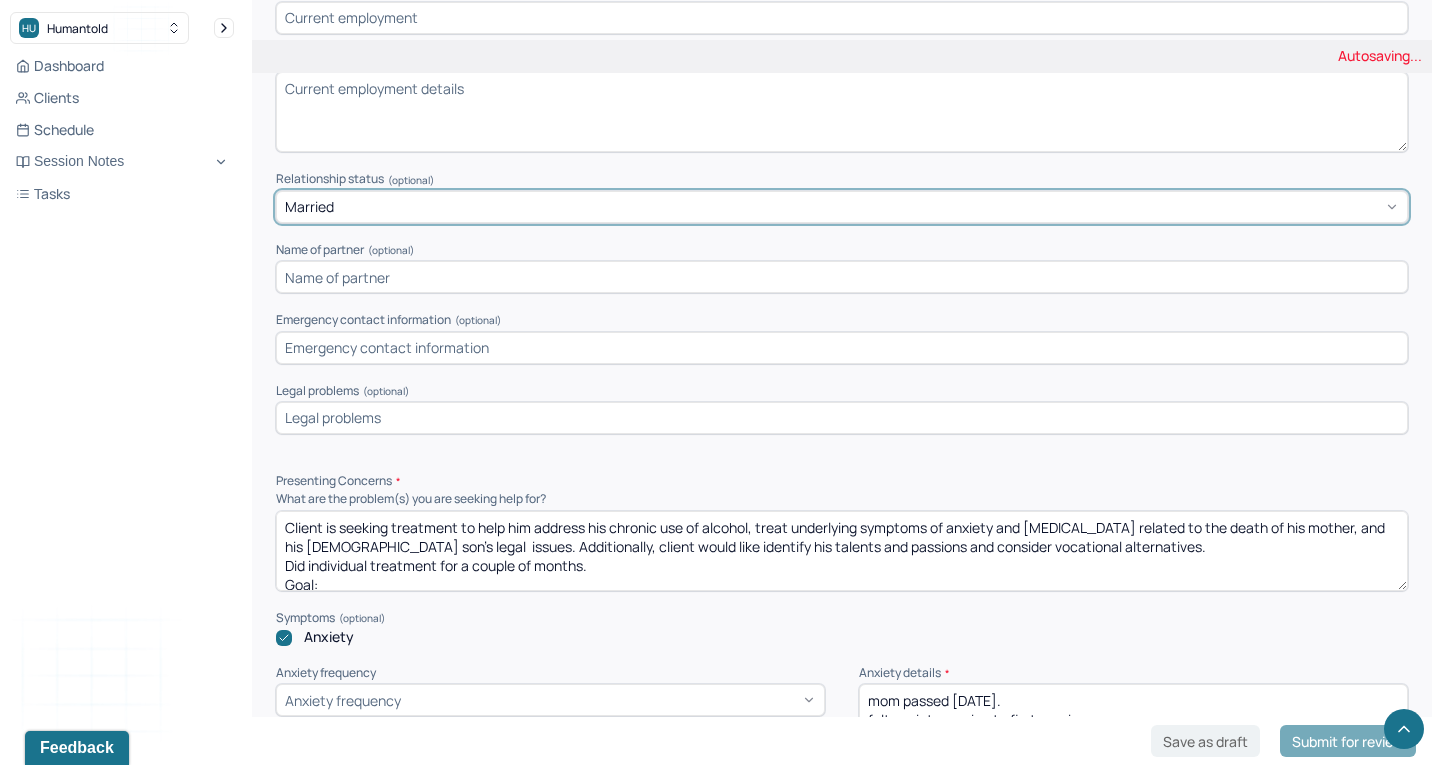scroll, scrollTop: 1677, scrollLeft: 0, axis: vertical 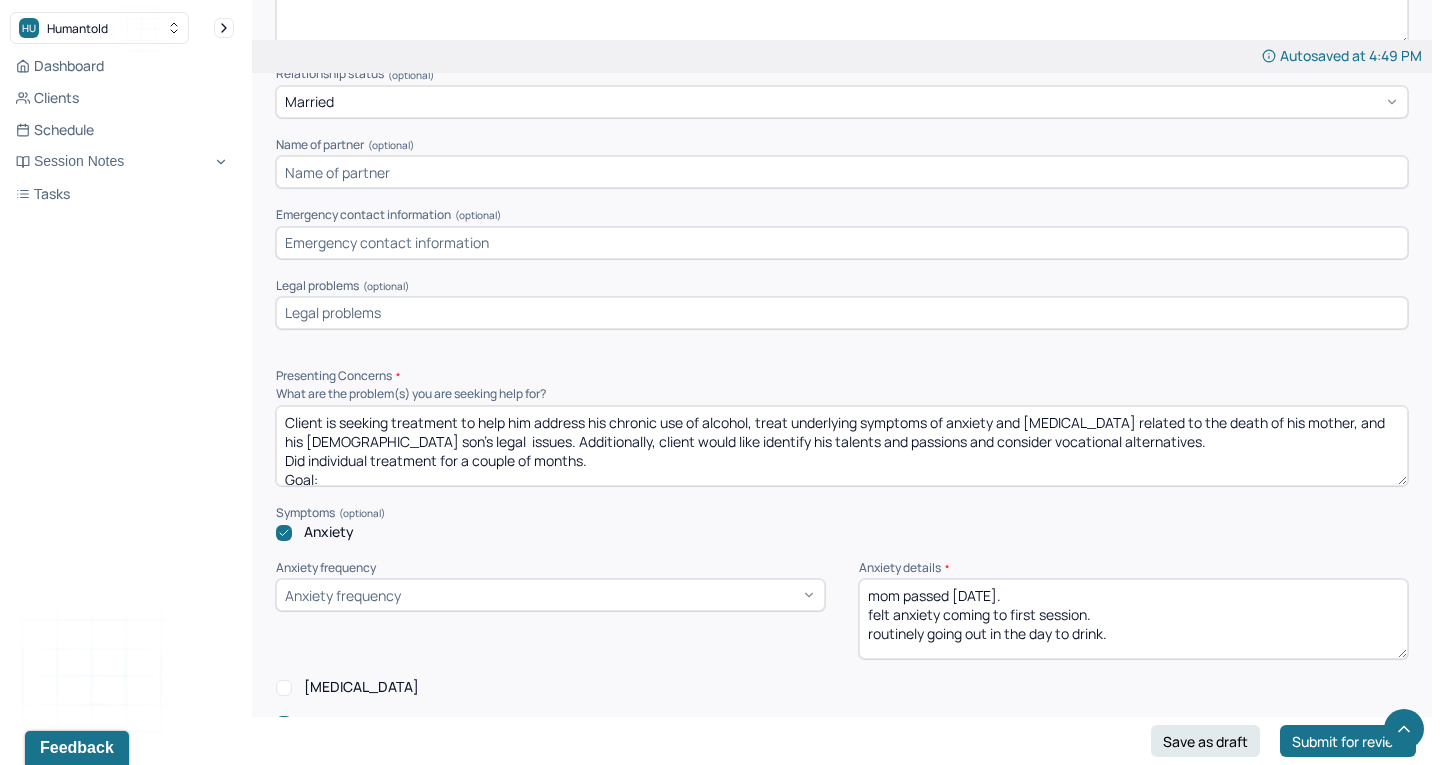 click at bounding box center [842, 313] 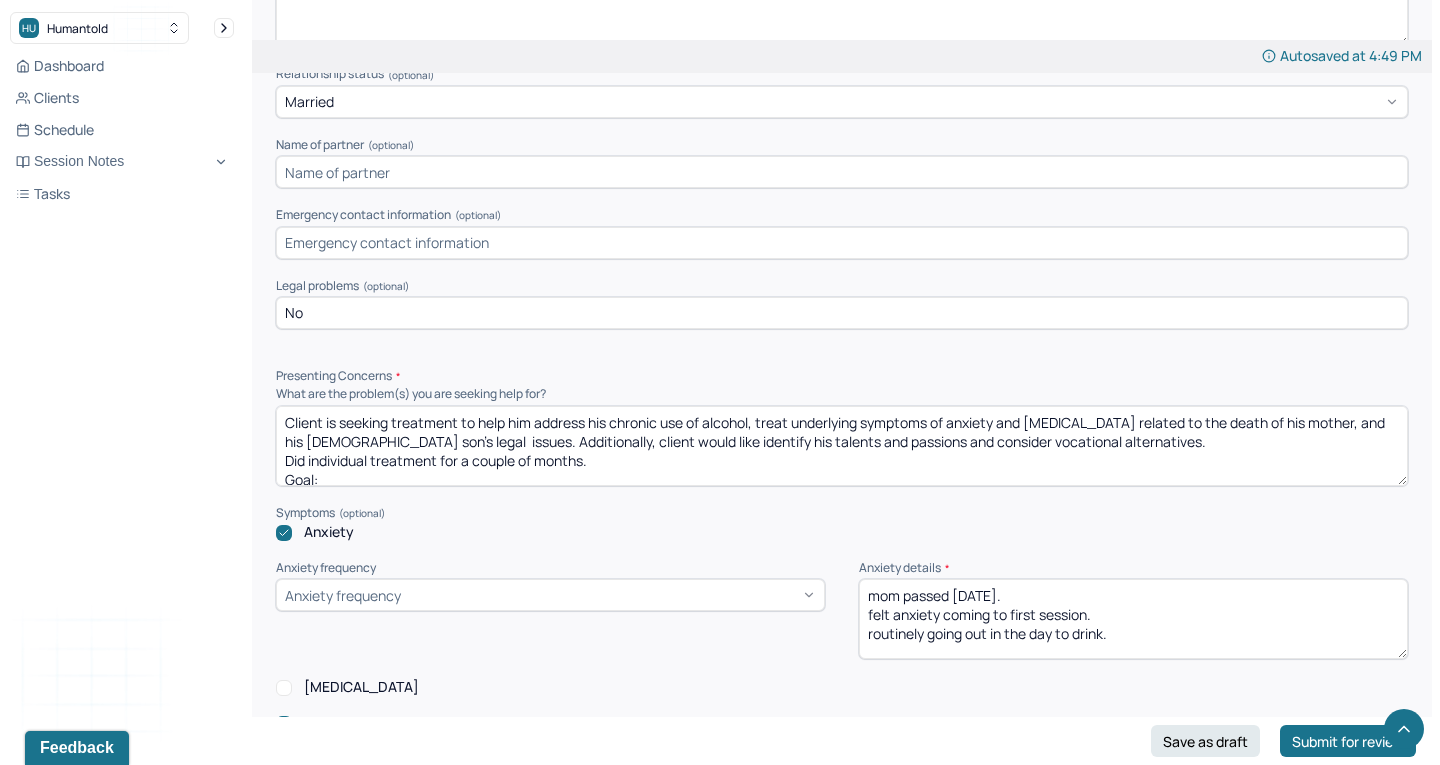 type on "No" 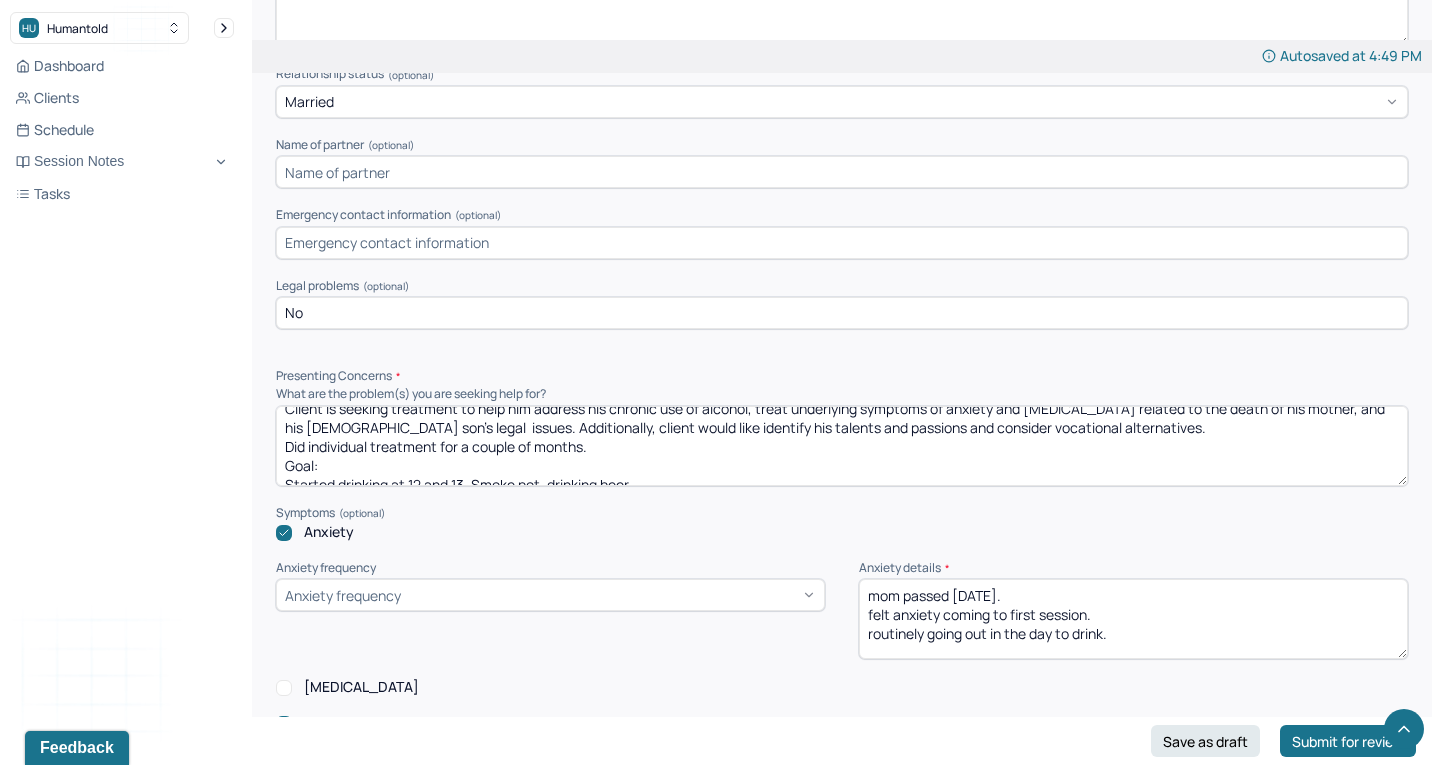 scroll, scrollTop: 0, scrollLeft: 0, axis: both 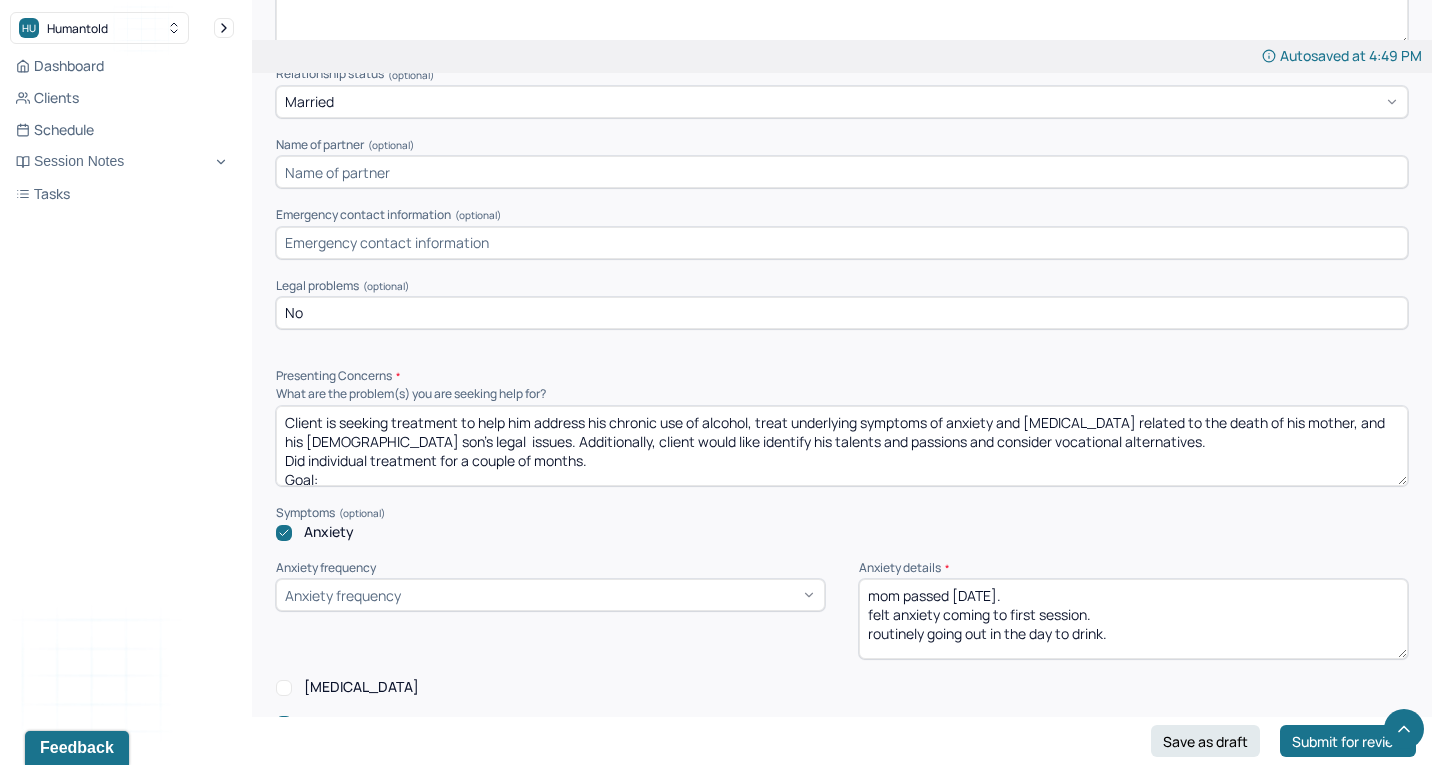 drag, startPoint x: 1108, startPoint y: 399, endPoint x: 1319, endPoint y: 405, distance: 211.0853 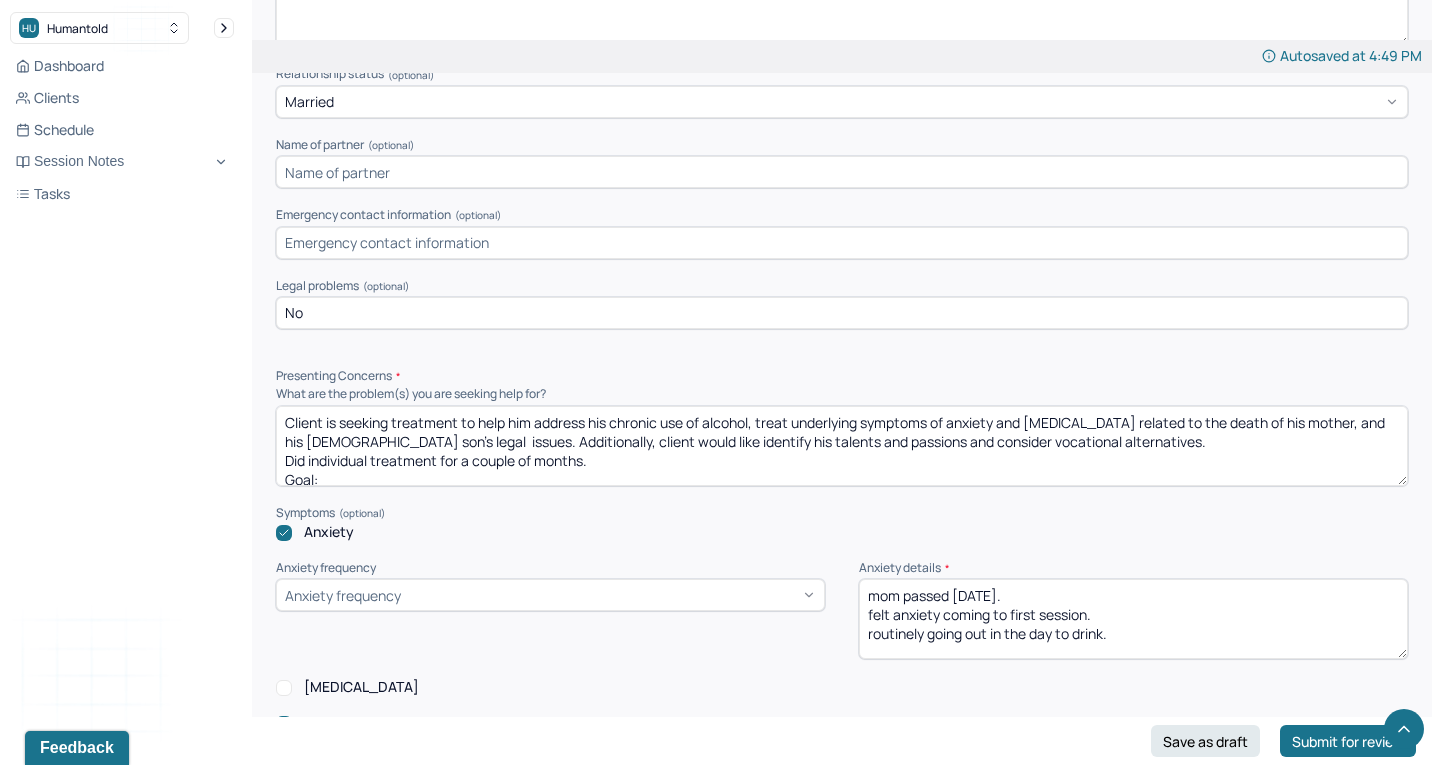 click on "Client is seeking treatment to help him address his chronic use of alcohol, treat underlying symptoms of anxiety and [MEDICAL_DATA] related to the death of his mother, and his [DEMOGRAPHIC_DATA] son's legal  issues. Additionally, client would like identify his talents and passions and consider vocational alternatives.
Did individual treatment for a couple of months.
Goal:
Started drinking at 12 and 13. Smoke pot, drinking beer." at bounding box center (842, 446) 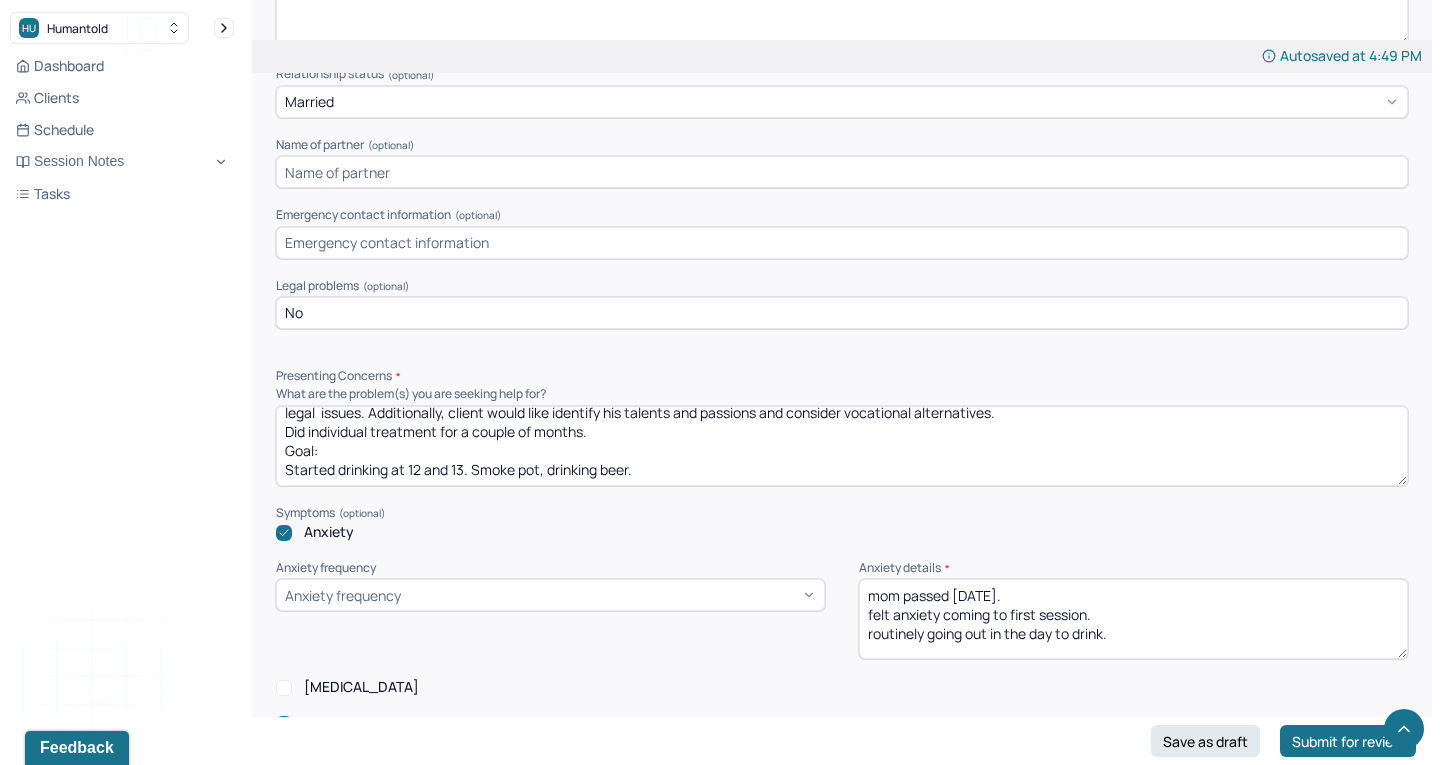scroll, scrollTop: 47, scrollLeft: 0, axis: vertical 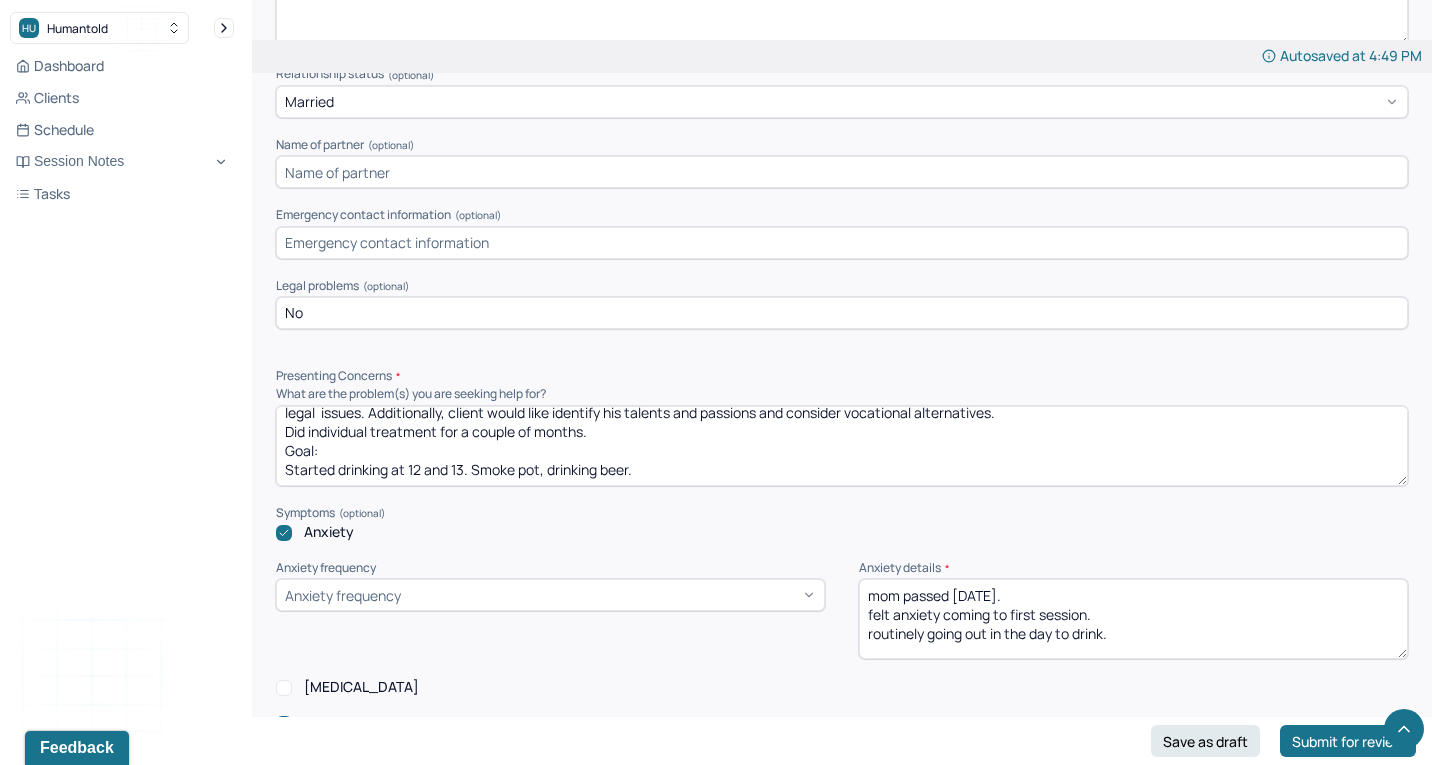 drag, startPoint x: 650, startPoint y: 432, endPoint x: 274, endPoint y: 416, distance: 376.34027 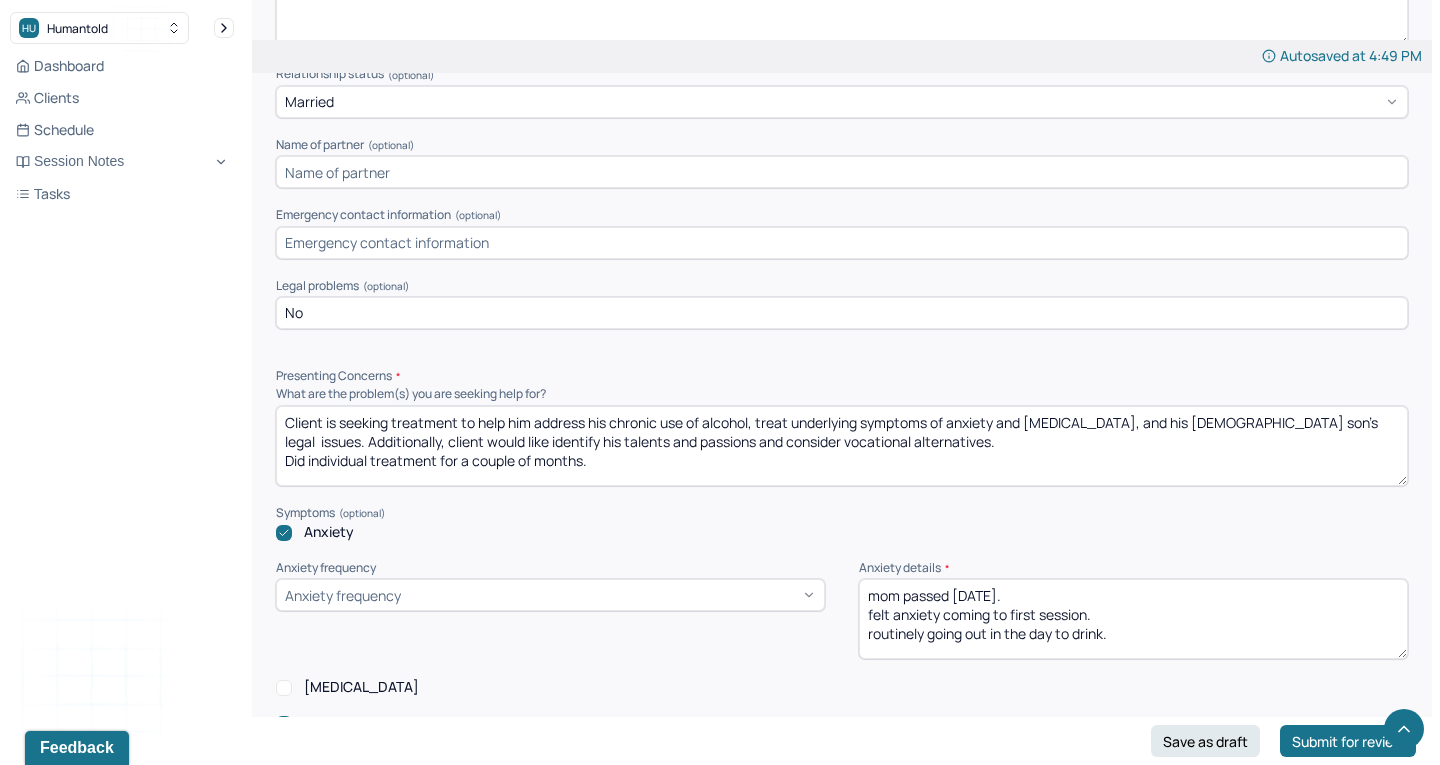 scroll, scrollTop: 8, scrollLeft: 0, axis: vertical 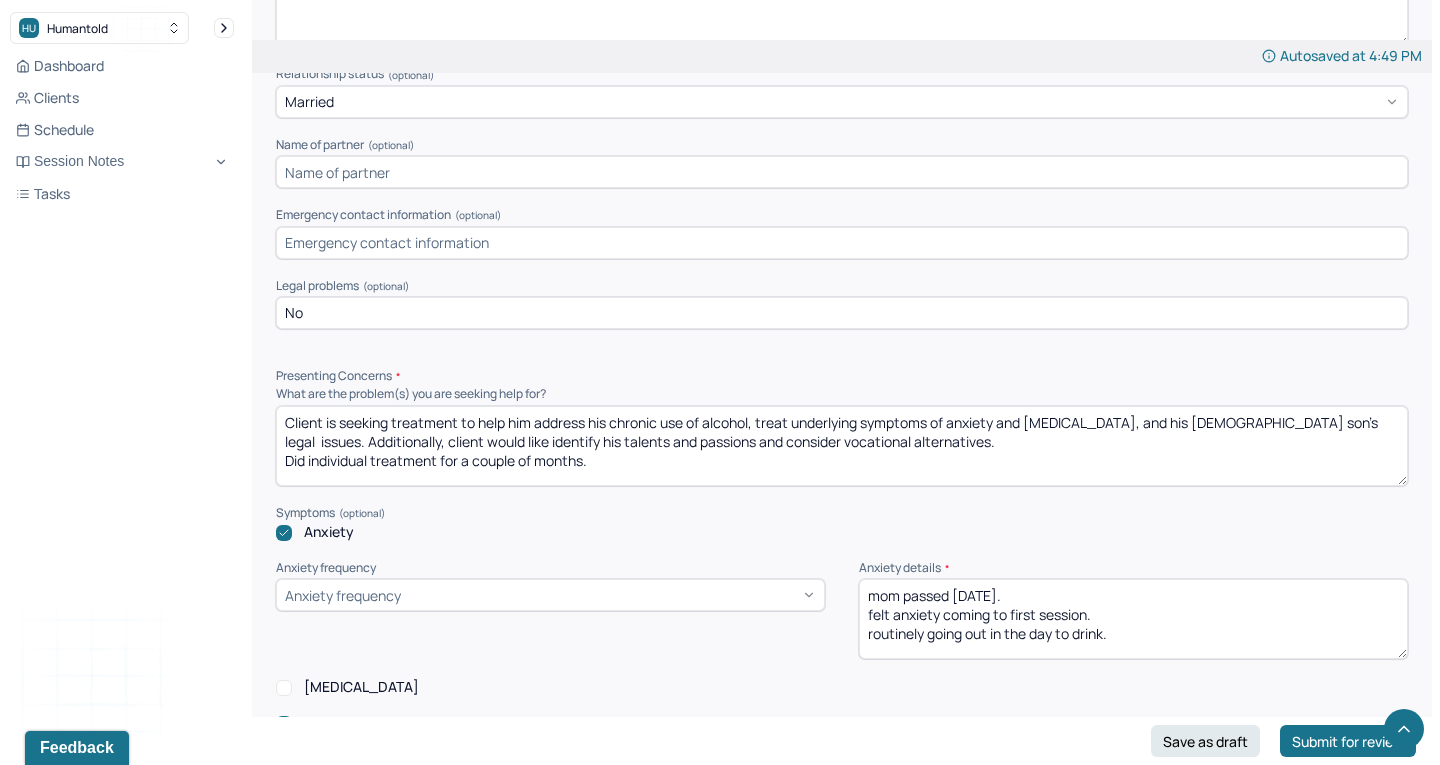 drag, startPoint x: 565, startPoint y: 439, endPoint x: 247, endPoint y: 437, distance: 318.0063 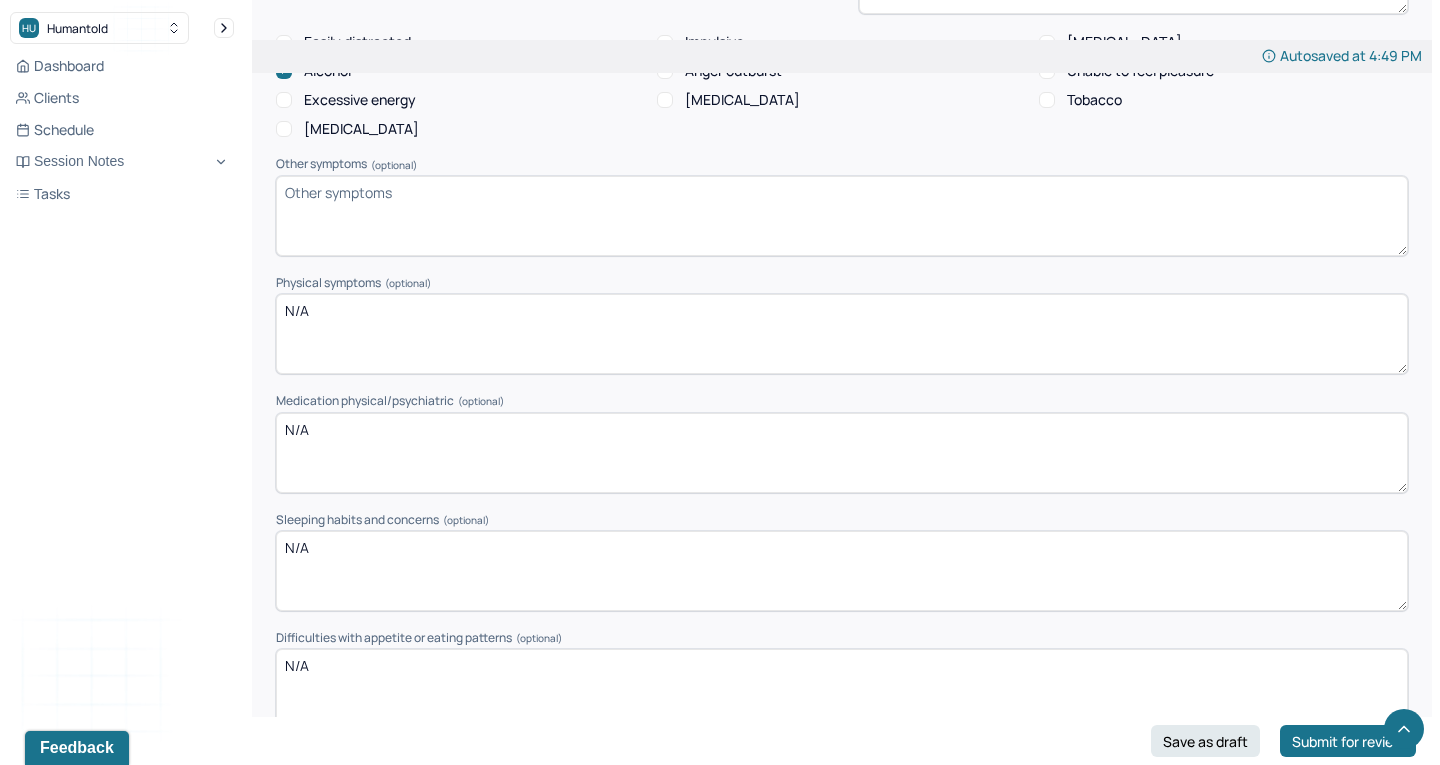 scroll, scrollTop: 2512, scrollLeft: 0, axis: vertical 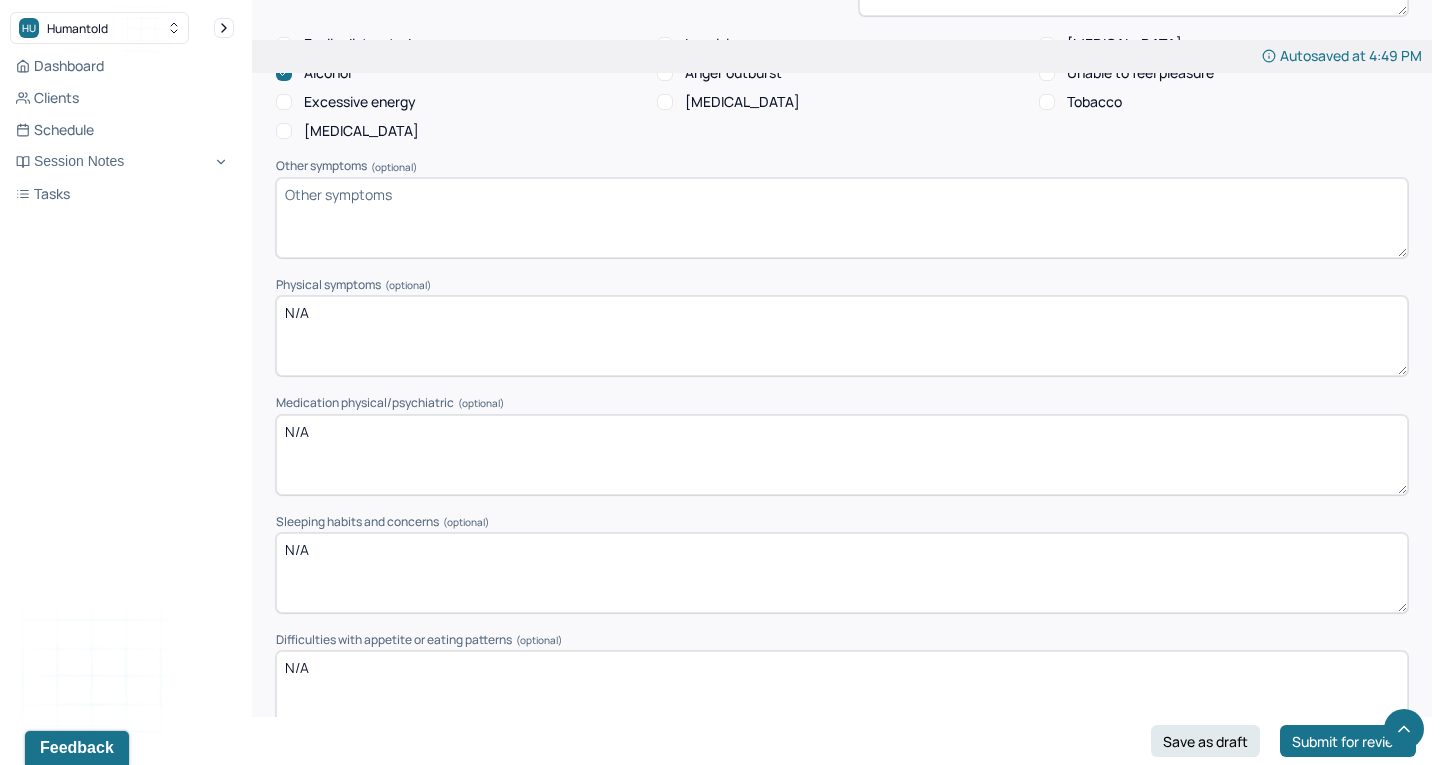 type on "Client is seeking treatment to help him address his chronic use of alcohol, treat underlying symptoms of anxiety and [MEDICAL_DATA], and his [DEMOGRAPHIC_DATA] son's legal  issues. Additionally, client would like identify his talents and passions and consider vocational alternatives." 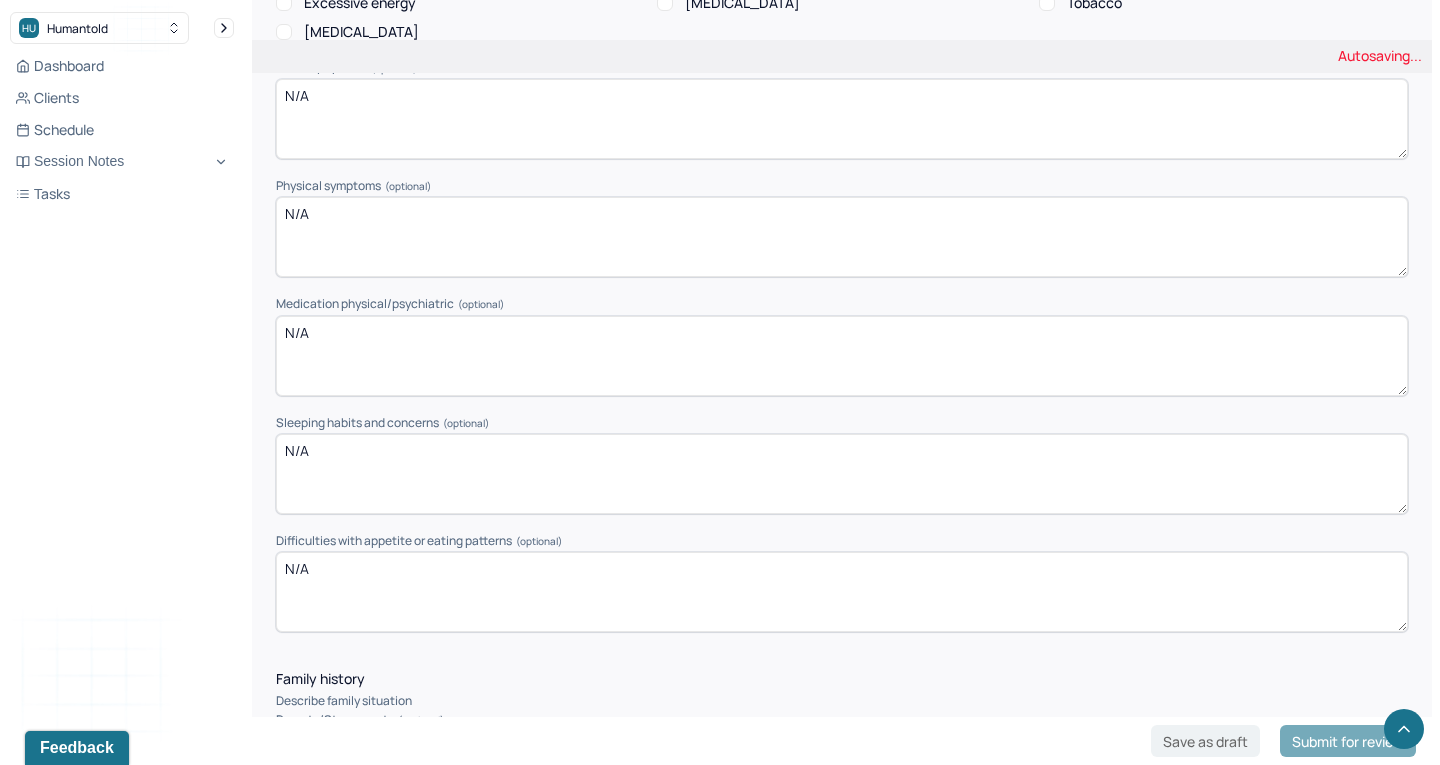 scroll, scrollTop: 2672, scrollLeft: 1, axis: both 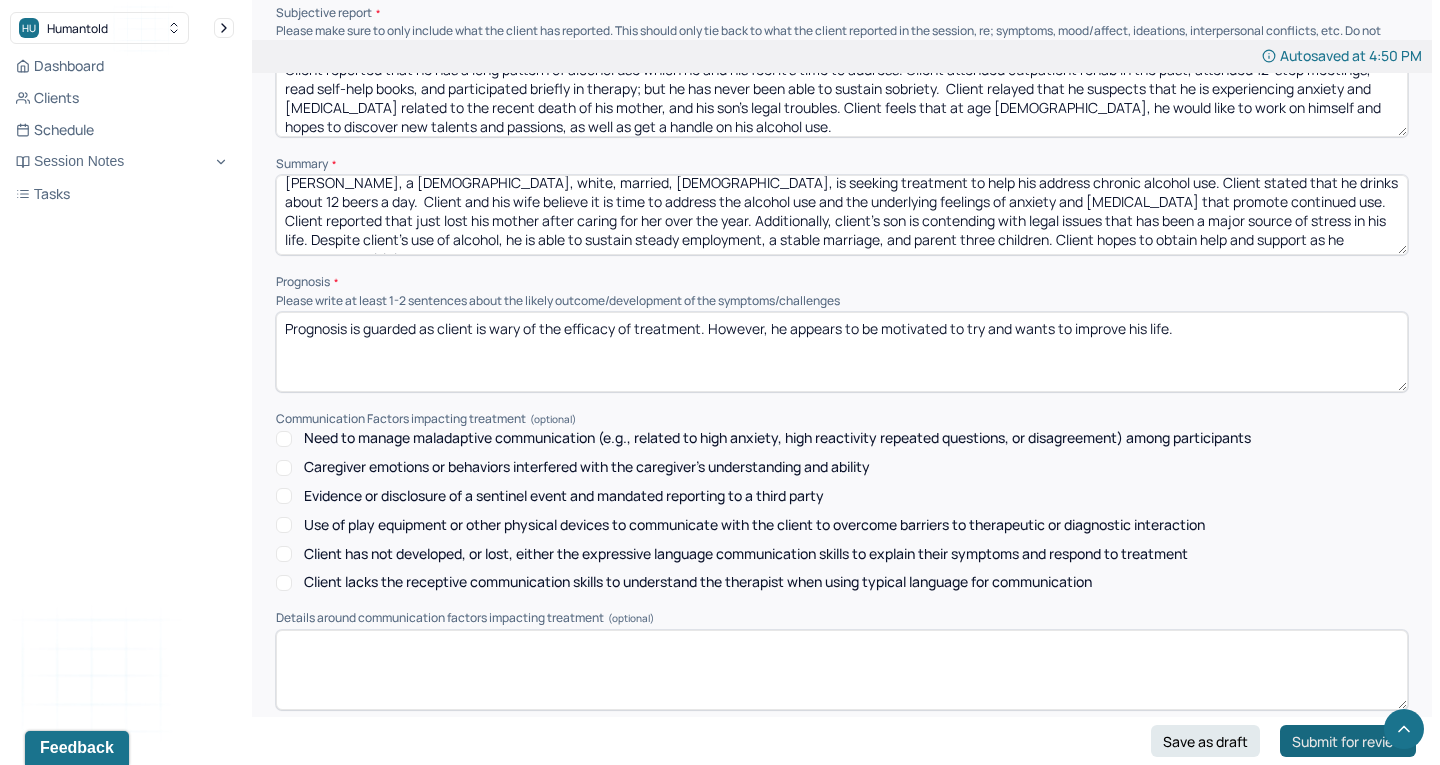 type on "N/A" 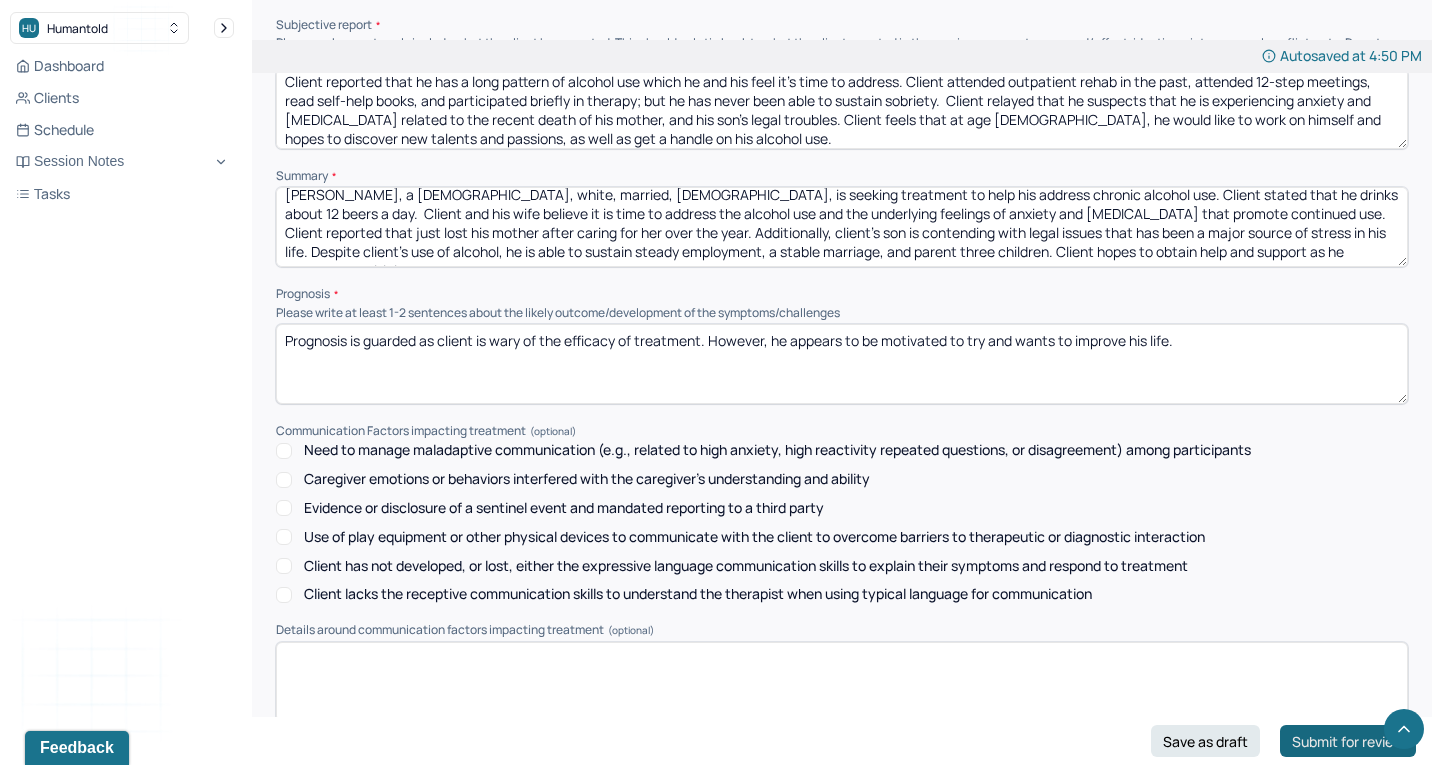 click on "Submit for review" at bounding box center [1348, 741] 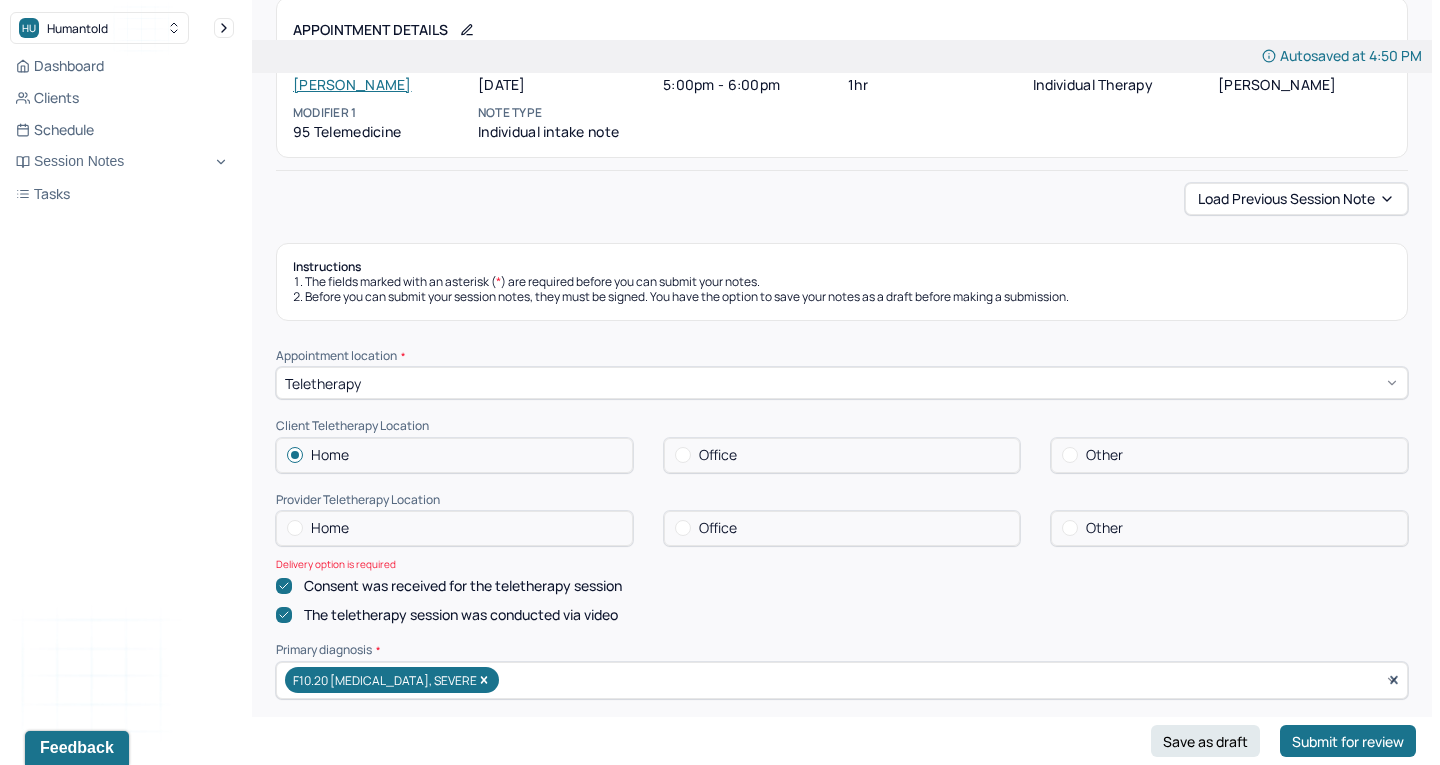 scroll, scrollTop: 161, scrollLeft: 0, axis: vertical 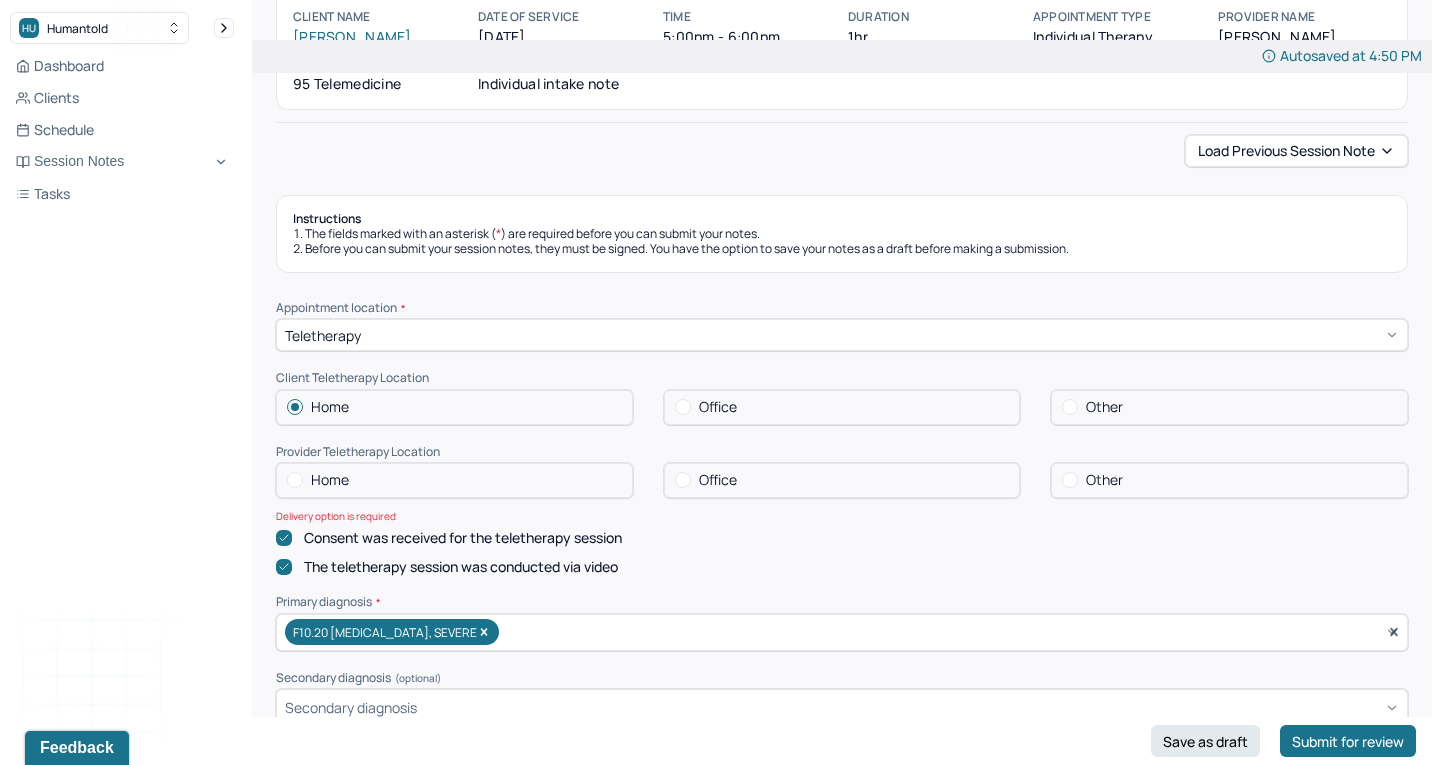 click at bounding box center (295, 480) 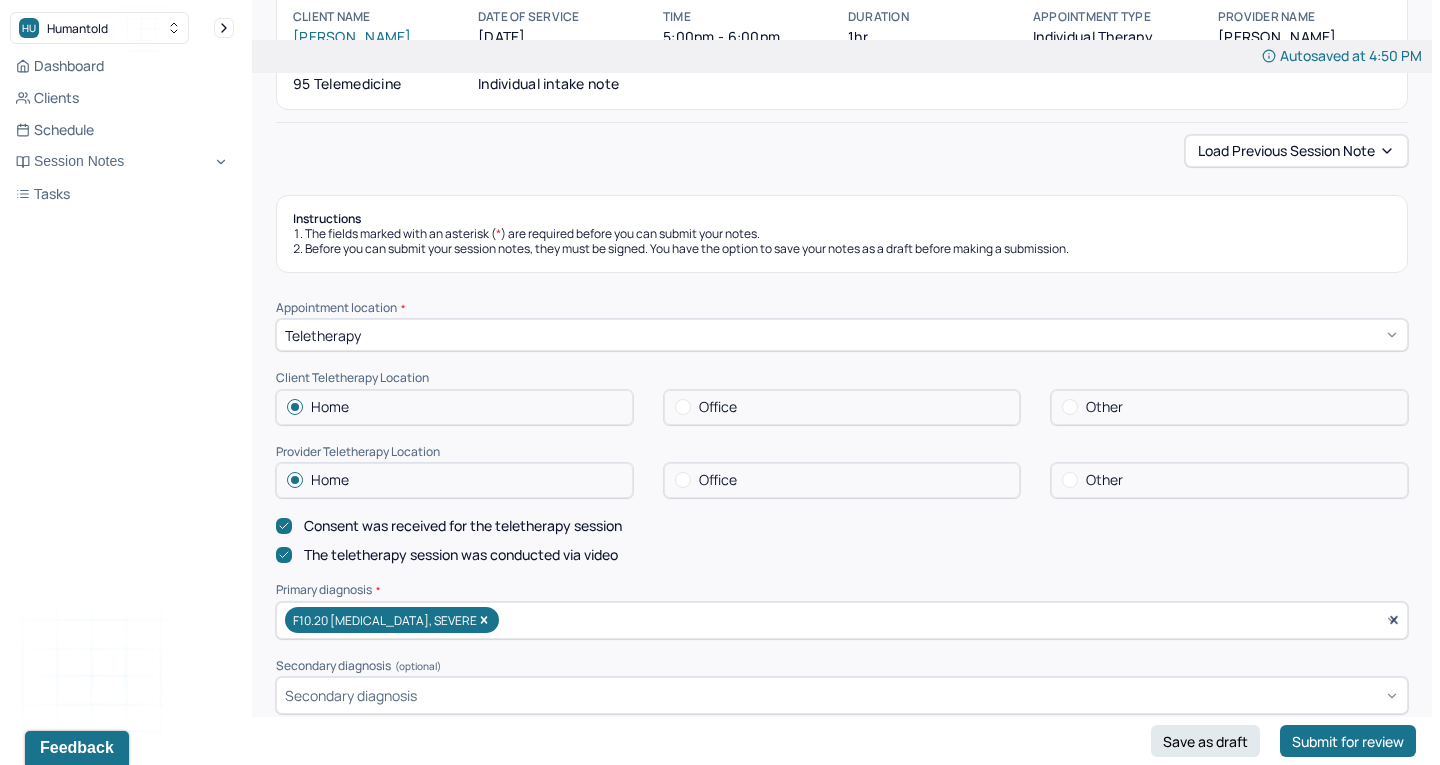 click at bounding box center [683, 407] 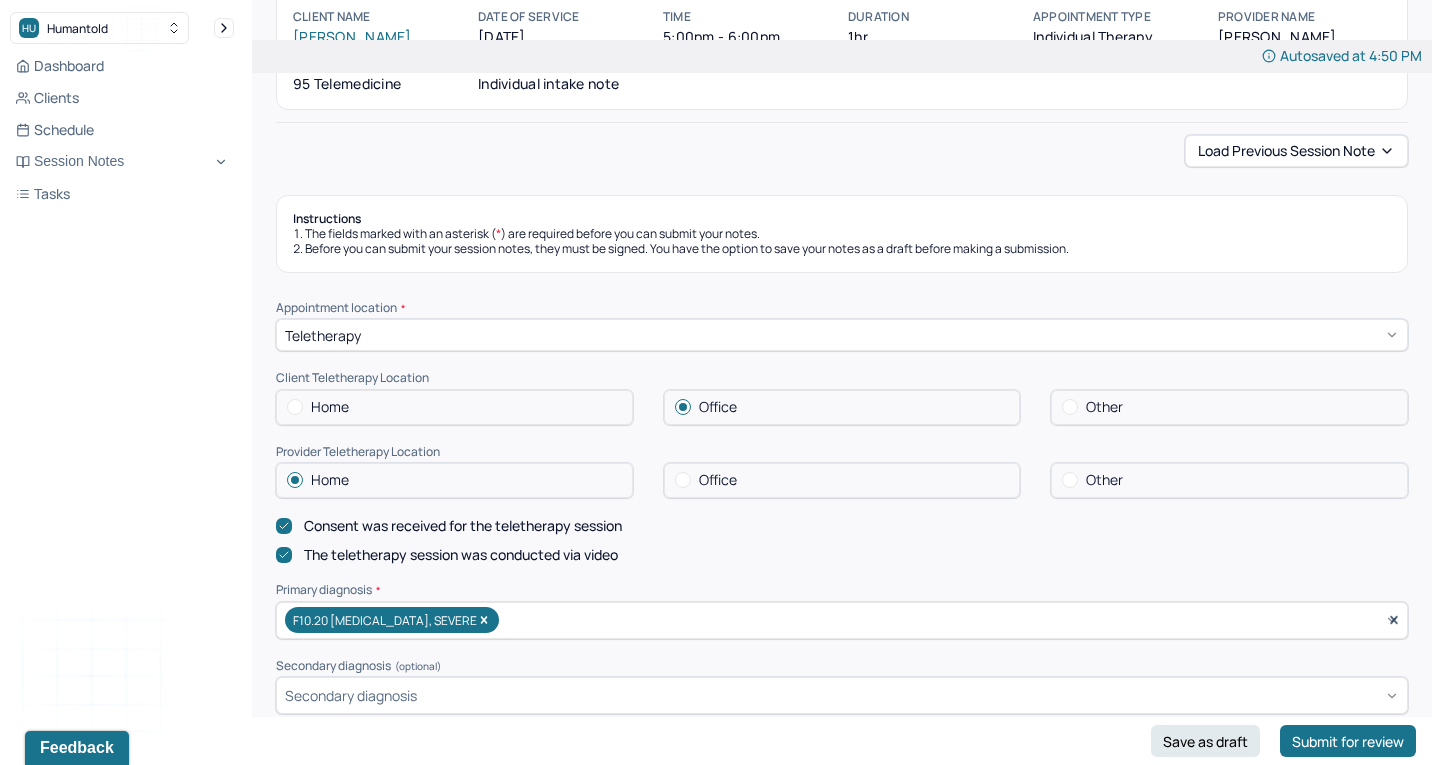 click at bounding box center [683, 480] 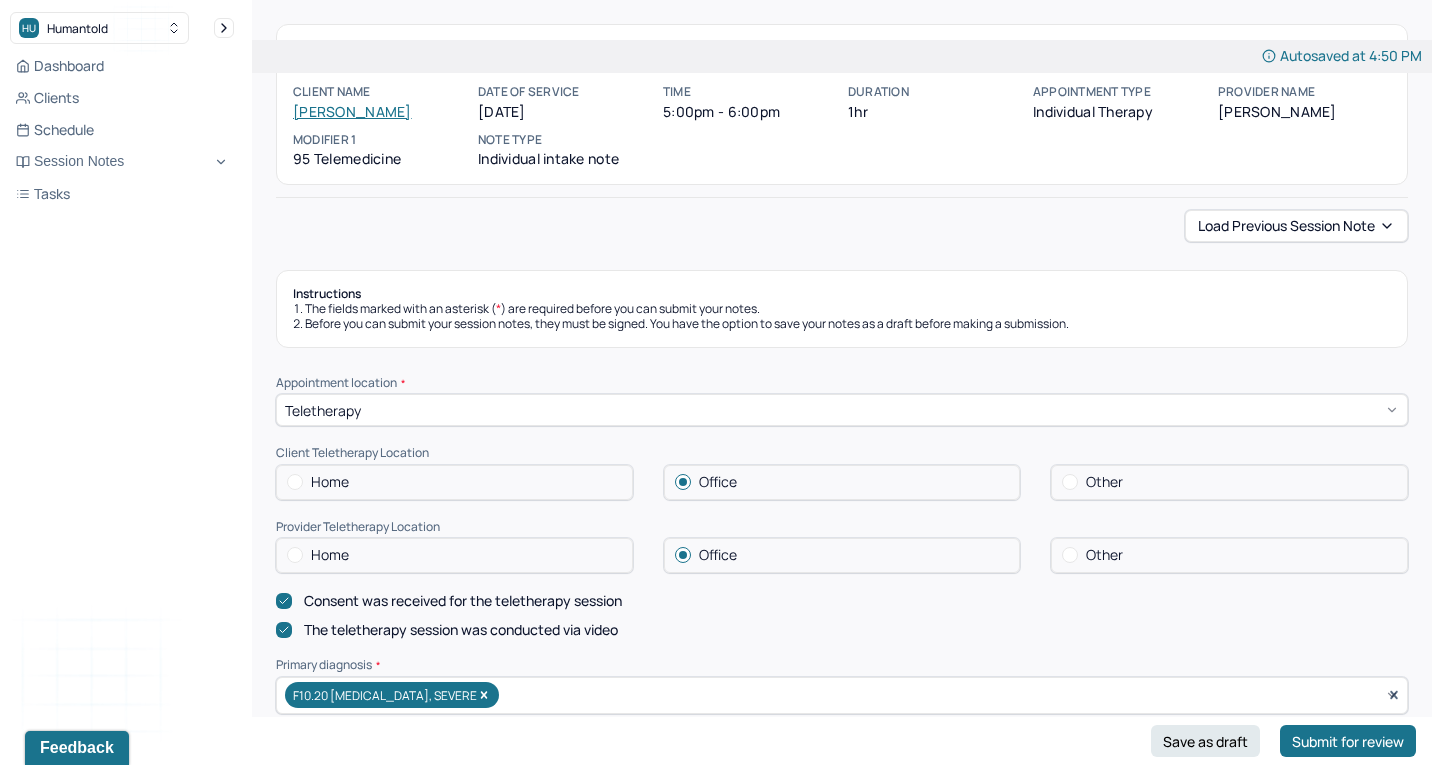 scroll, scrollTop: 56, scrollLeft: 0, axis: vertical 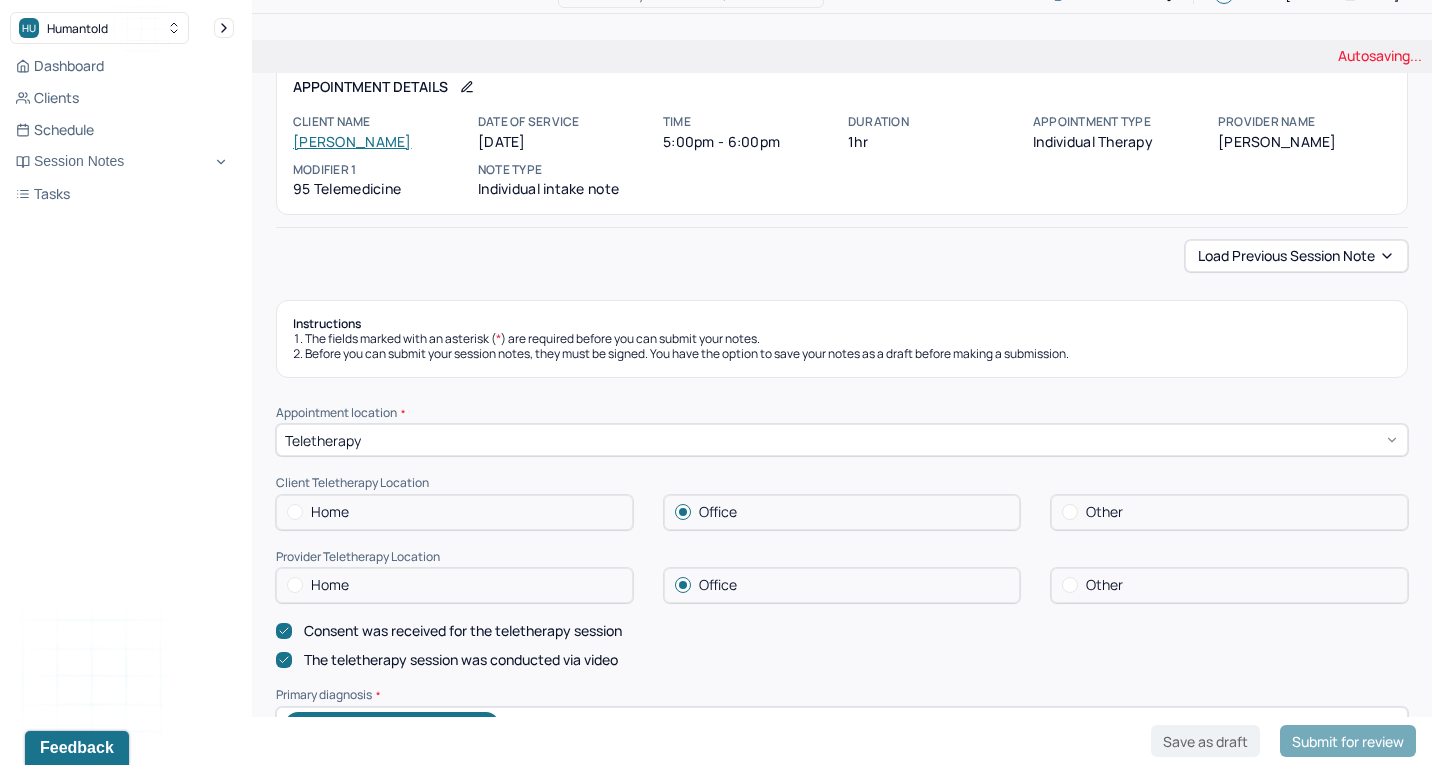 click on "Teletherapy" at bounding box center (842, 440) 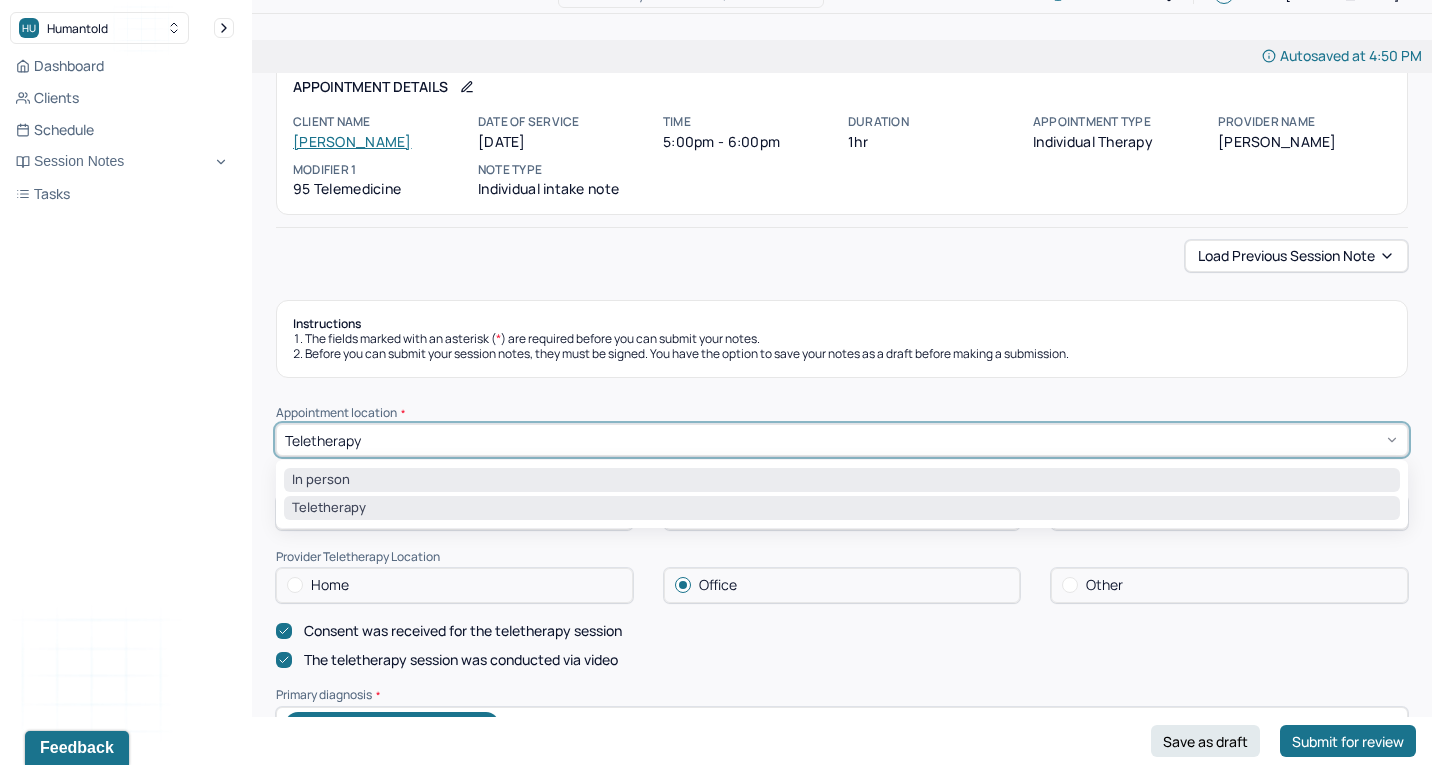 click on "In person" at bounding box center [842, 480] 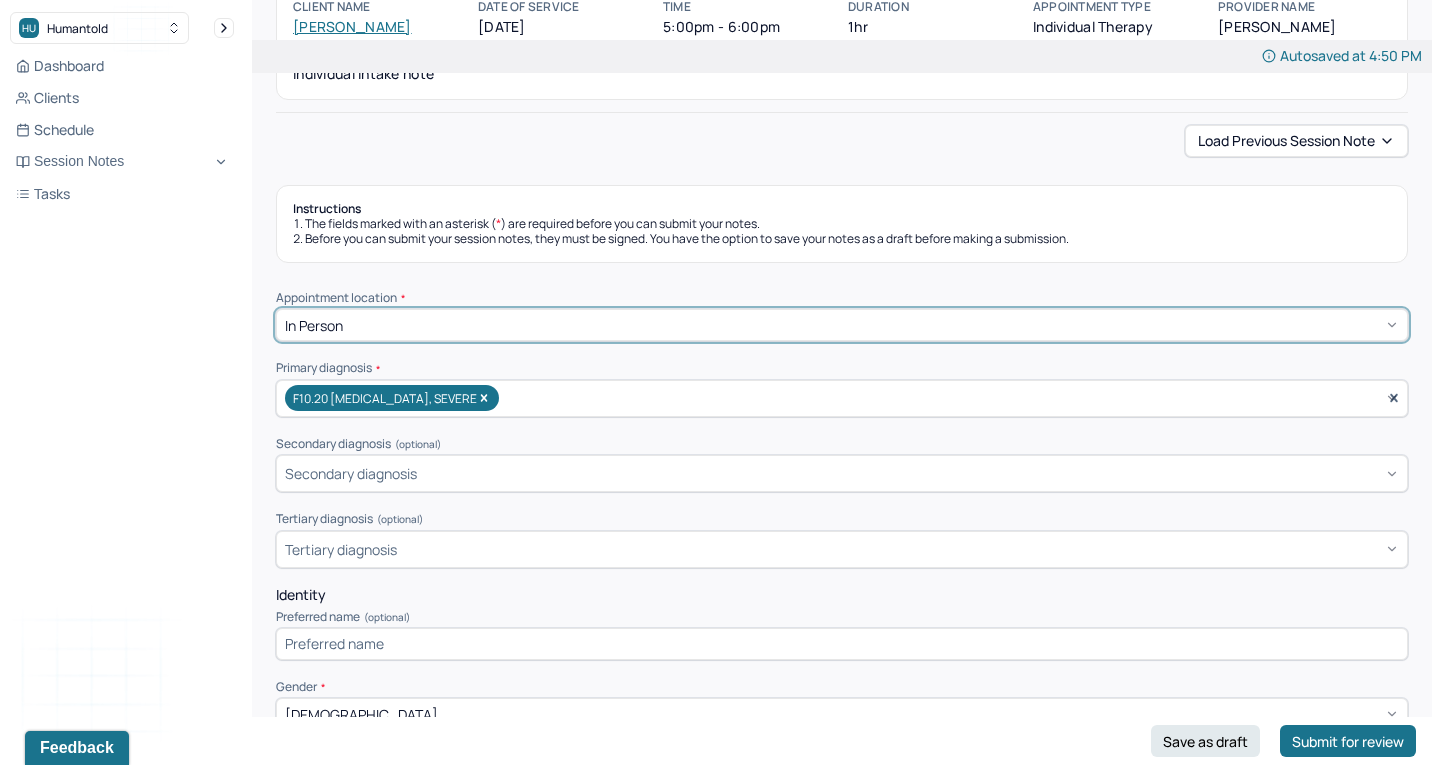 scroll, scrollTop: 0, scrollLeft: 0, axis: both 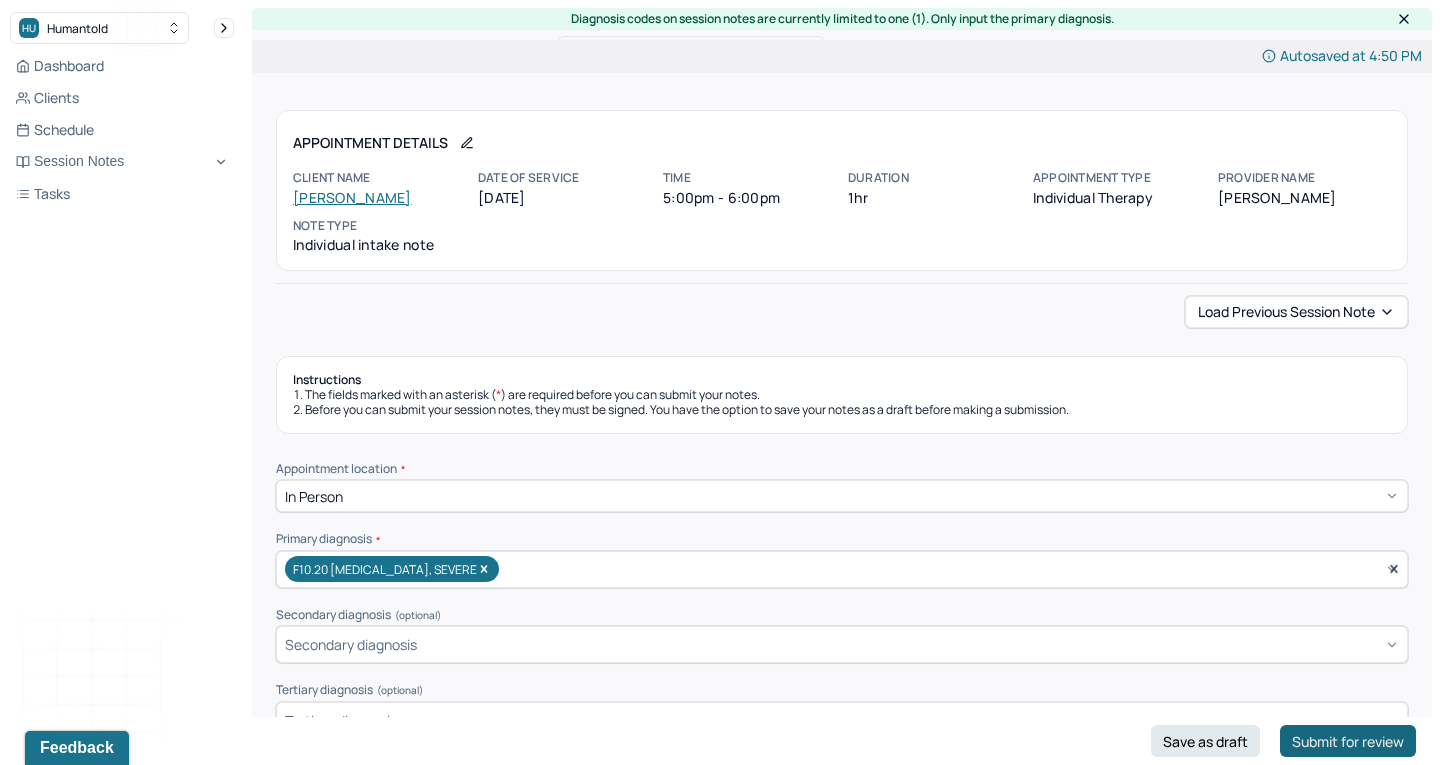 click on "Submit for review" at bounding box center [1348, 741] 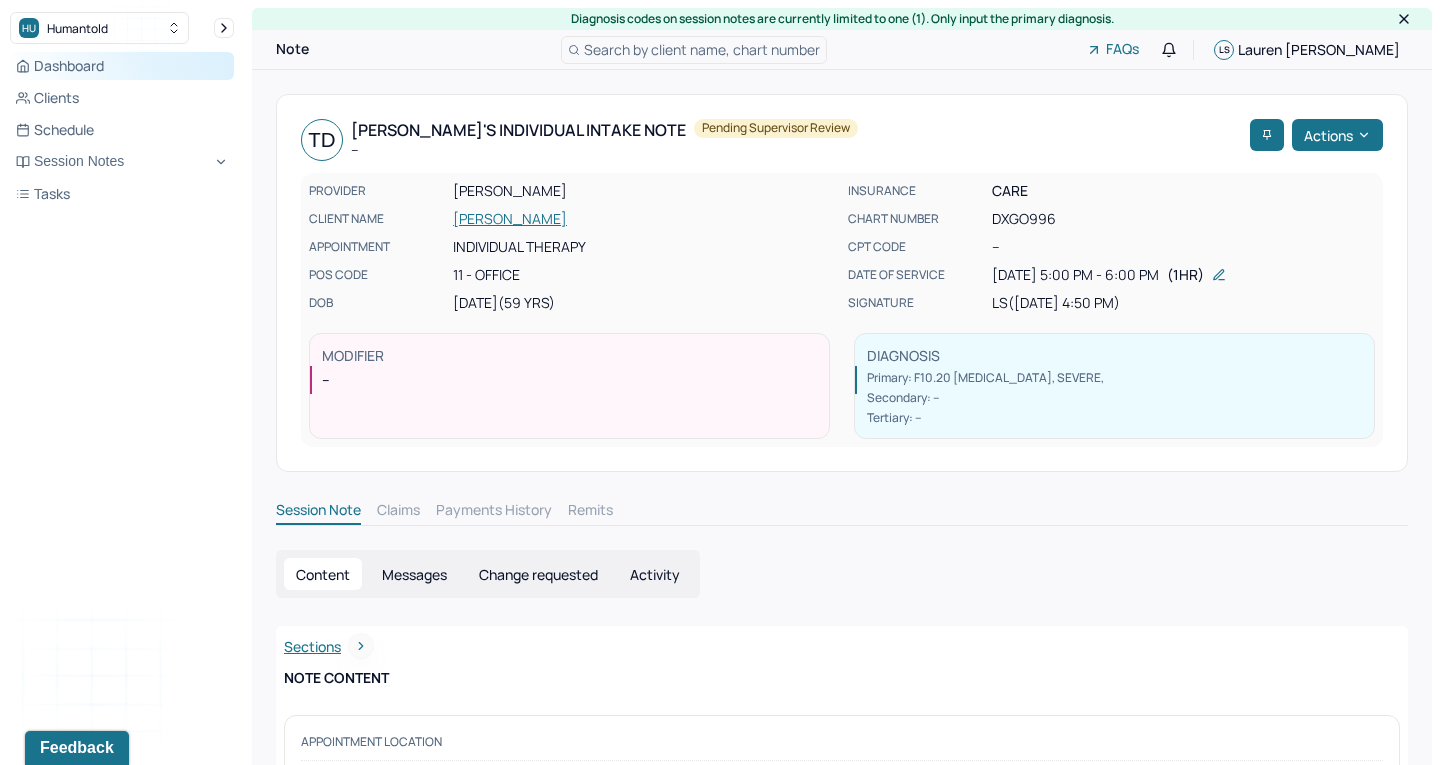 click on "Dashboard" at bounding box center [122, 66] 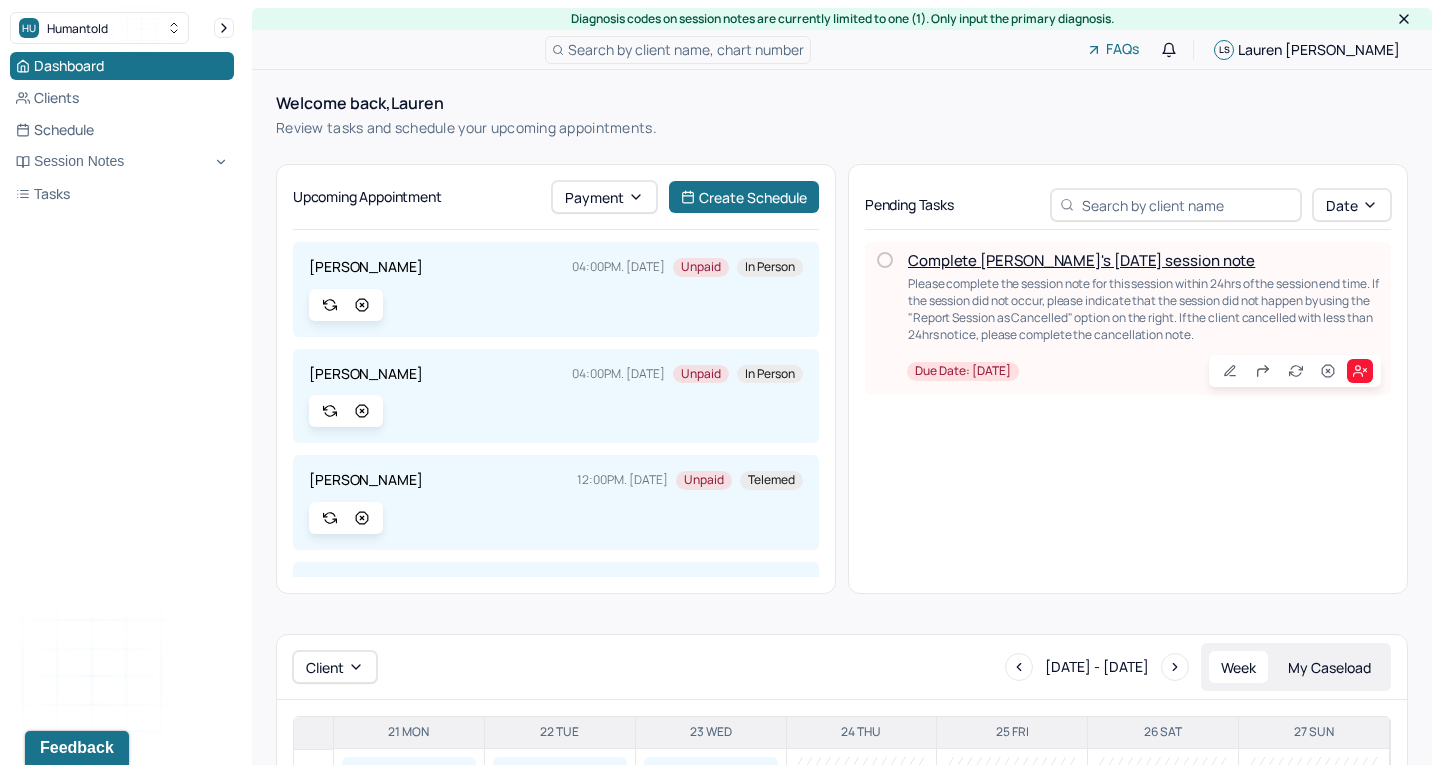 scroll, scrollTop: 0, scrollLeft: 0, axis: both 